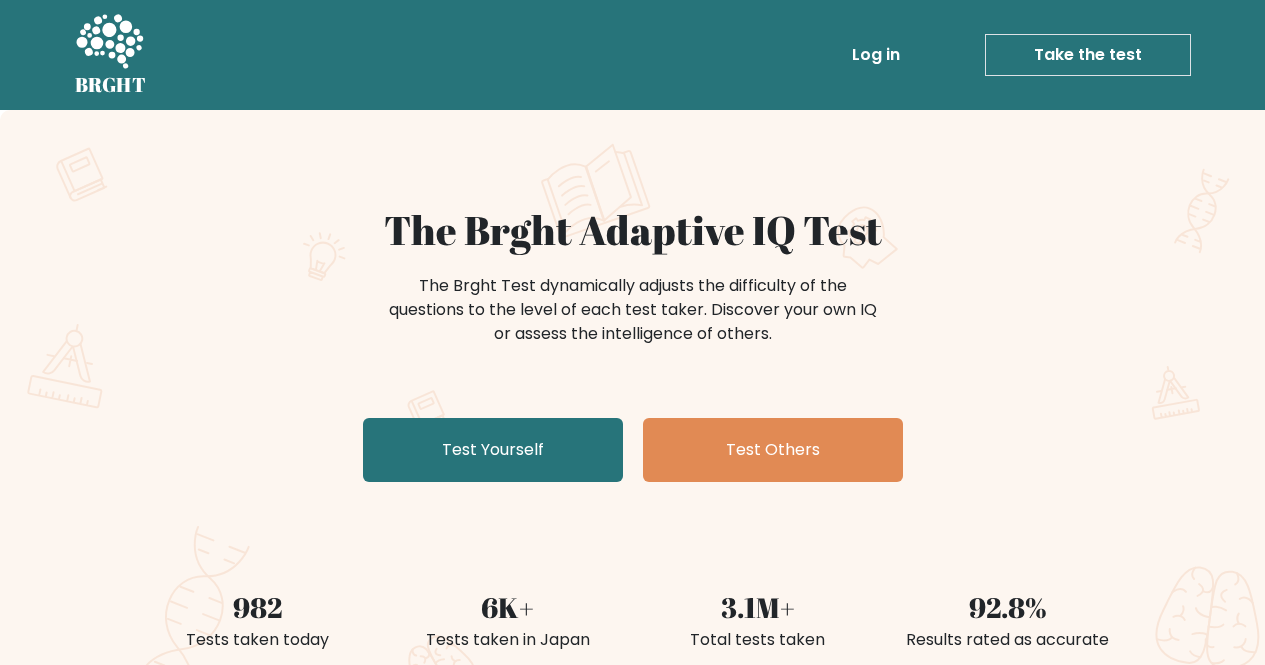 scroll, scrollTop: 240, scrollLeft: 0, axis: vertical 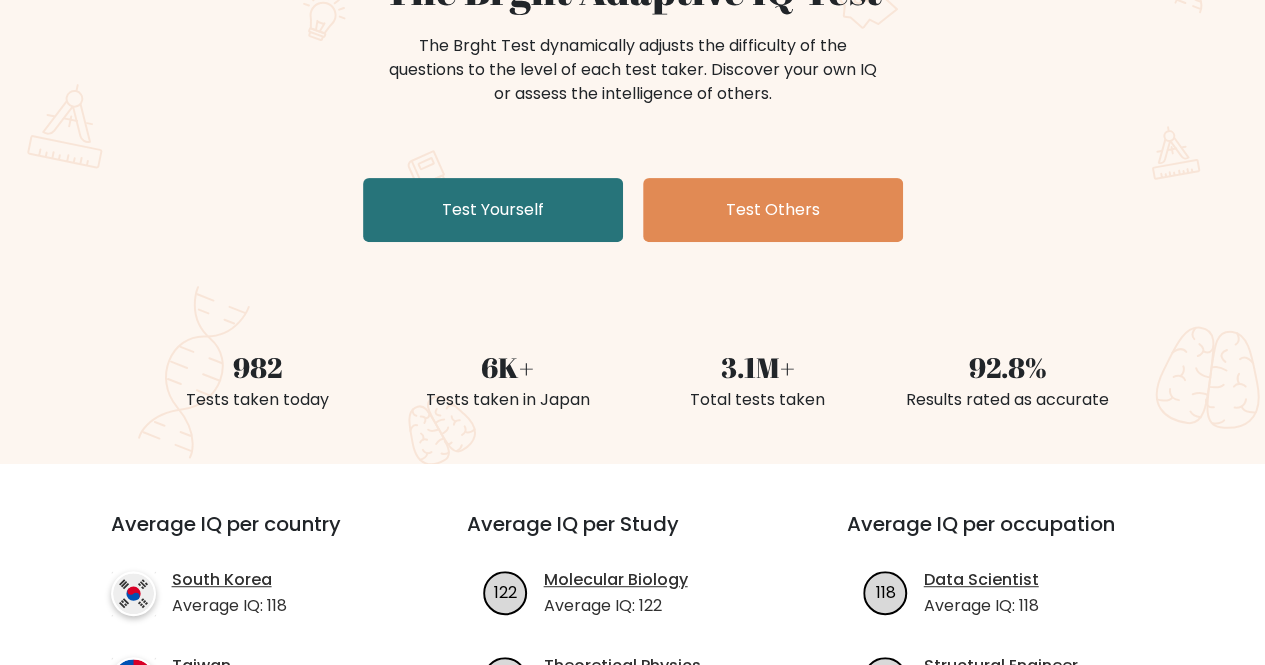 click on "The Brght Adaptive IQ Test
The Brght Test dynamically adjusts the difficulty of the questions to the level of each test taker. Discover your own IQ or assess the intelligence of others.
Test Yourself
Test Others
982
Tests taken today
6K+
Tests taken in Japan
3.1M+
Total tests taken
92.8%
Results rated as accurate" at bounding box center (632, 167) 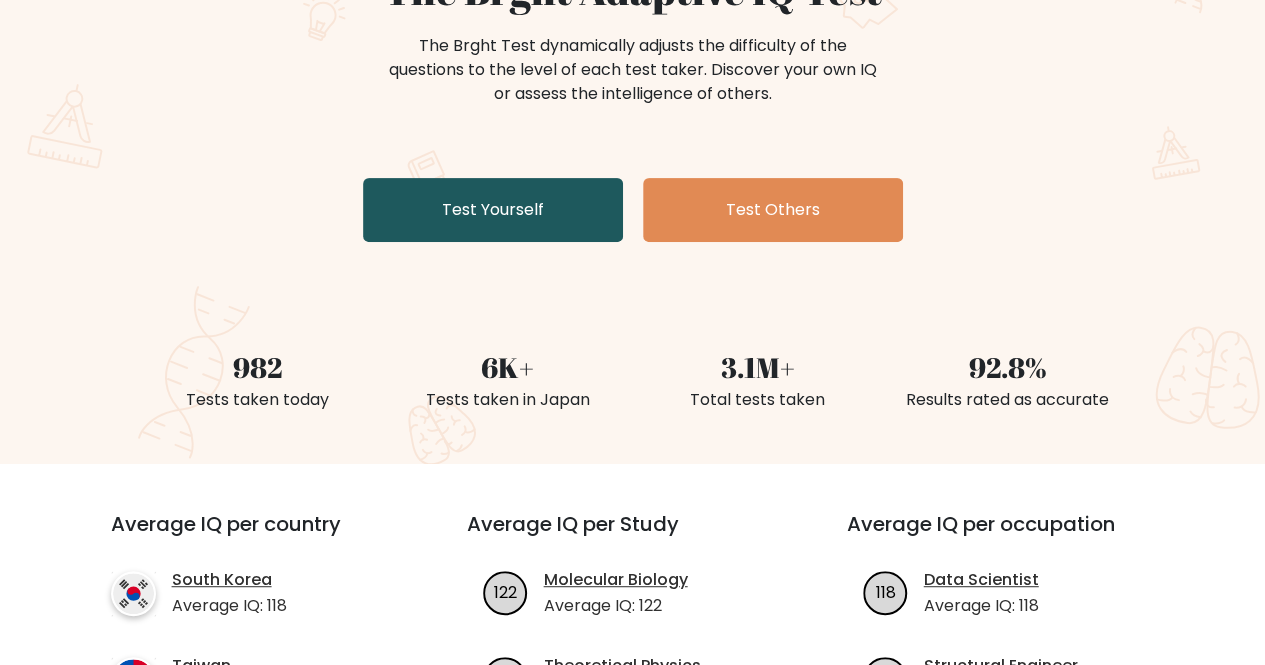 click on "Test Yourself" at bounding box center (493, 210) 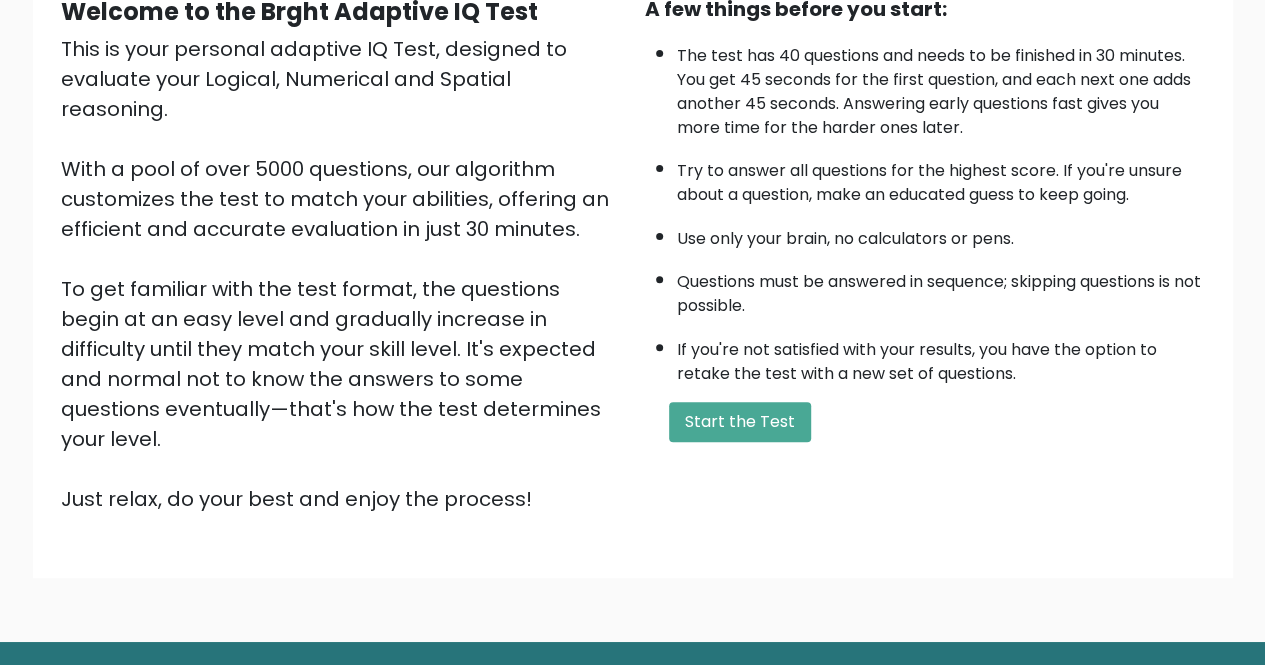scroll, scrollTop: 212, scrollLeft: 0, axis: vertical 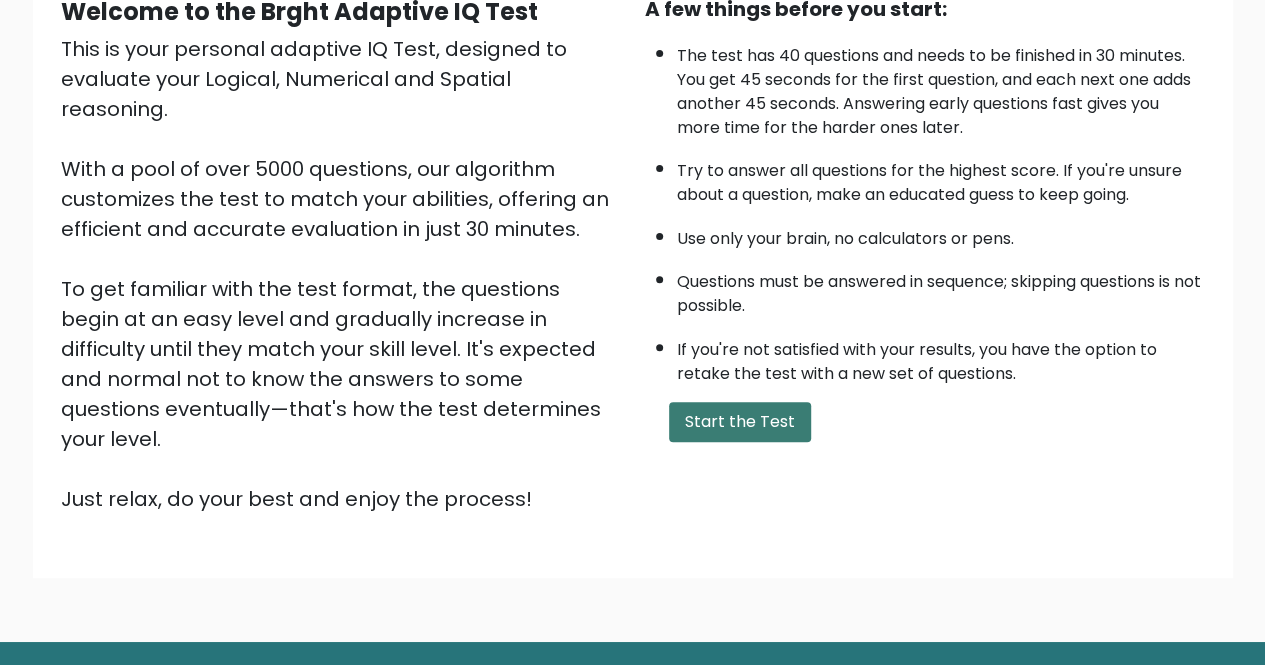 click on "Start the Test" at bounding box center [740, 422] 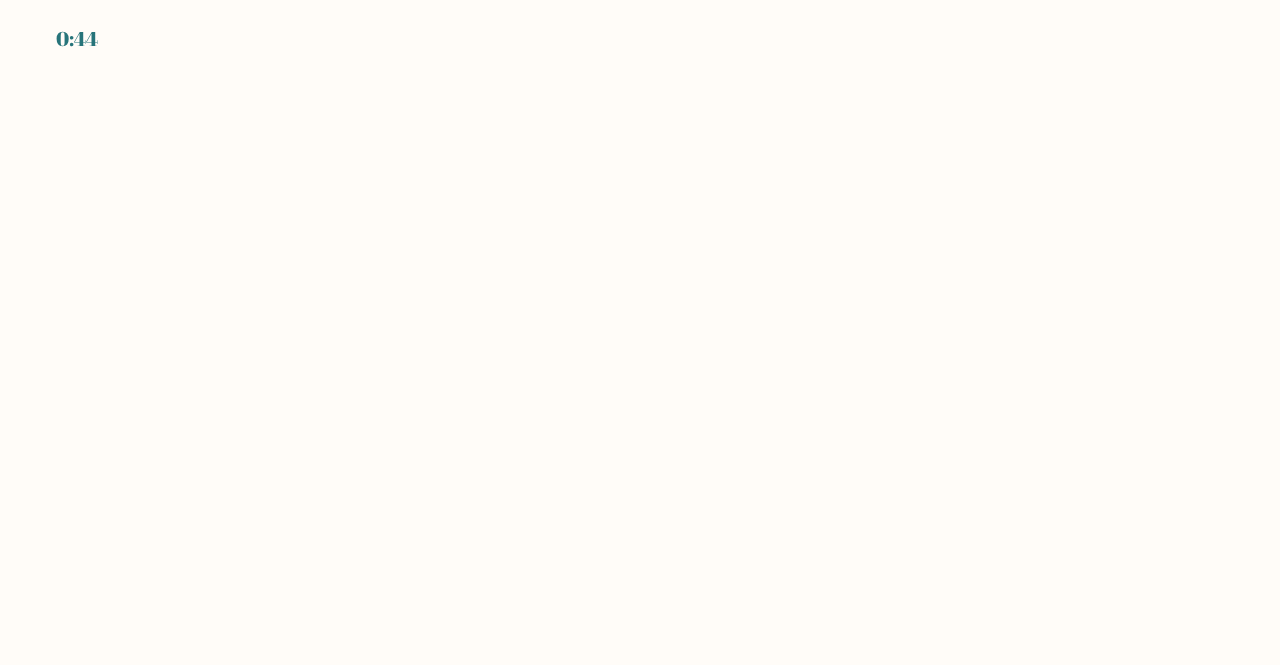 scroll, scrollTop: 0, scrollLeft: 0, axis: both 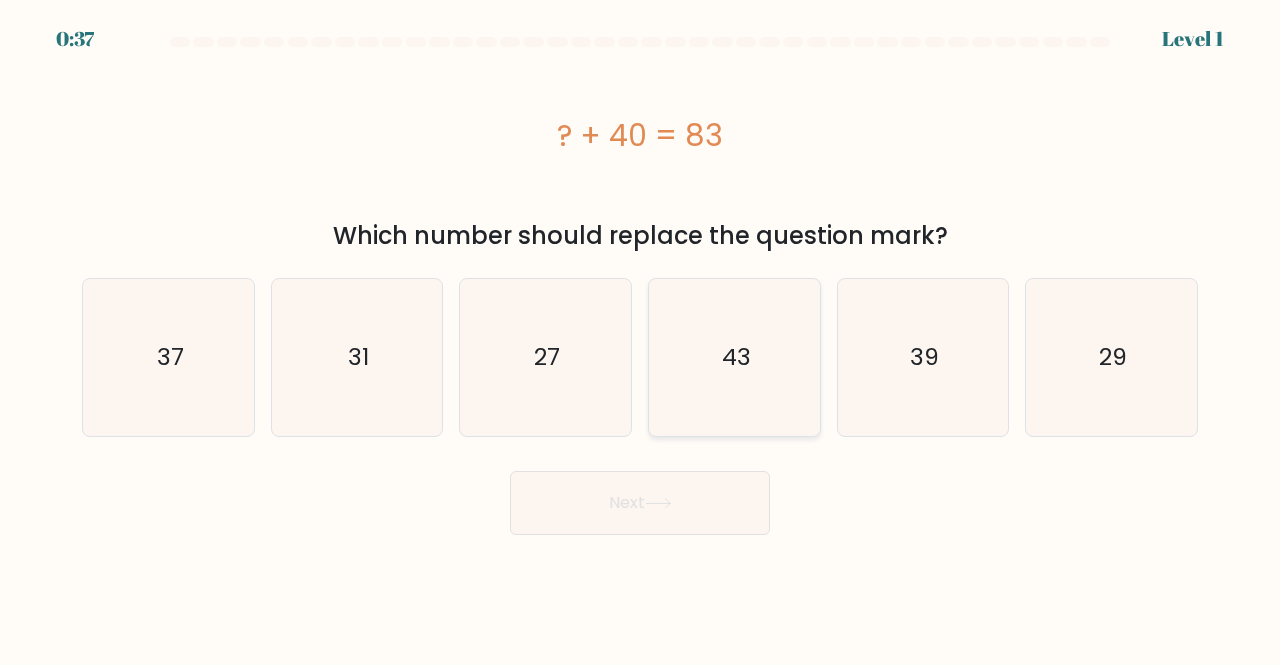 click on "43" 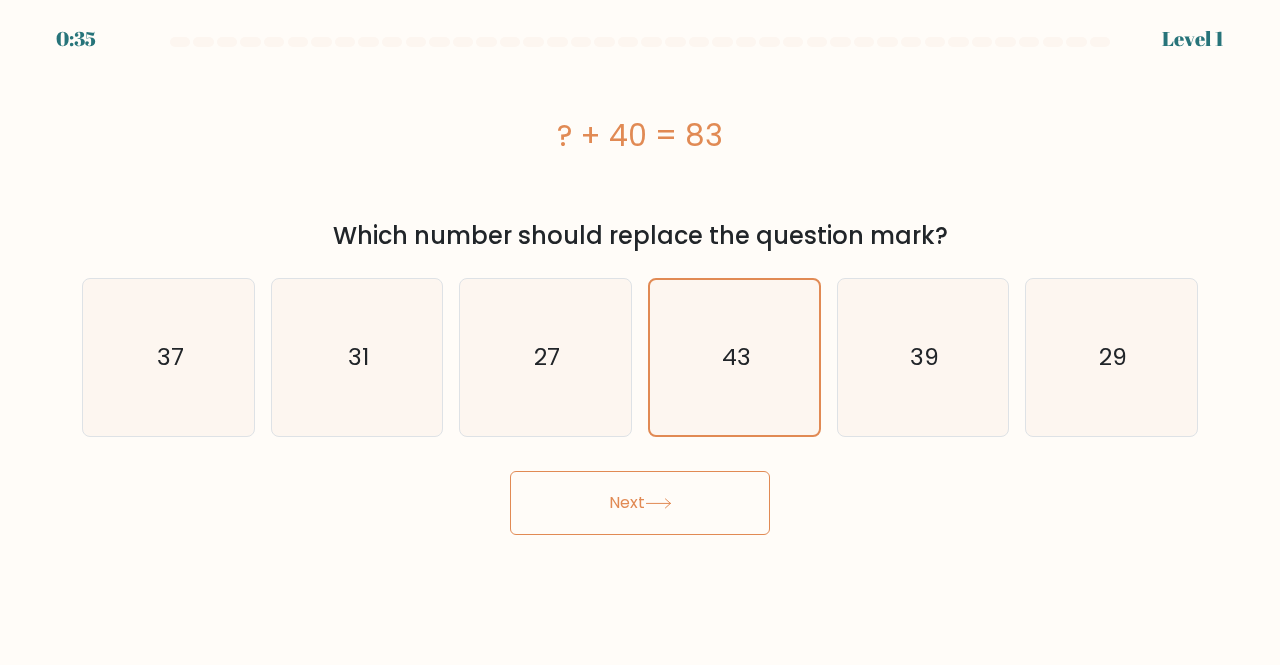click on "Next" at bounding box center [640, 503] 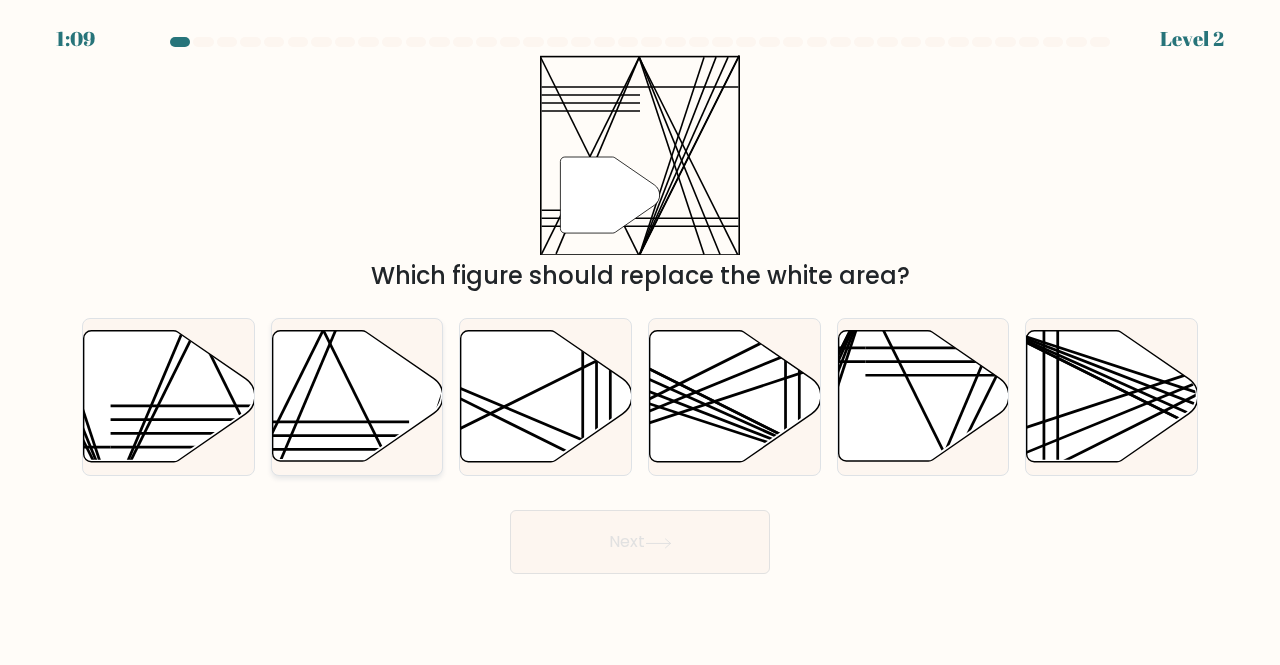 click 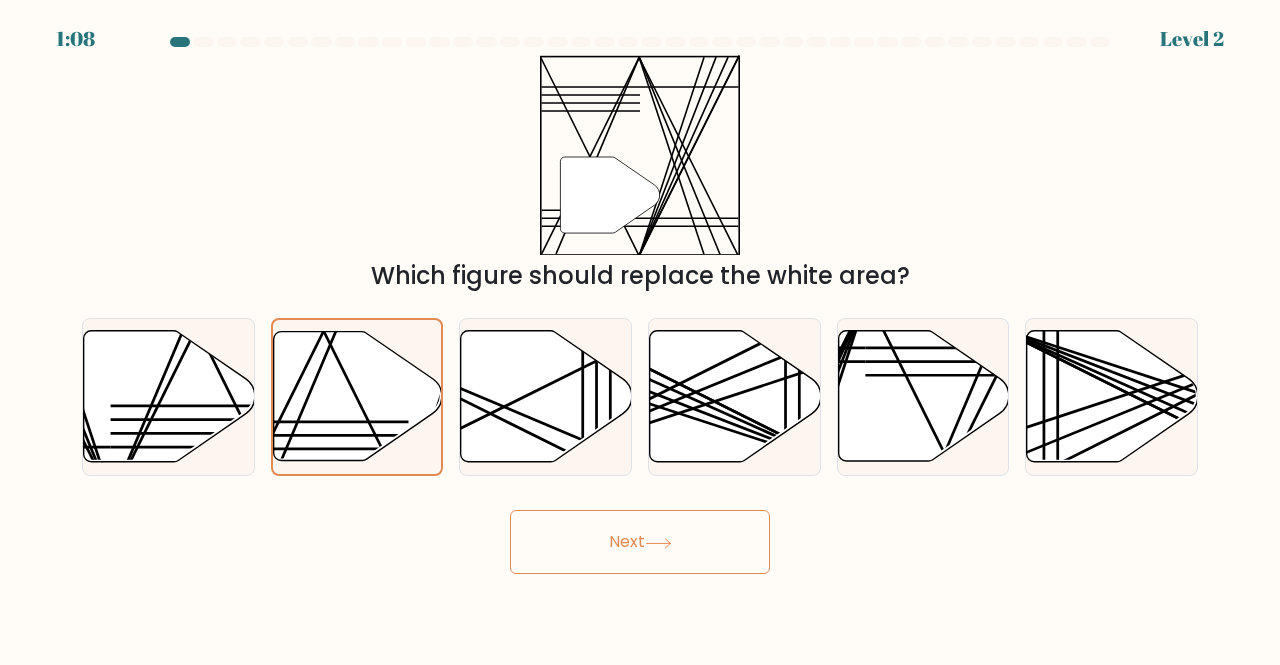 click on "Next" at bounding box center [640, 542] 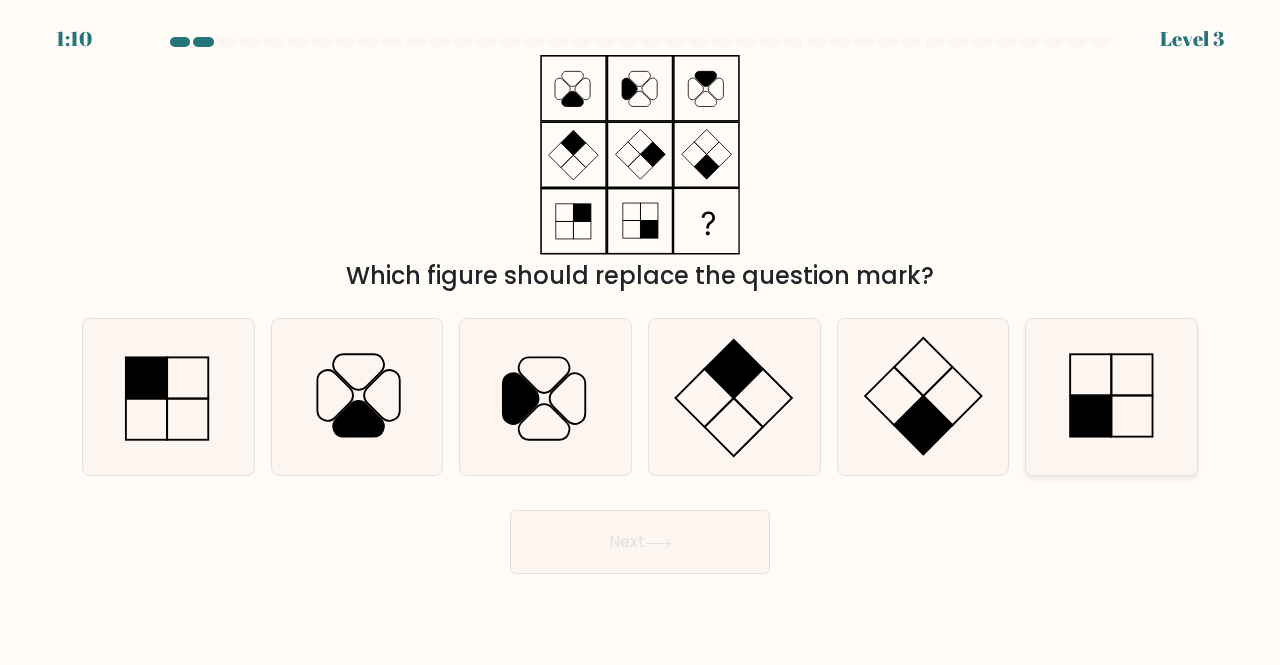 click 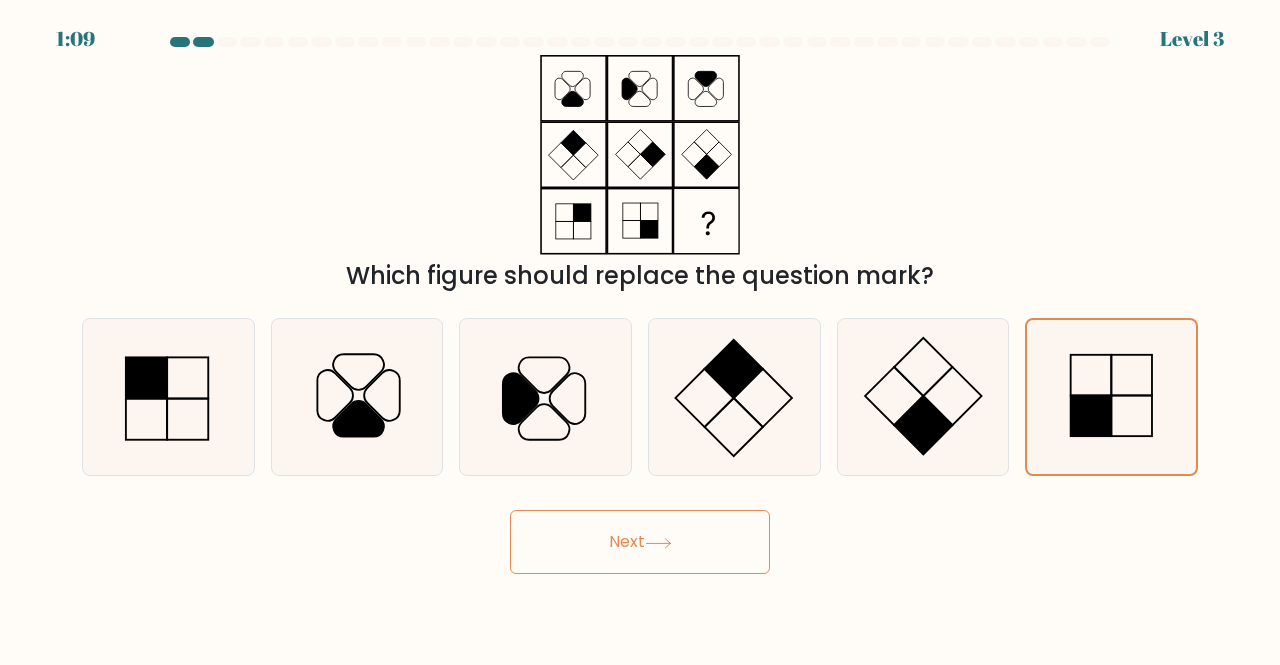 click on "Next" at bounding box center (640, 542) 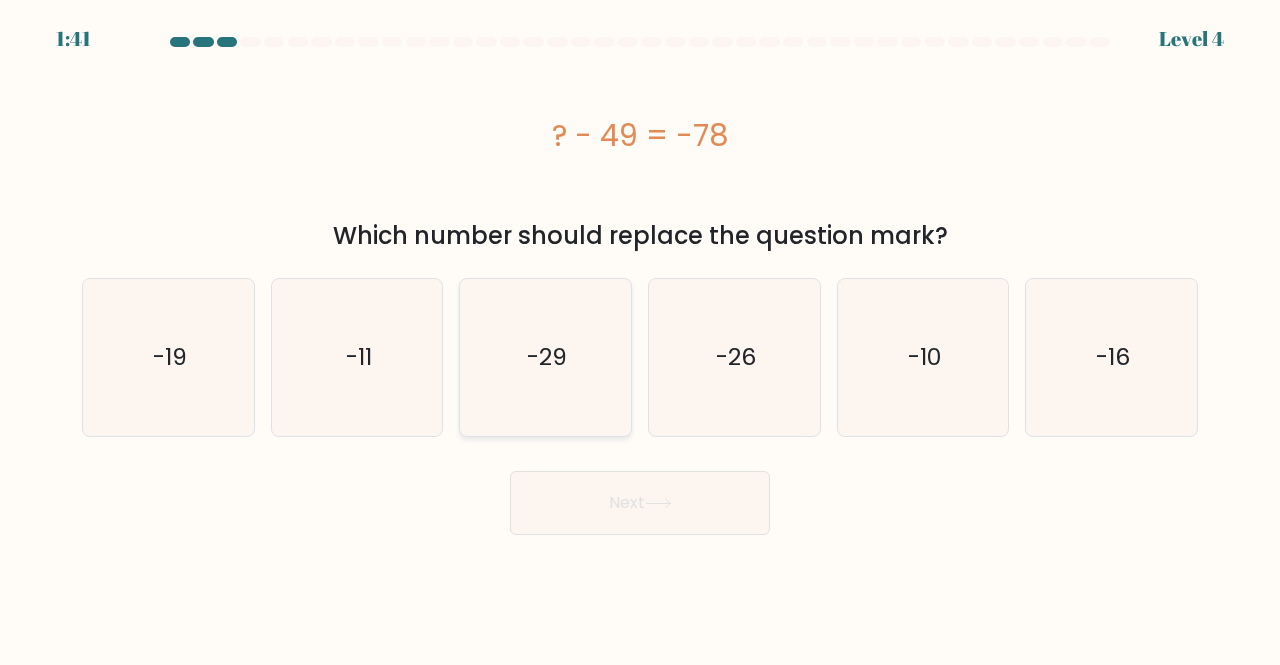 click on "-29" 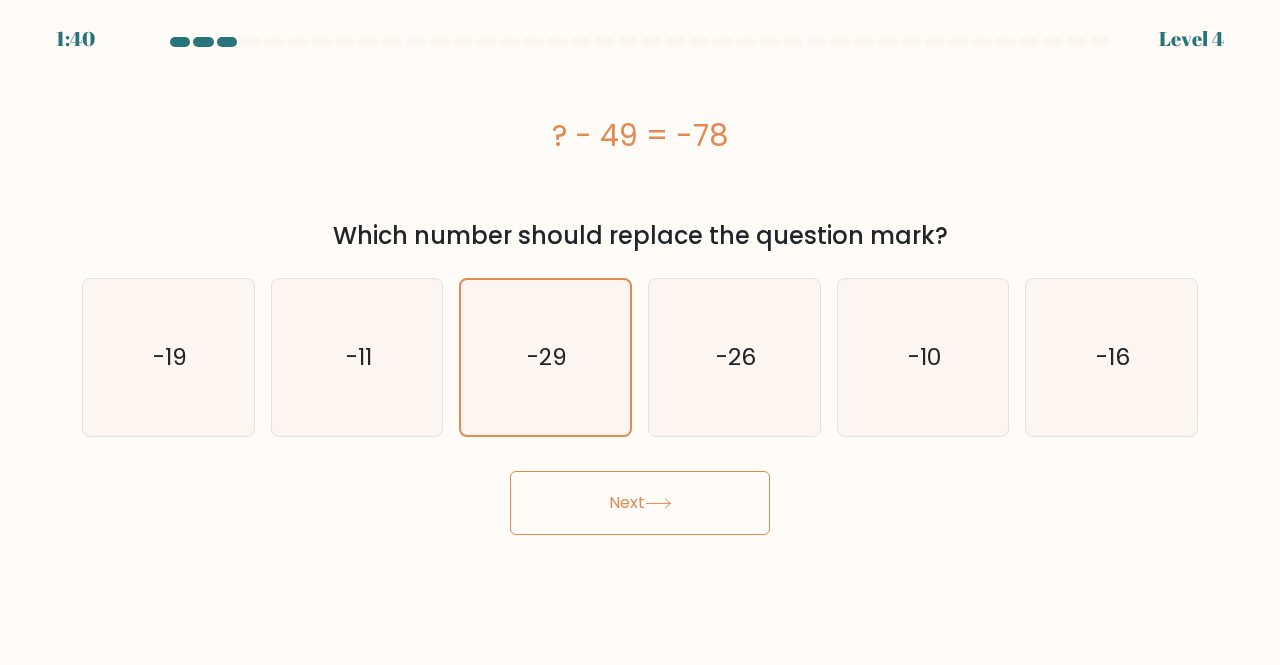 click on "Next" at bounding box center [640, 503] 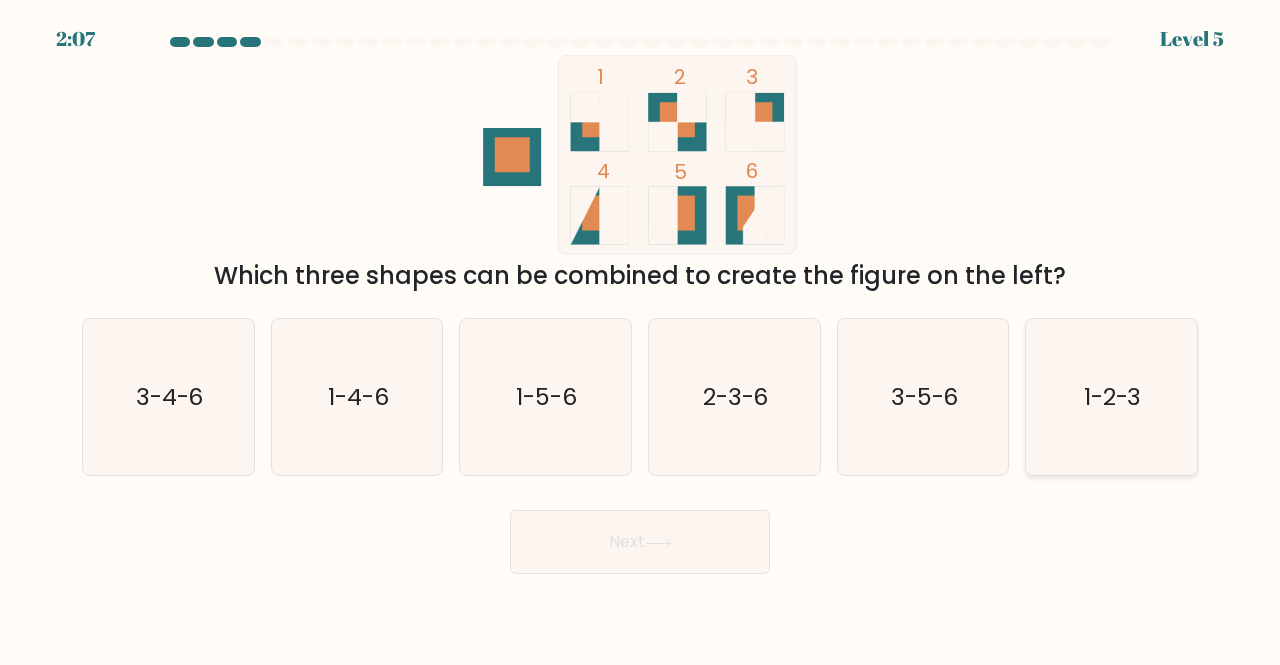 click on "1-2-3" 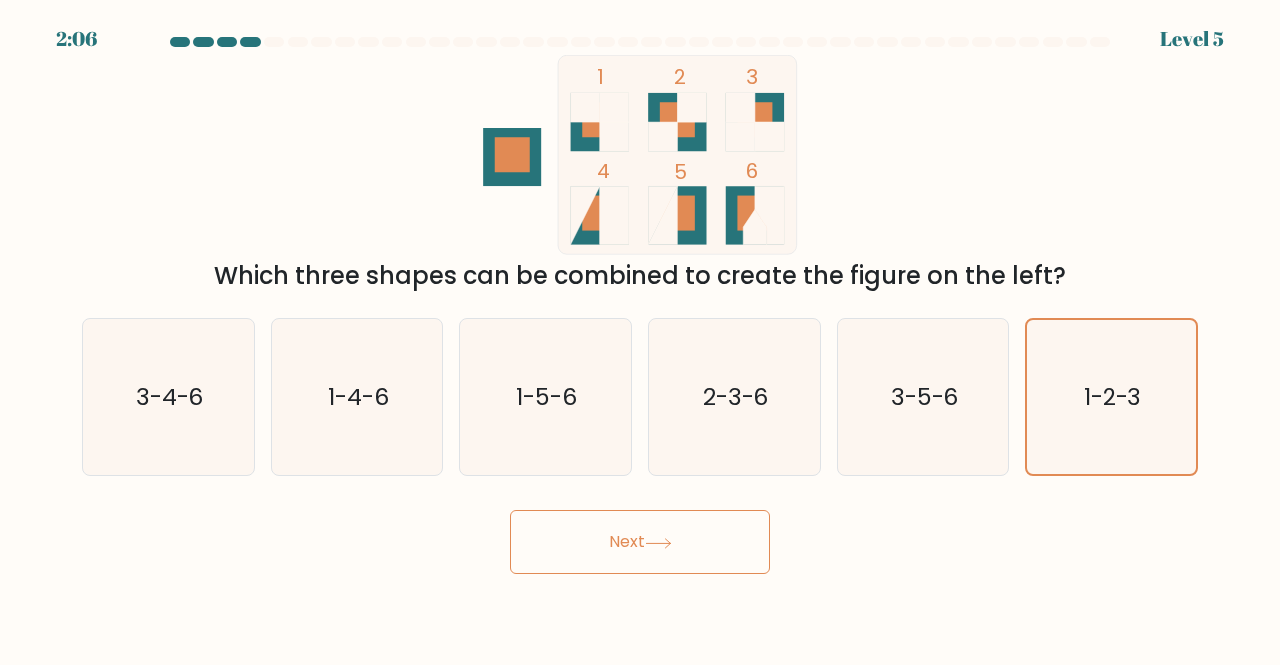 click on "Next" at bounding box center (640, 542) 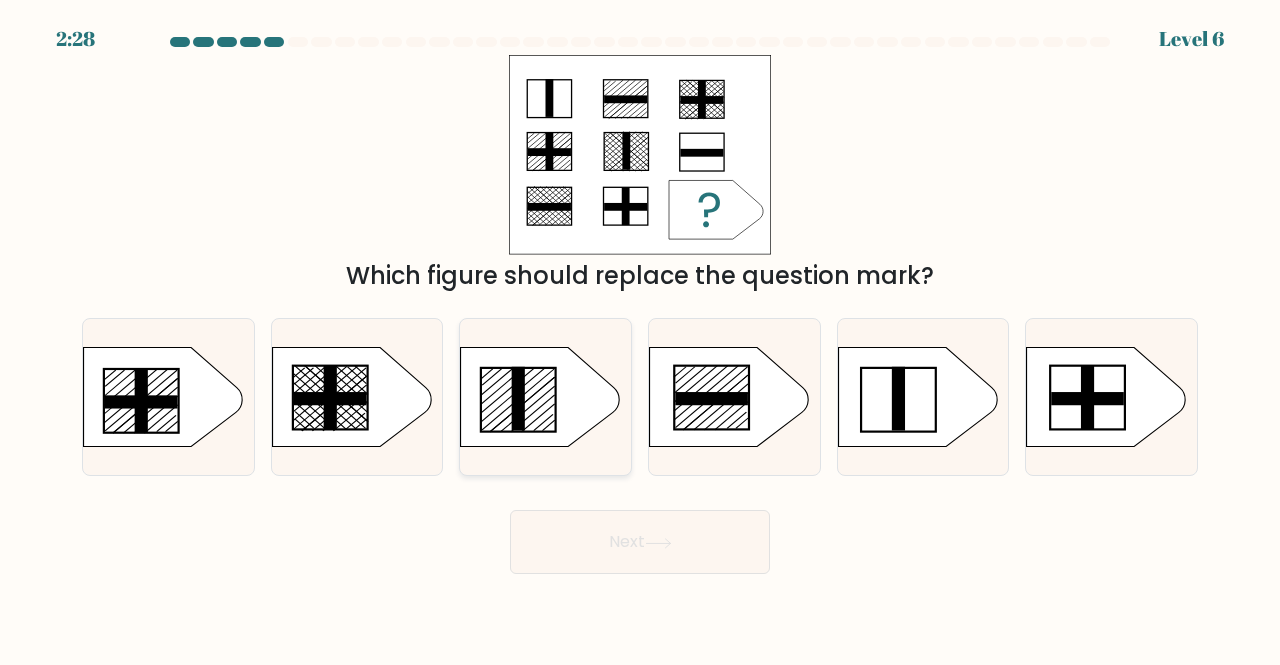 click 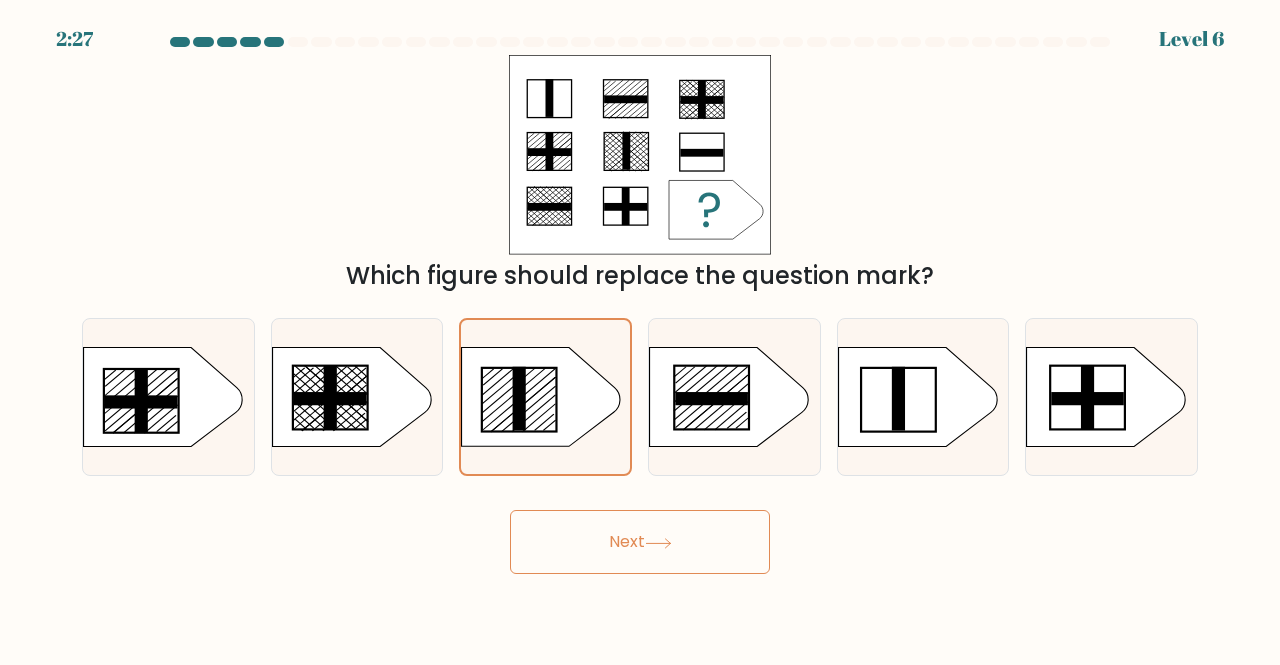 click on "Next" at bounding box center [640, 542] 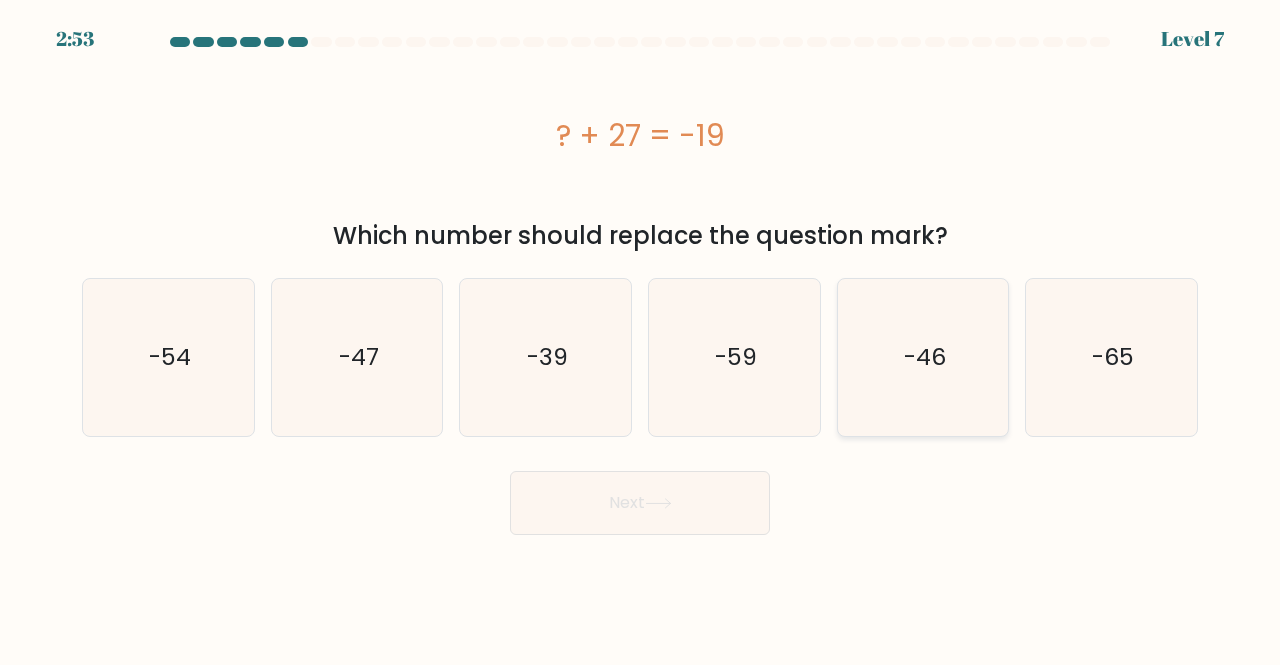 click on "-46" 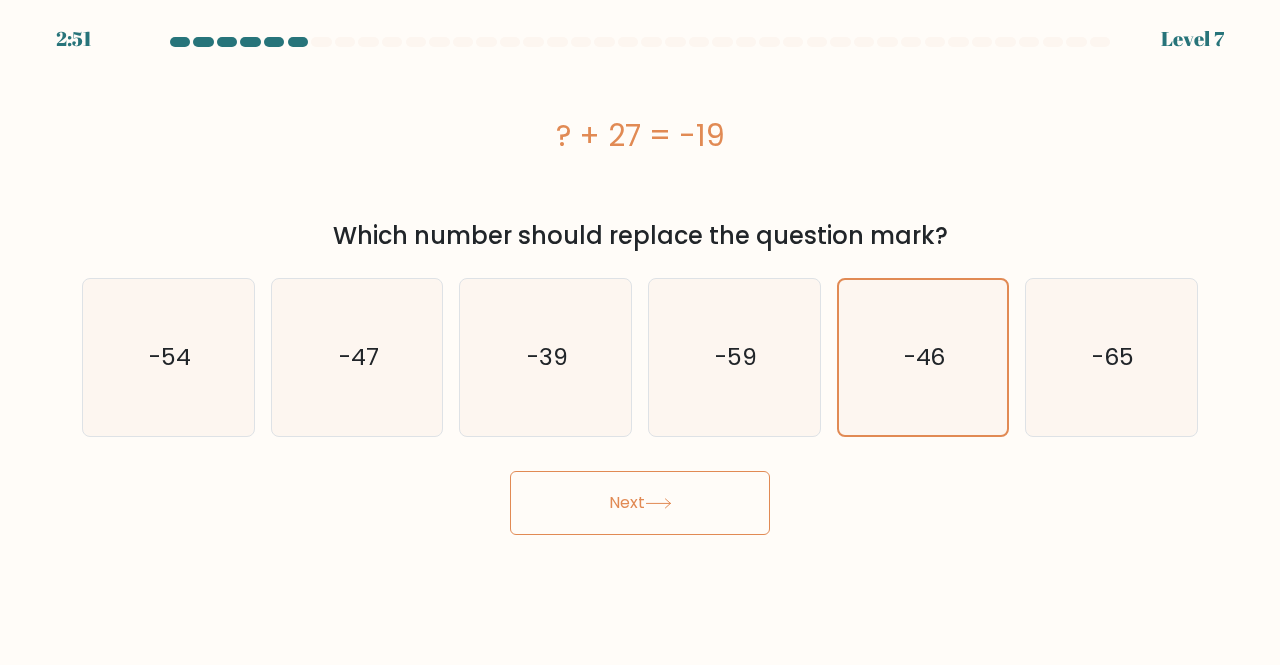 click 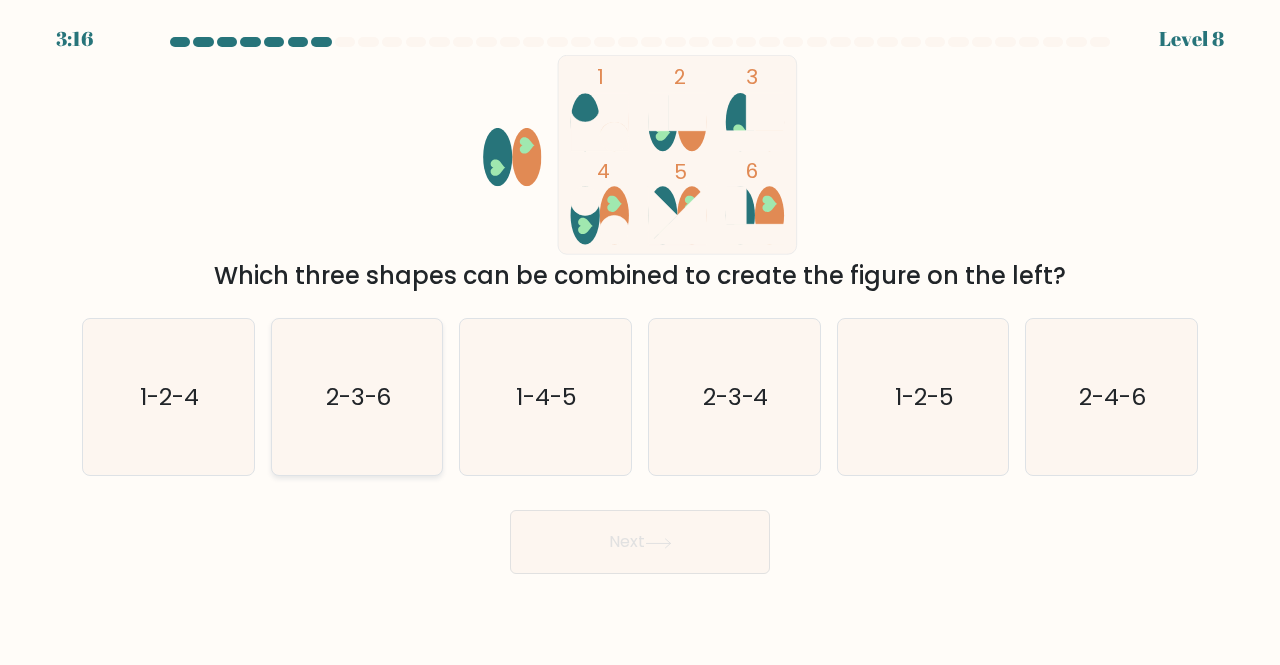 click on "2-3-6" 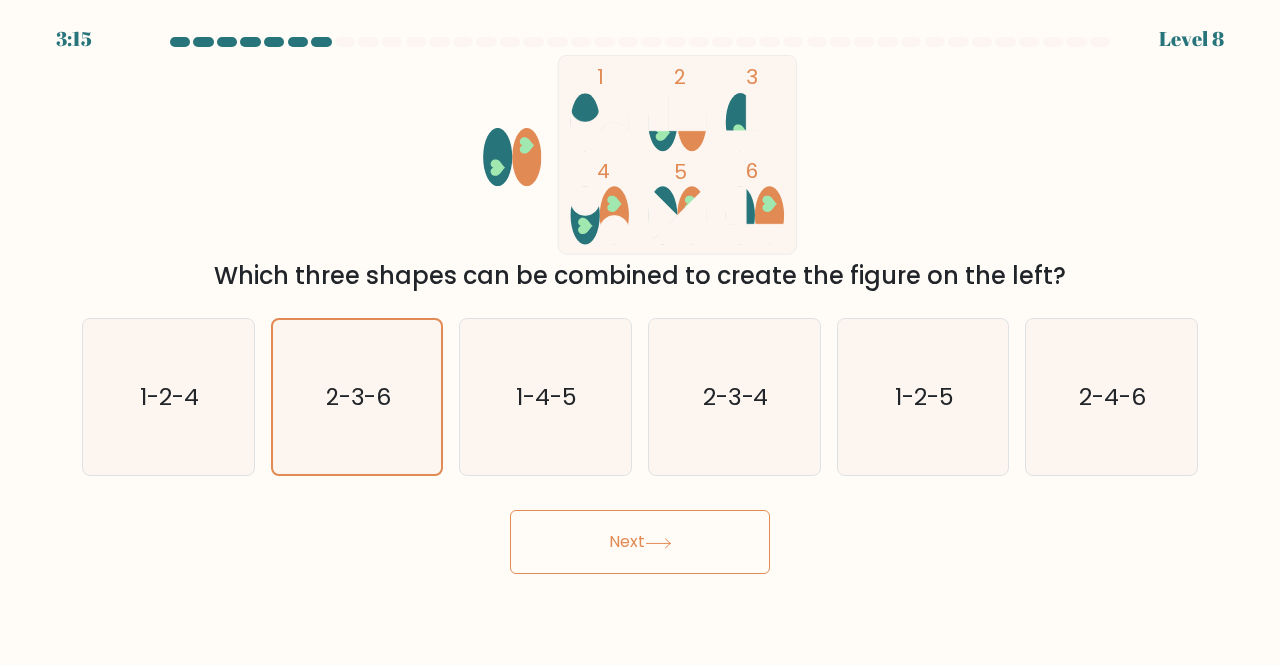 click on "3:15
Level 8" at bounding box center [640, 332] 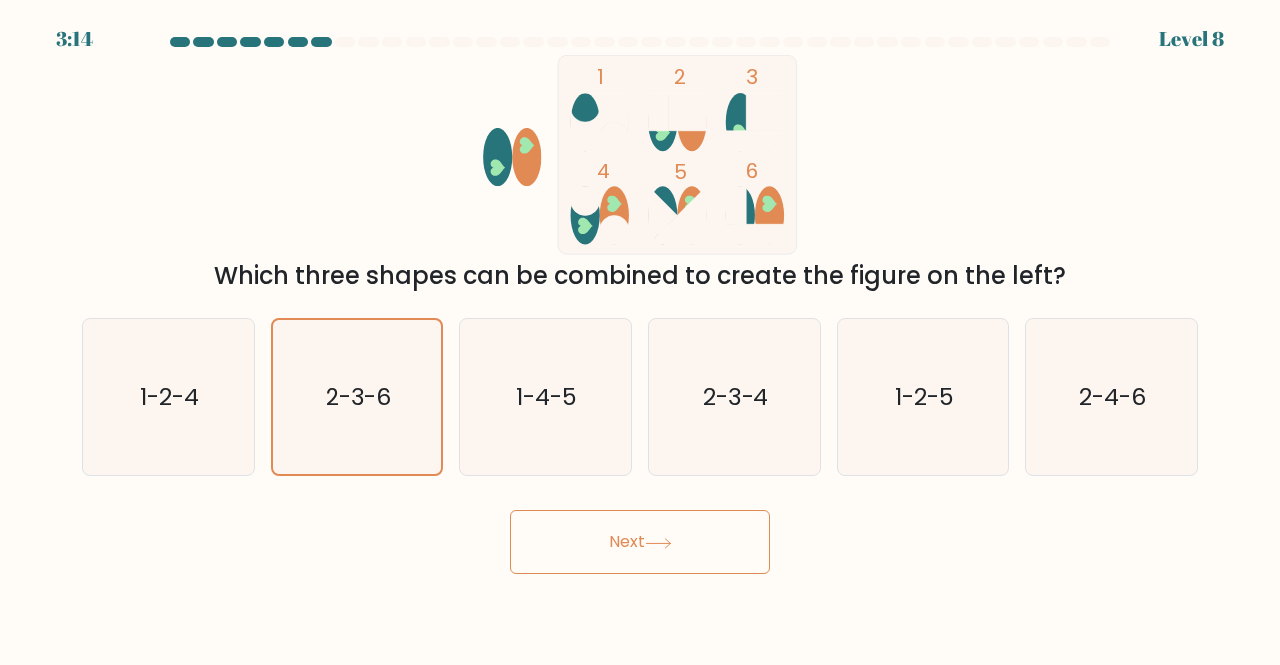 click on "Next" at bounding box center (640, 542) 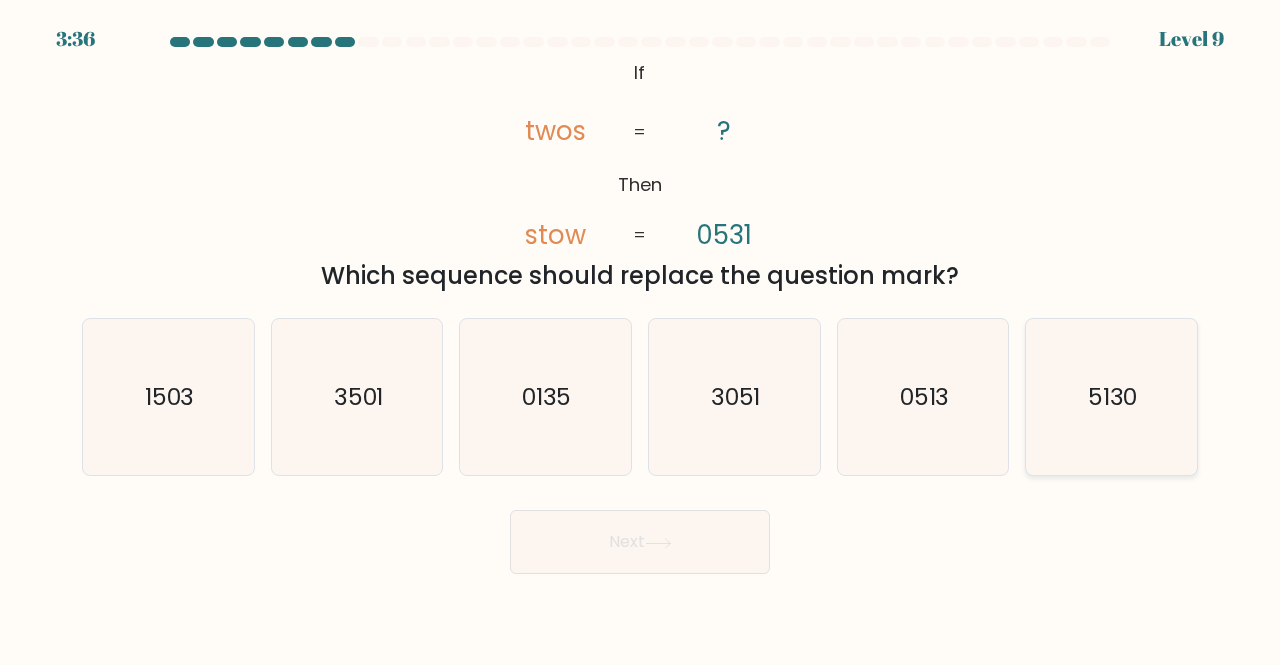 click on "5130" 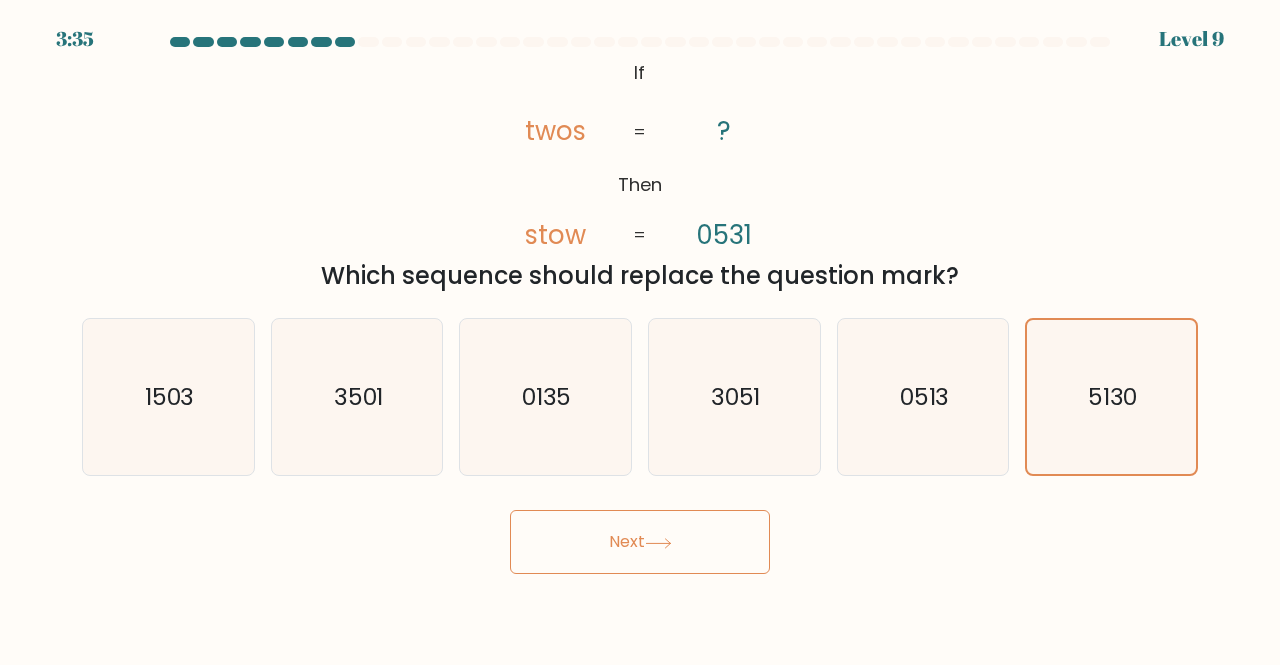 click on "Next" at bounding box center [640, 542] 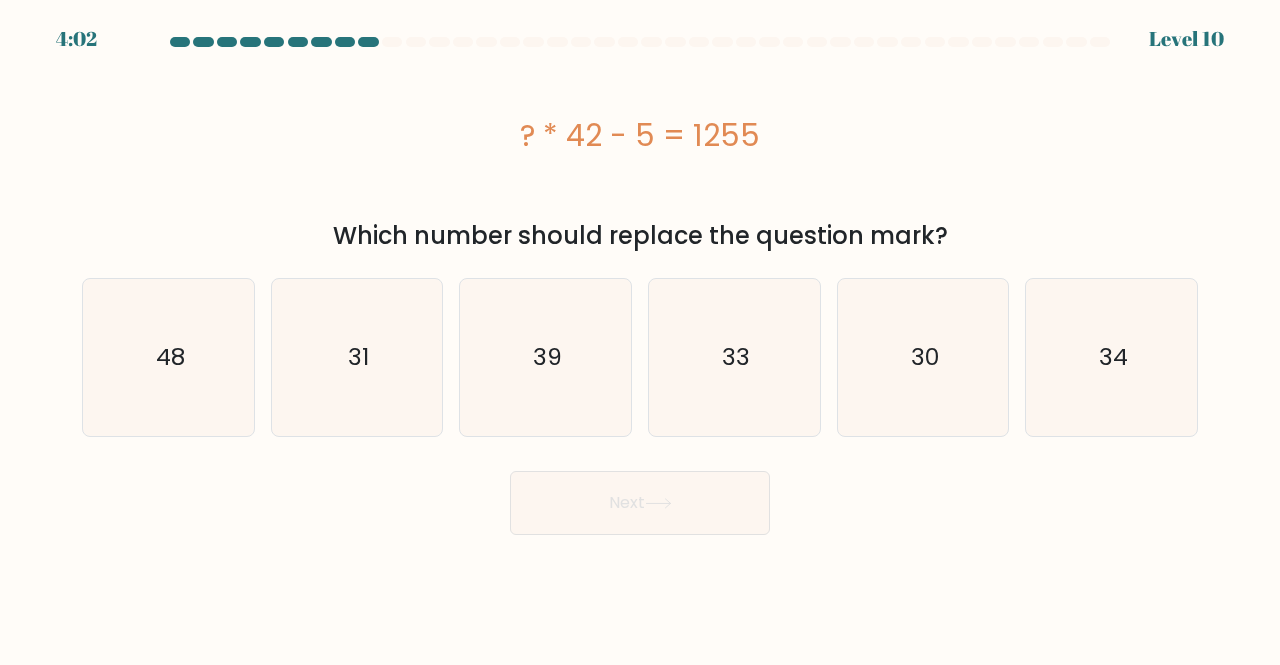 type 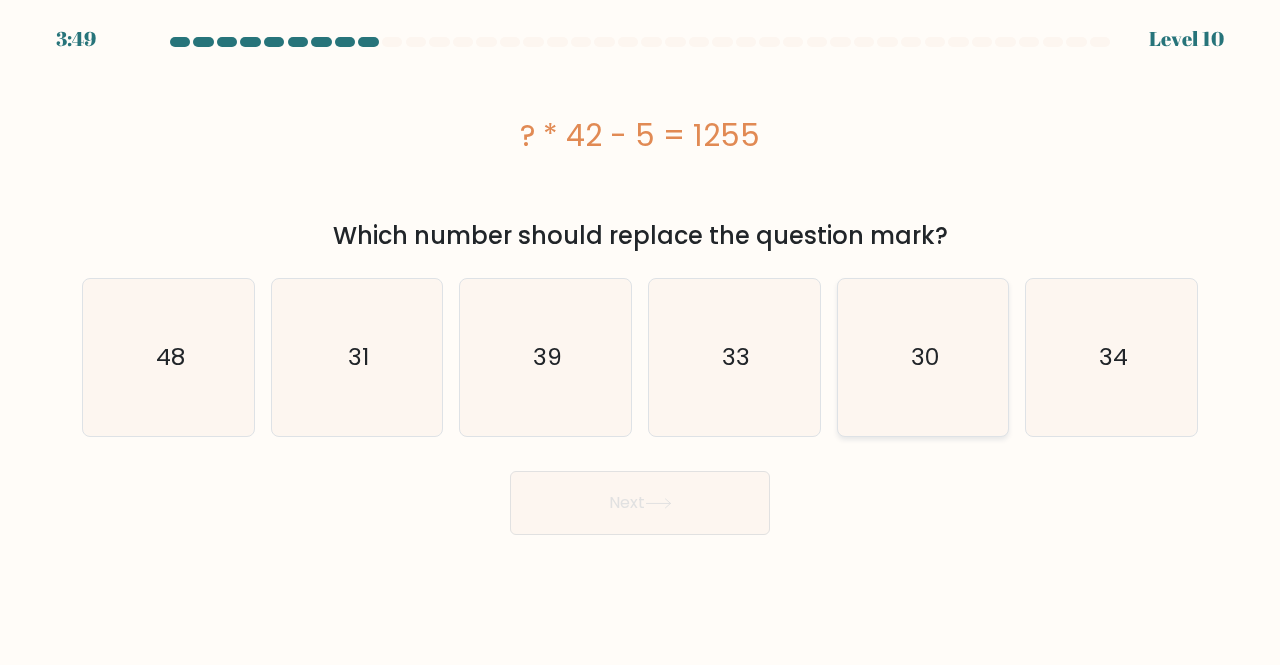 click on "30" 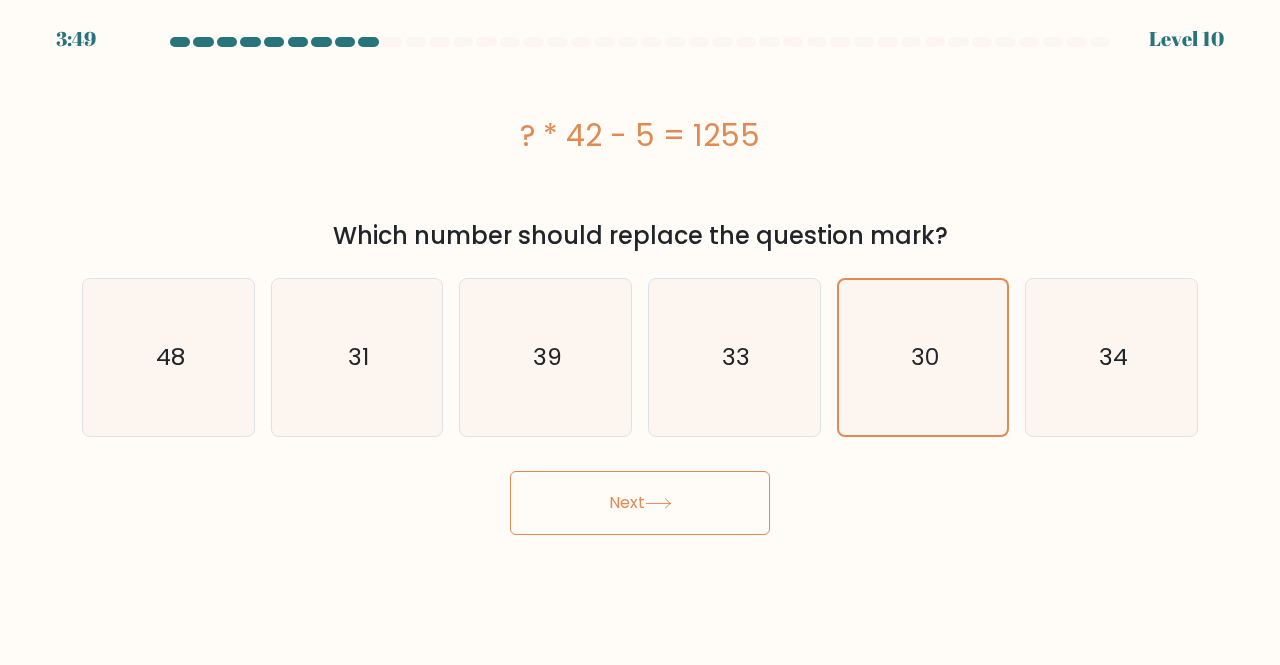click on "Next" at bounding box center [640, 503] 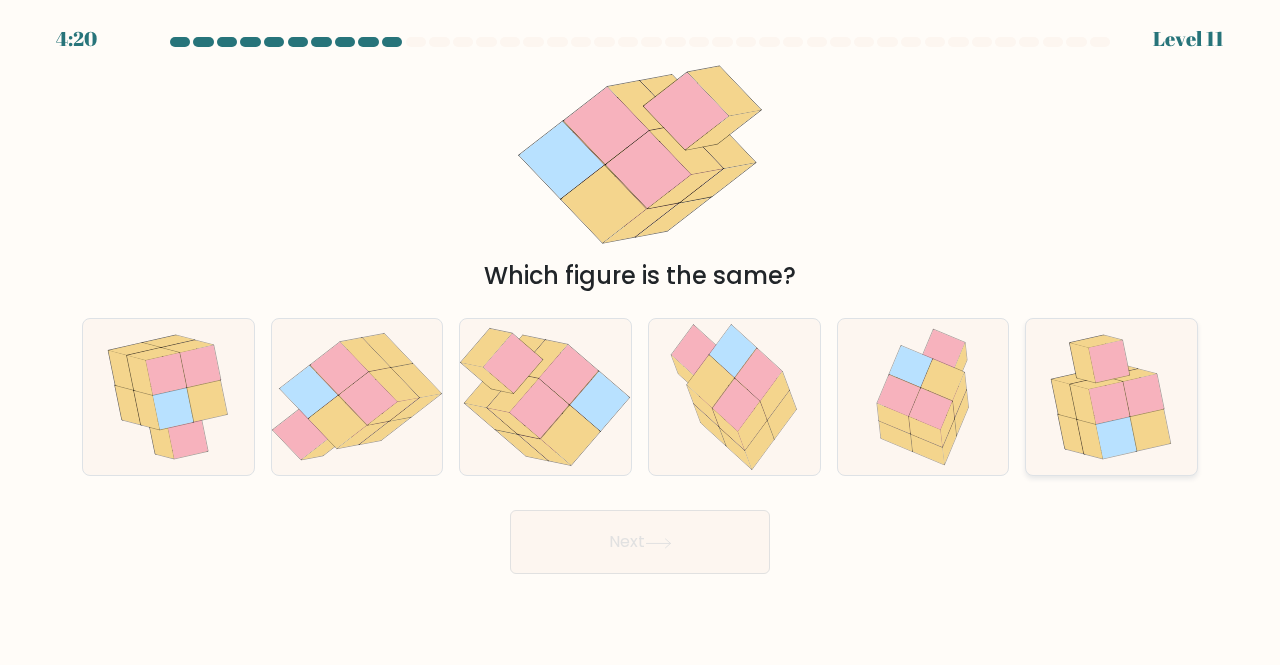 click 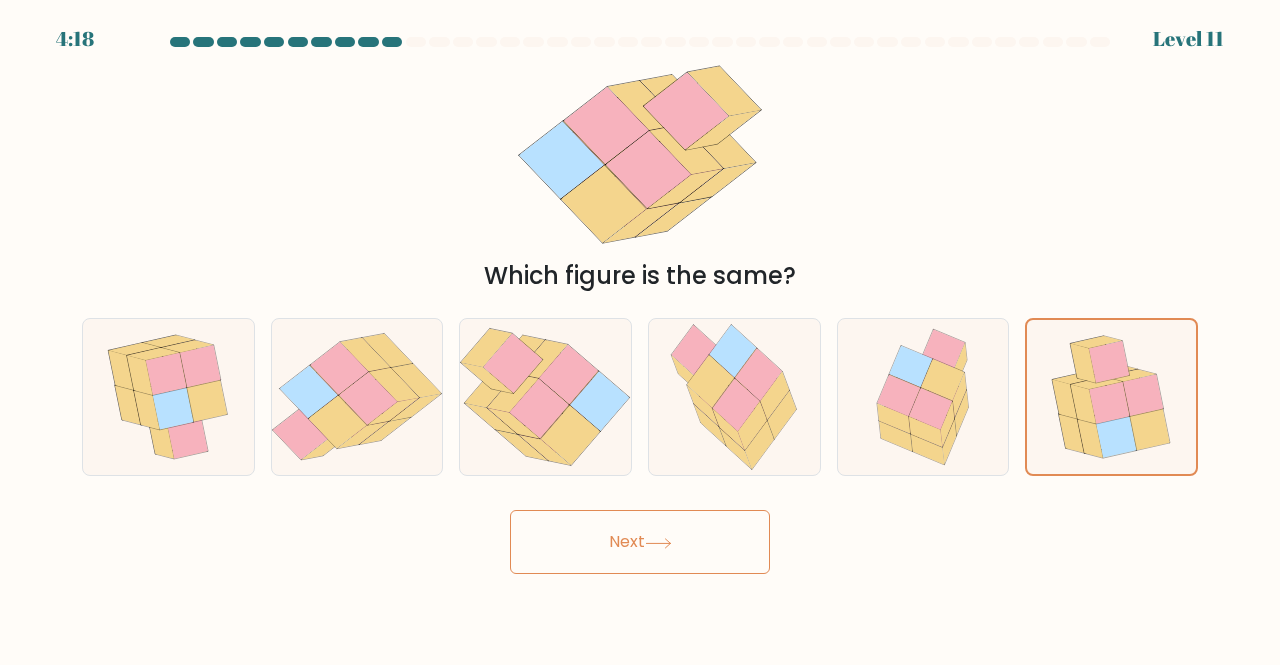 click on "Next" at bounding box center [640, 542] 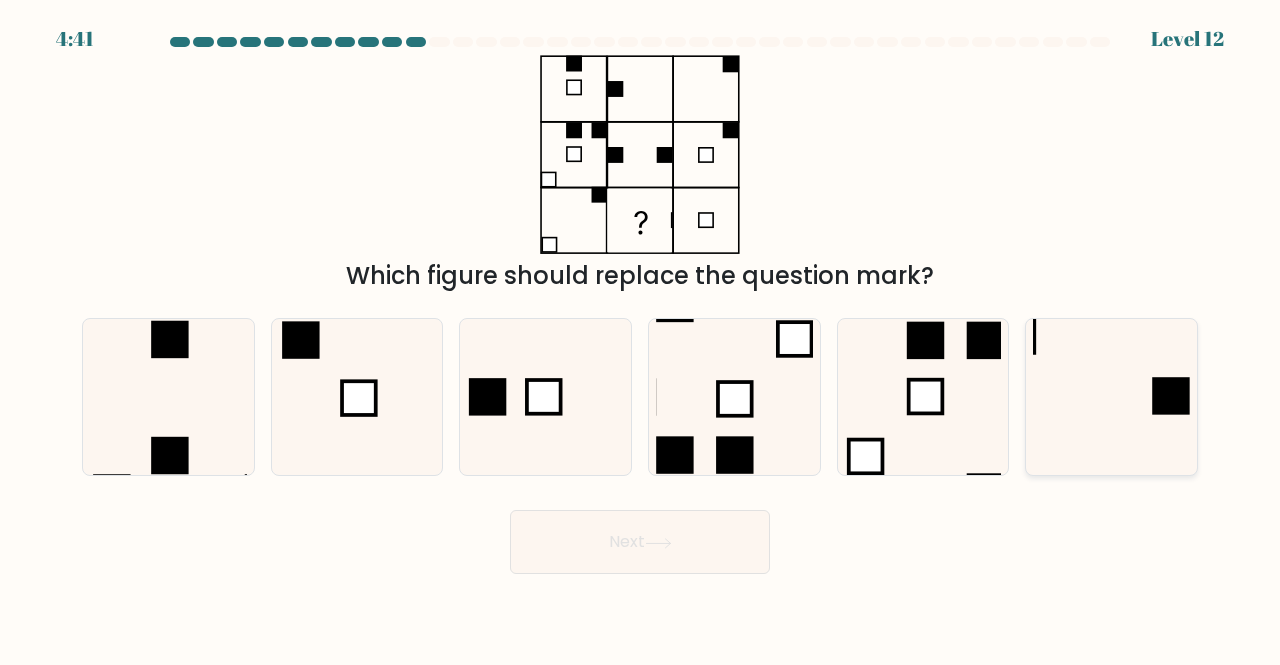 click 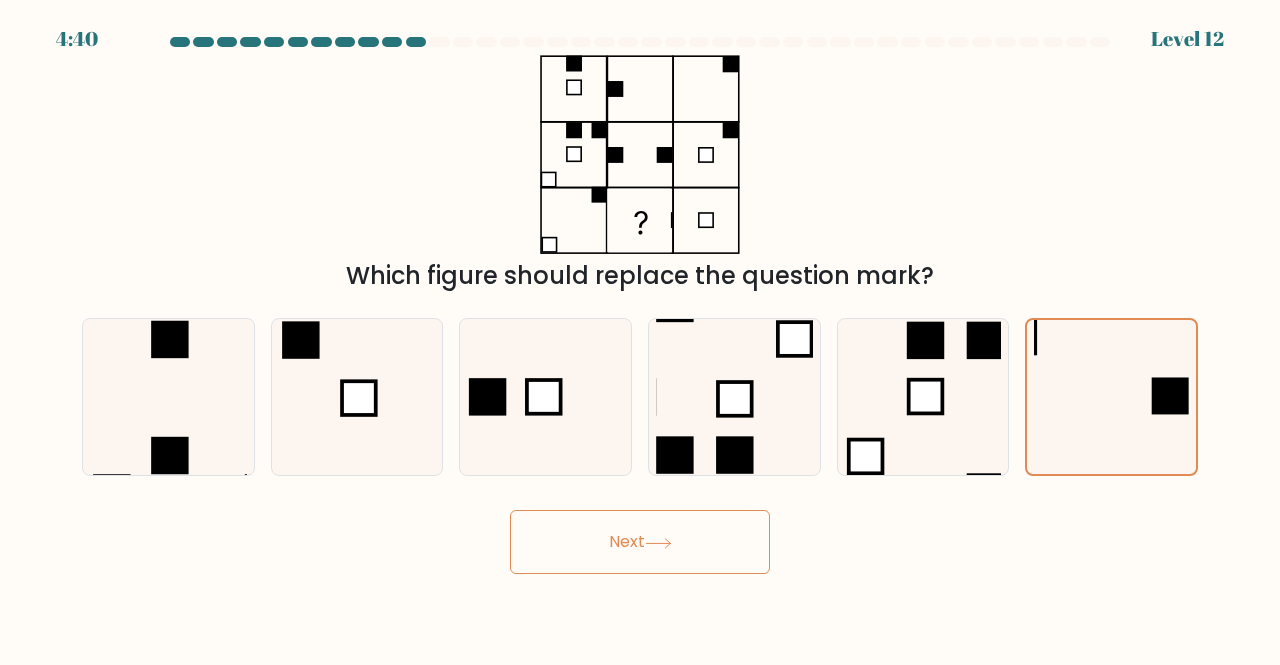 click on "Next" at bounding box center [640, 542] 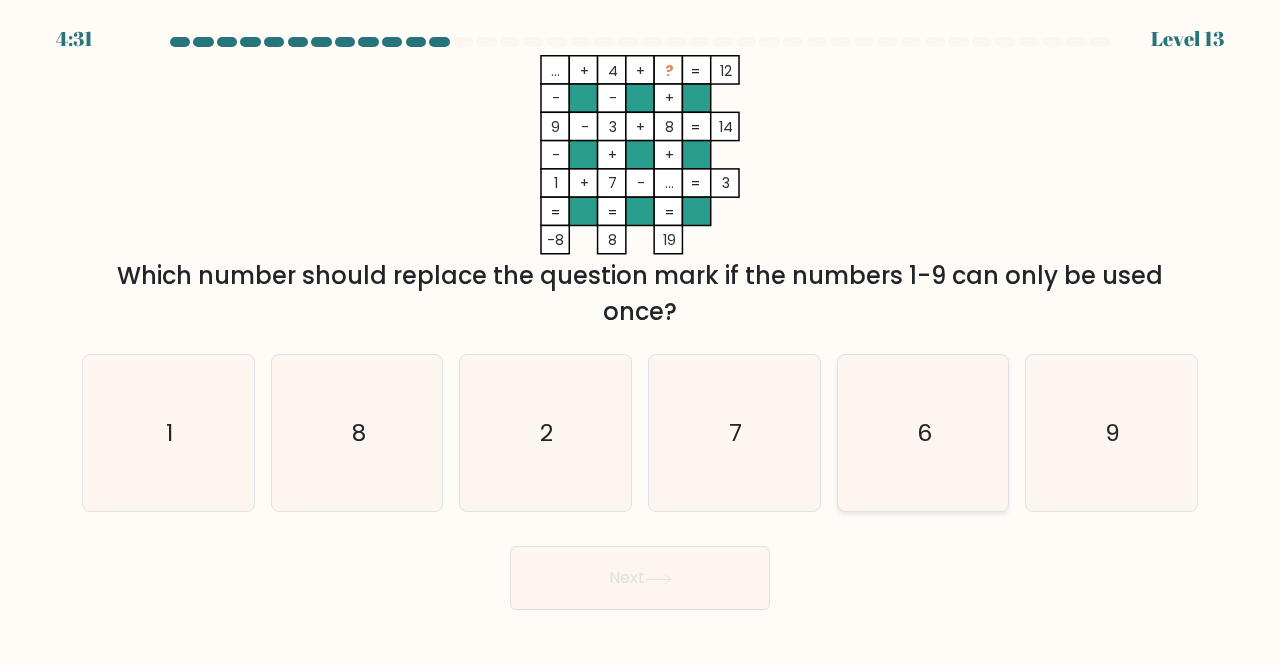 click on "6" 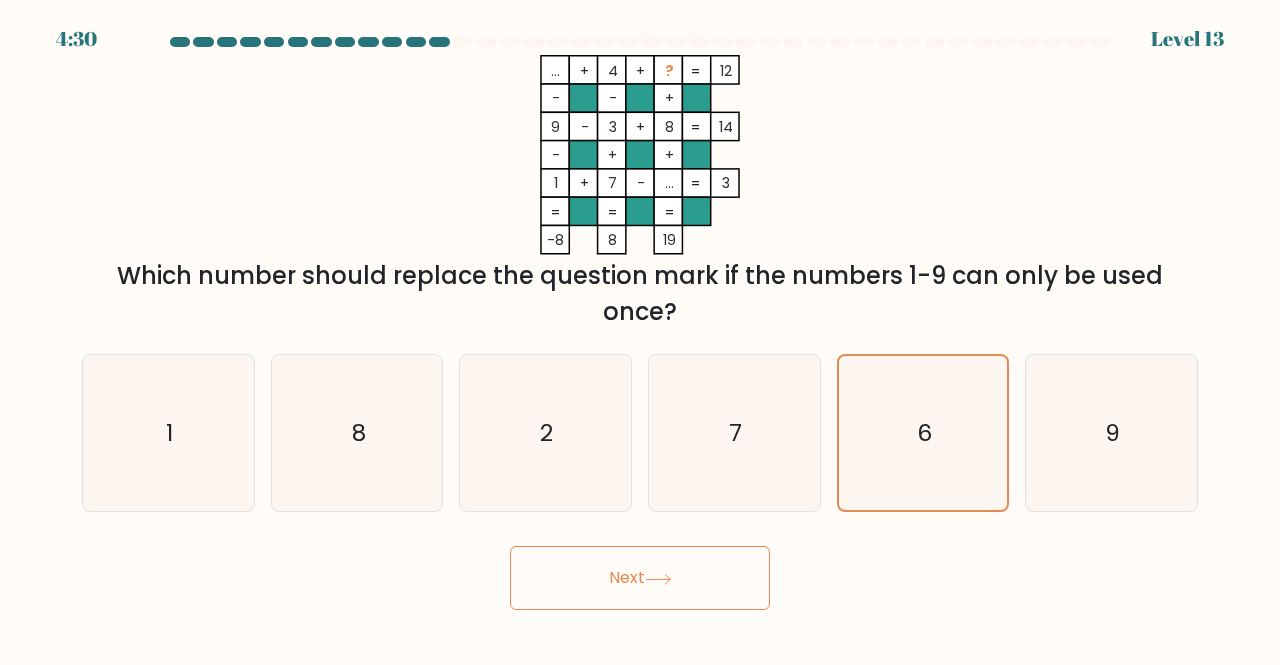 click on "Next" at bounding box center (640, 578) 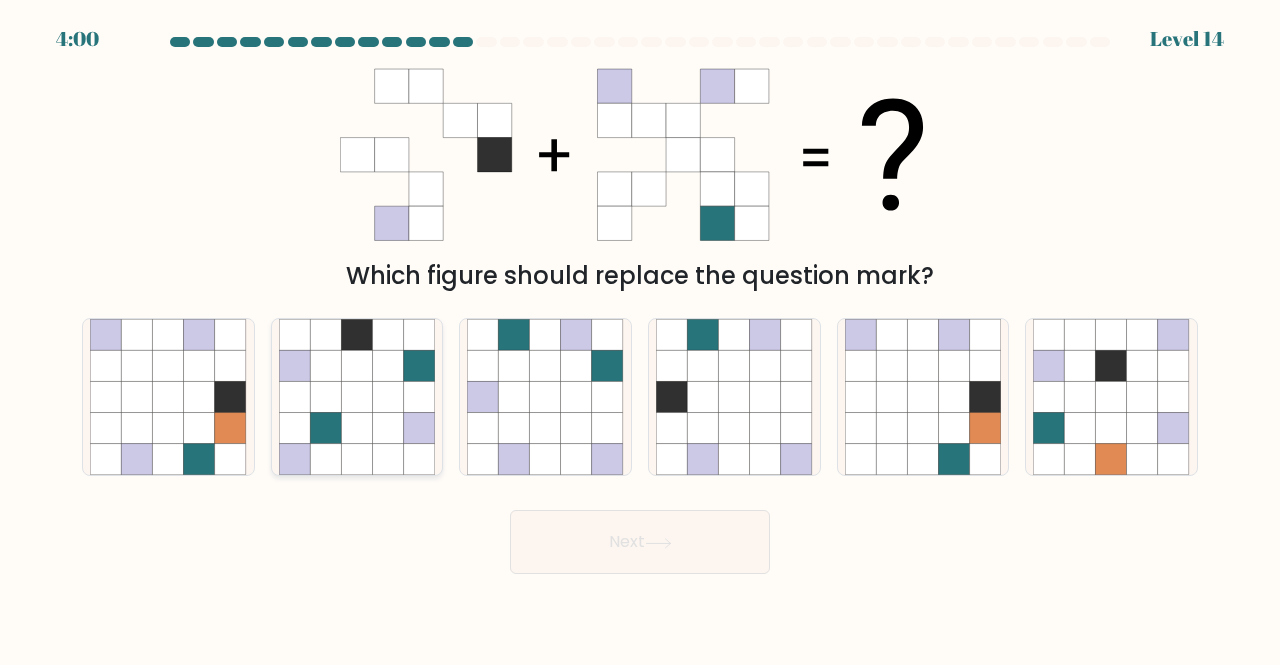 click 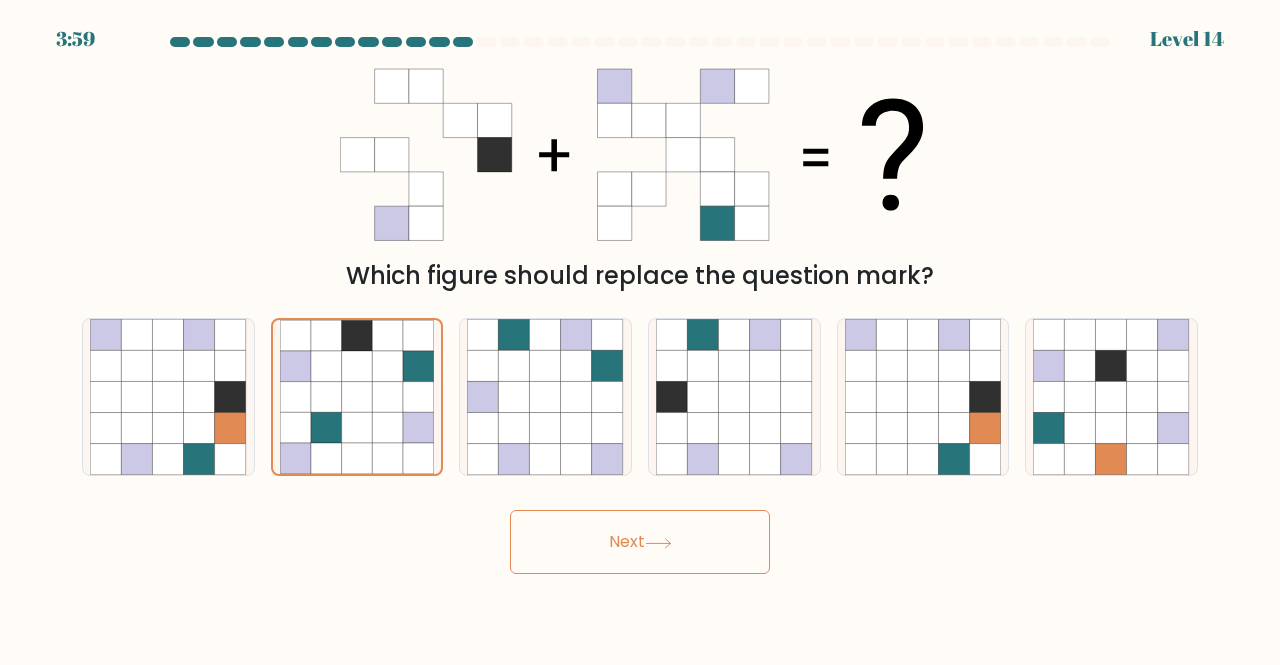 click on "Next" at bounding box center (640, 542) 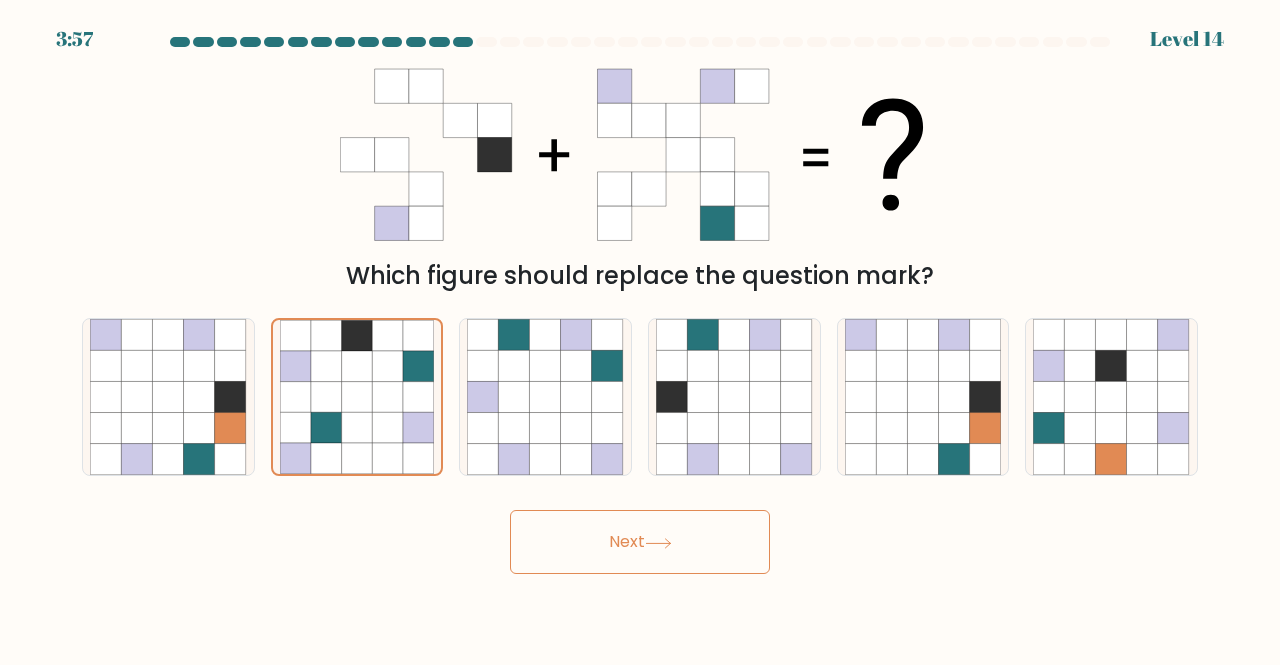 click on "Next" at bounding box center (640, 542) 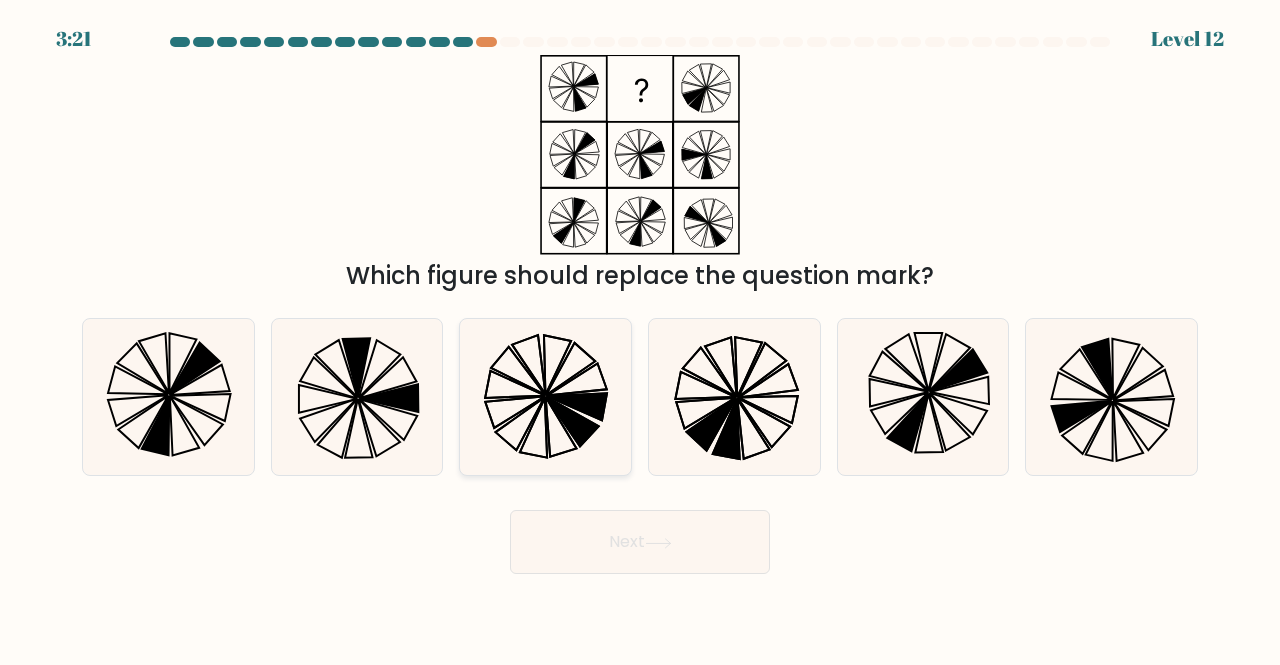 click 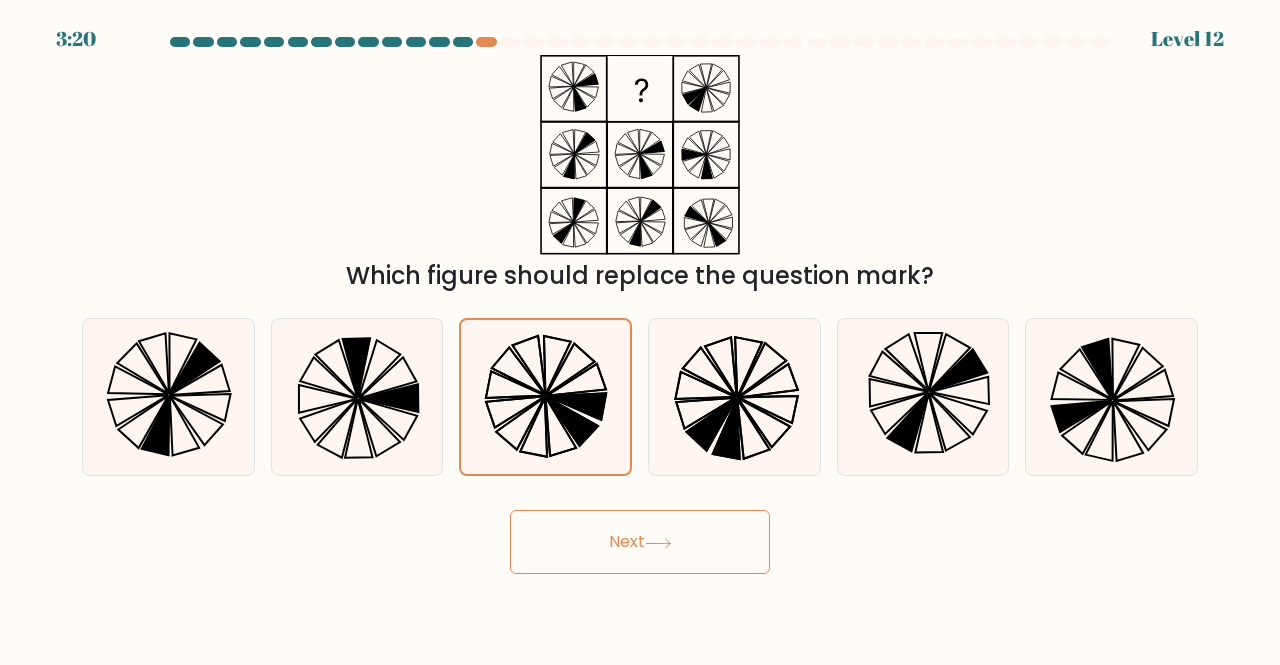 click on "Next" at bounding box center [640, 542] 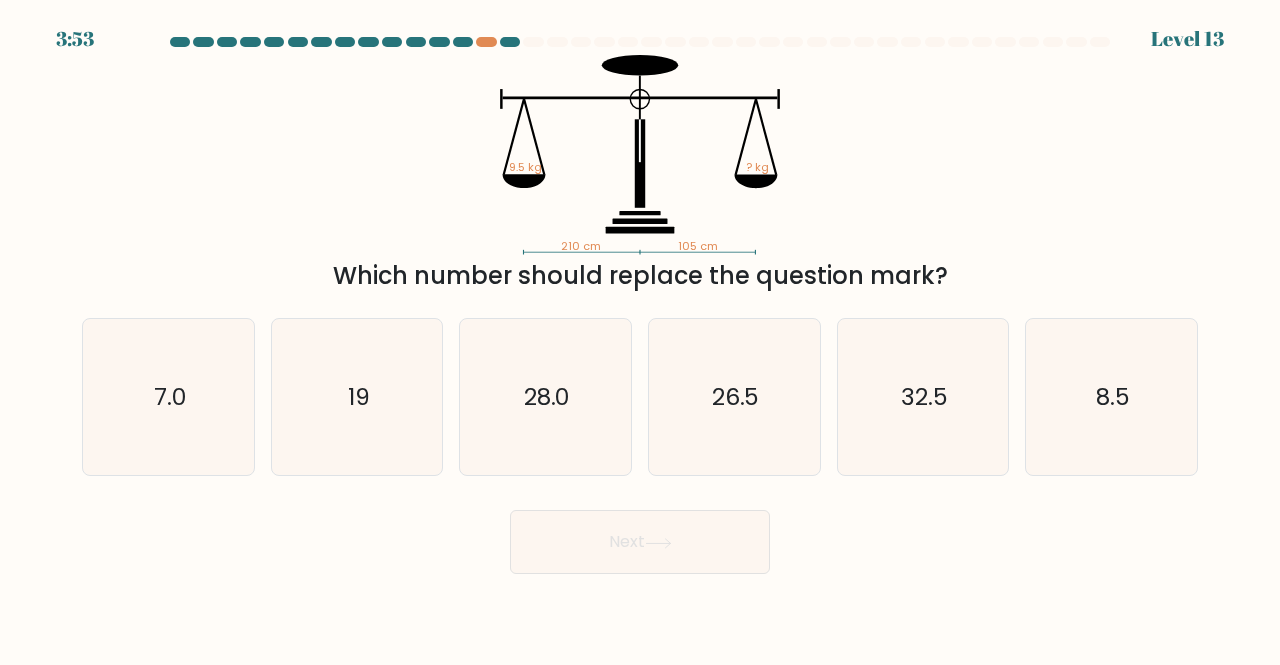 drag, startPoint x: 708, startPoint y: 295, endPoint x: 670, endPoint y: 294, distance: 38.013157 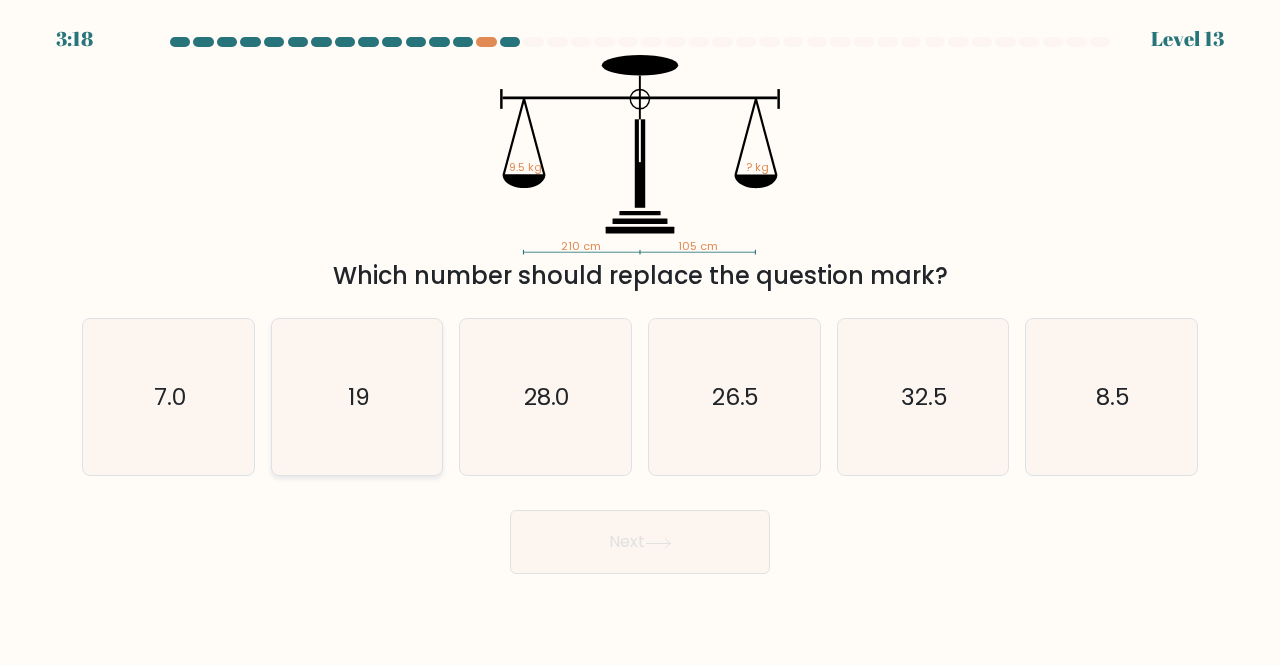 click on "19" 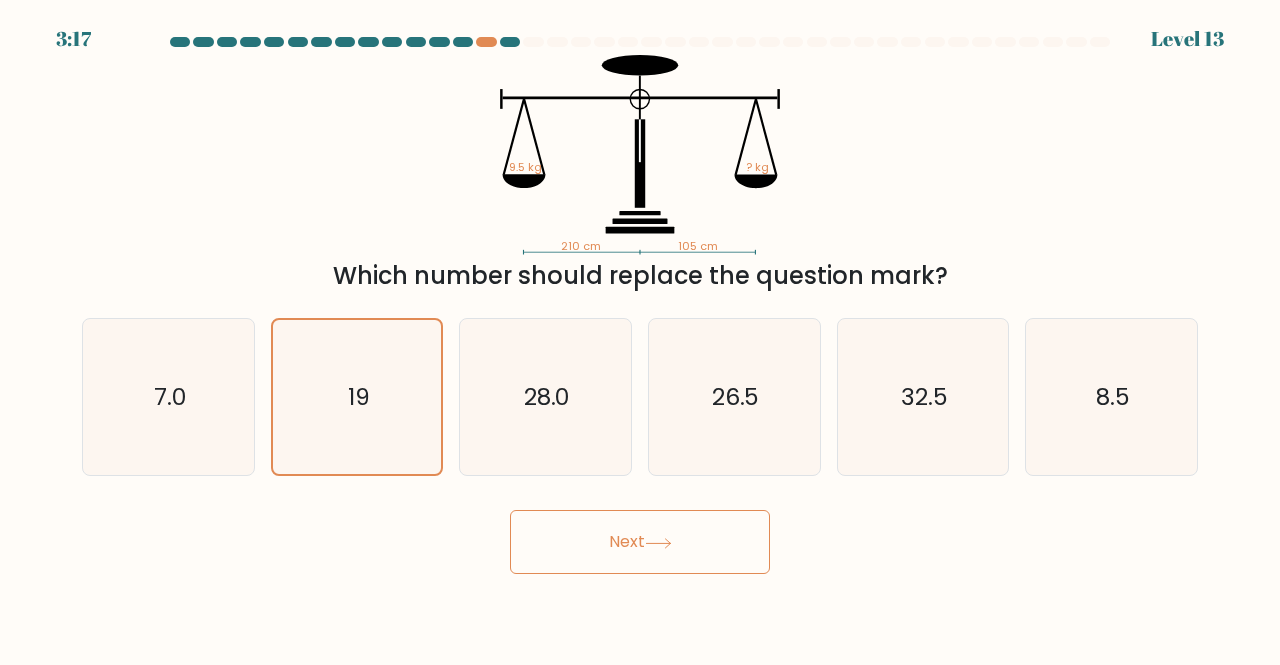 click on "Next" at bounding box center (640, 542) 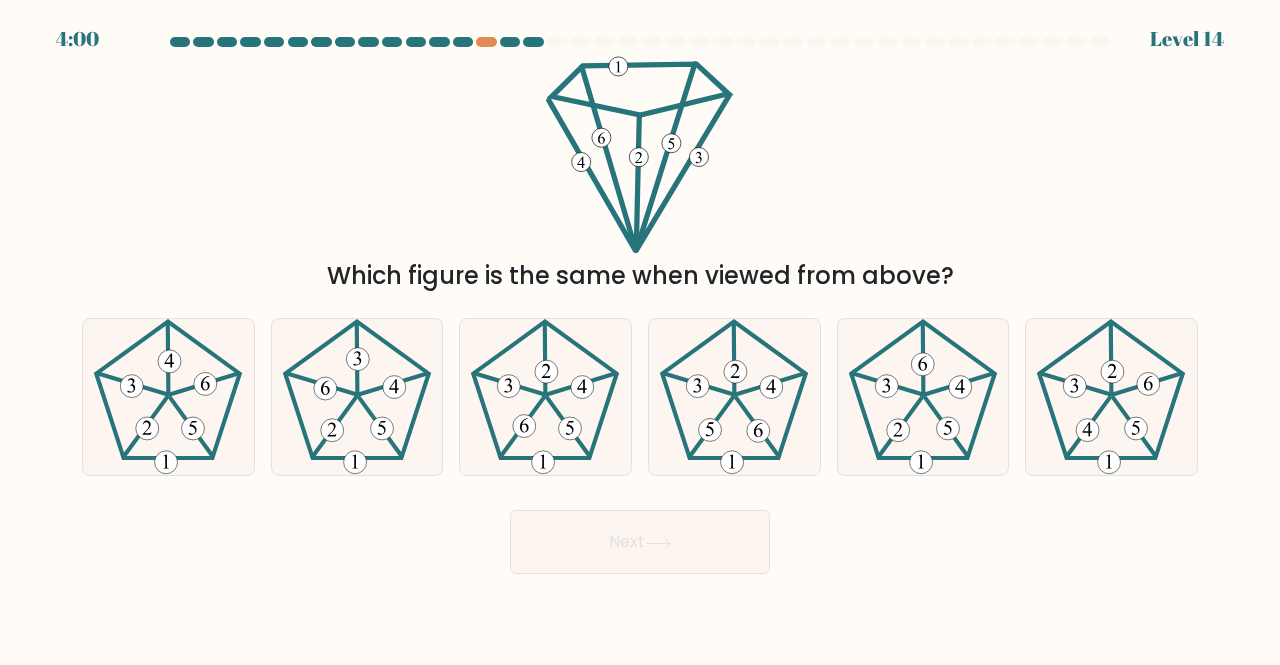 click on "Next" at bounding box center (640, 542) 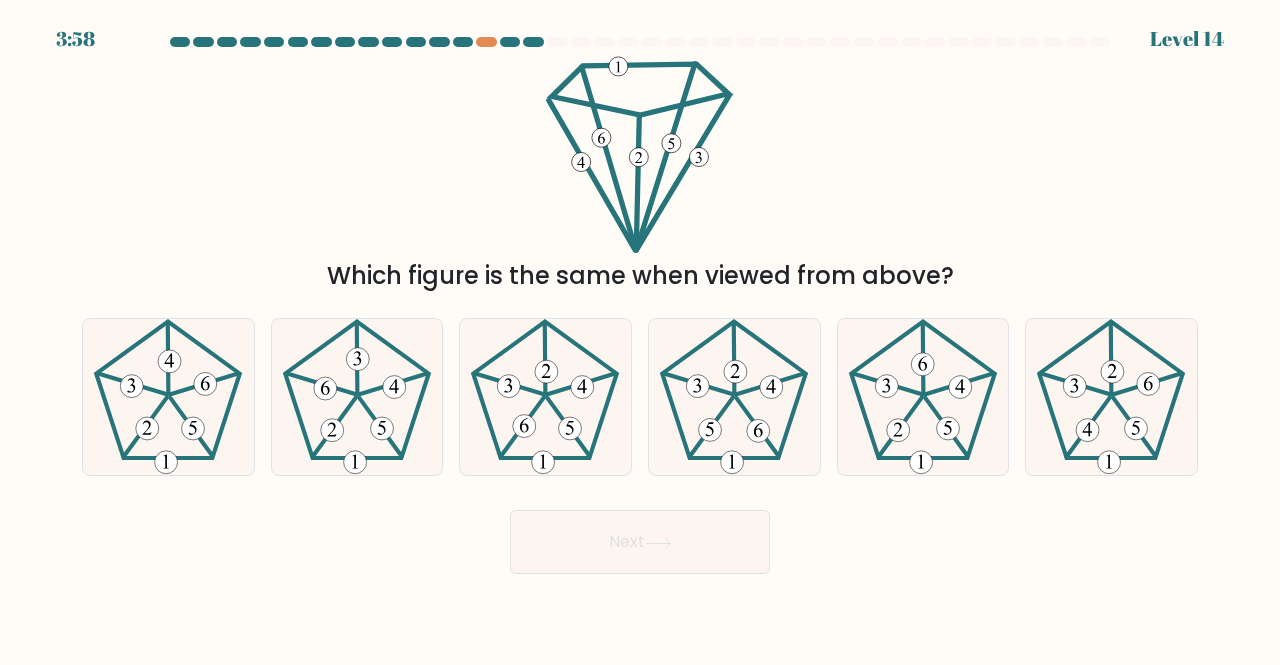 click on "Which figure is the same when viewed from above?" at bounding box center (640, 174) 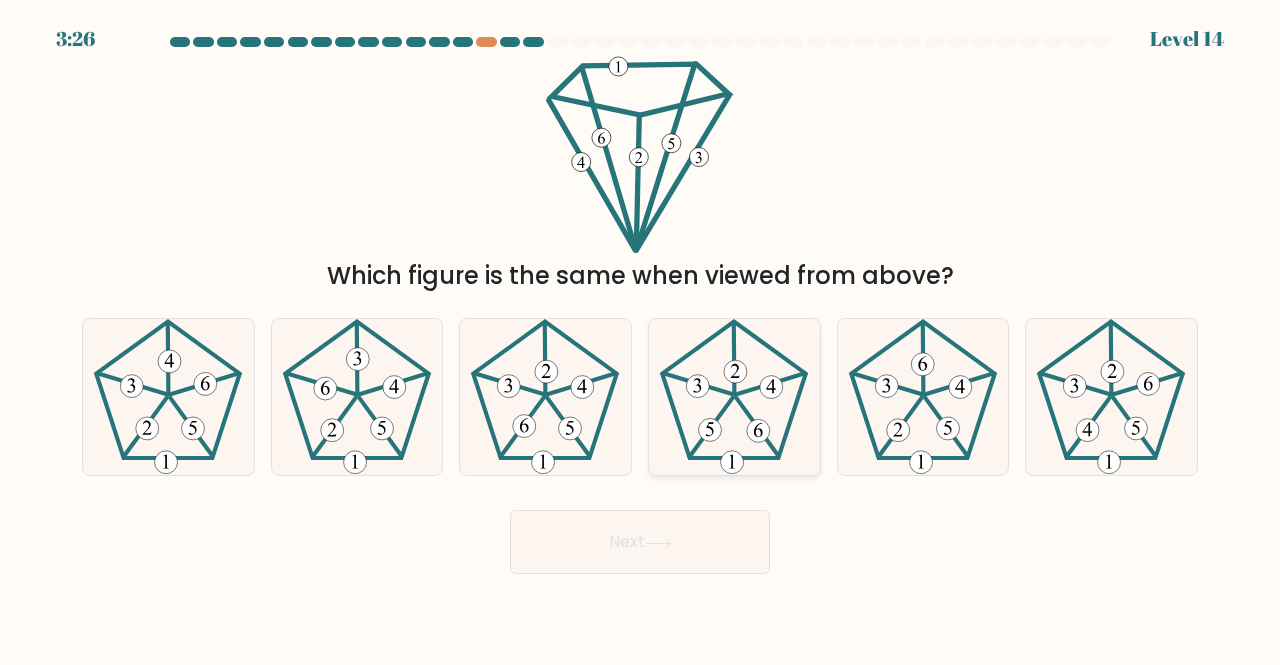 click 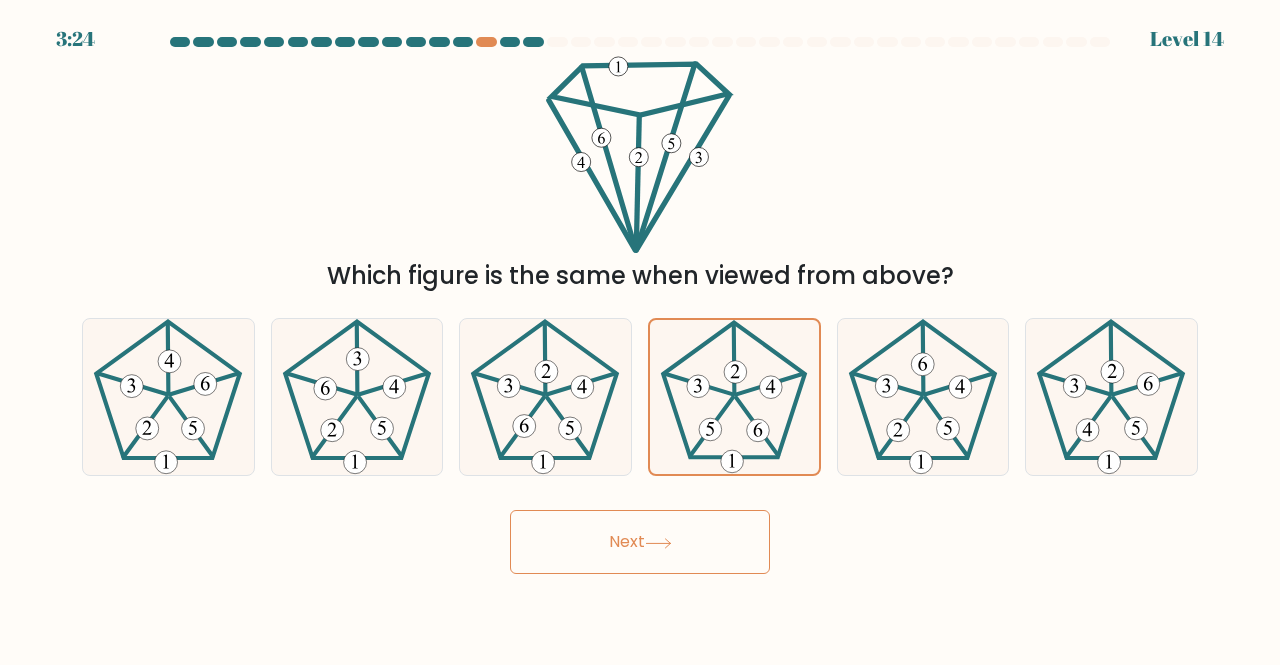 click 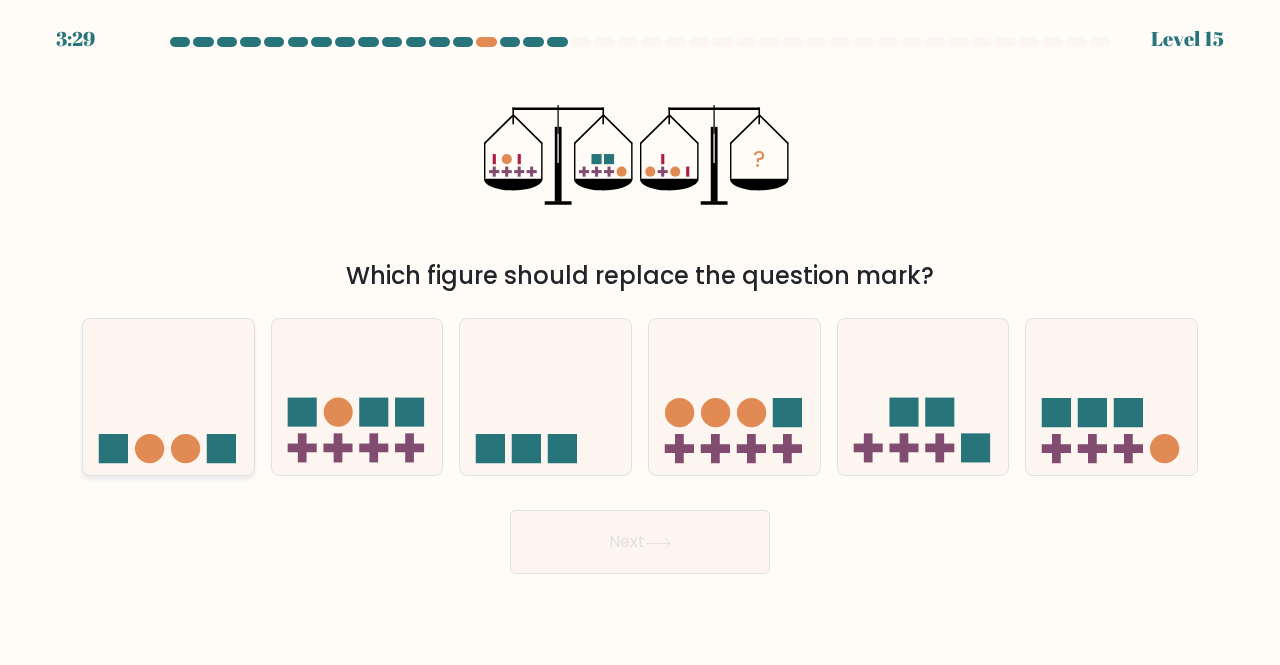 click 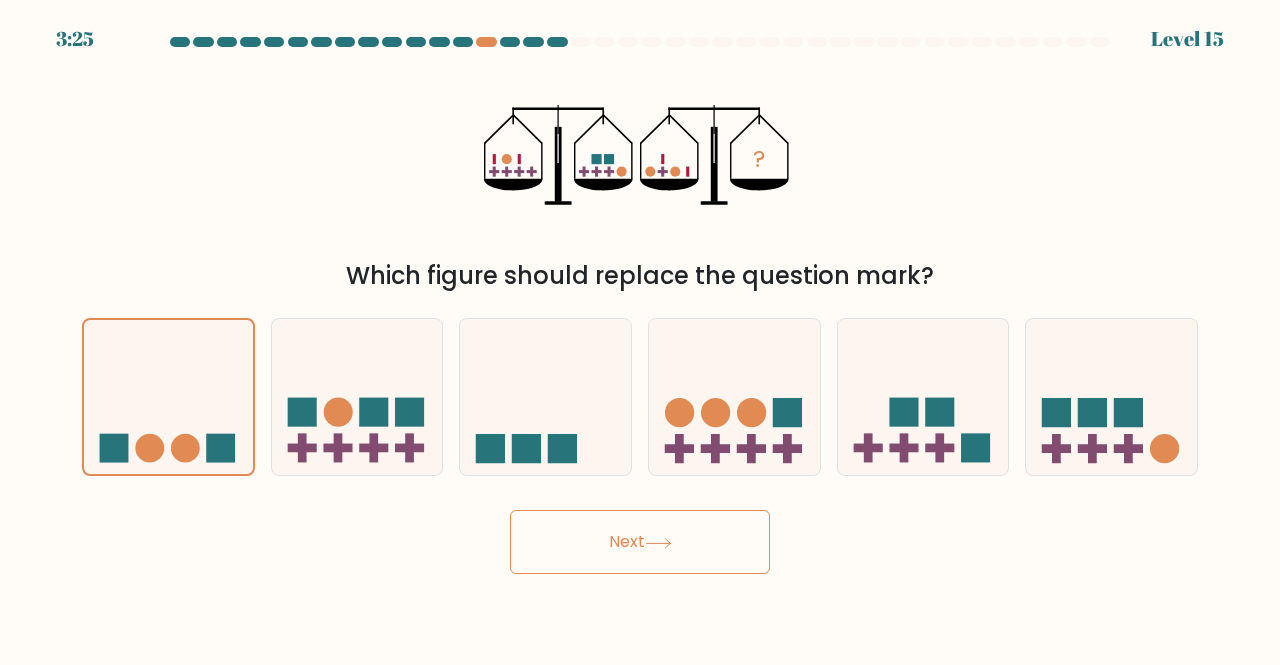 click on "Next" at bounding box center (640, 542) 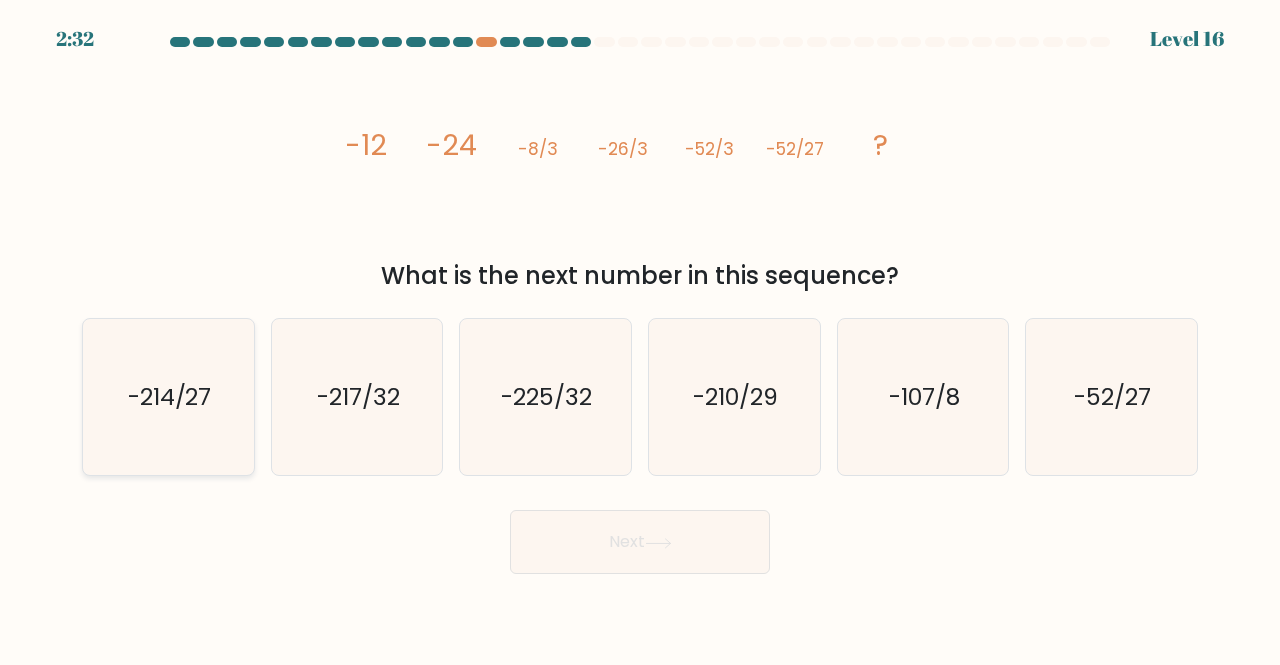 click on "-214/27" 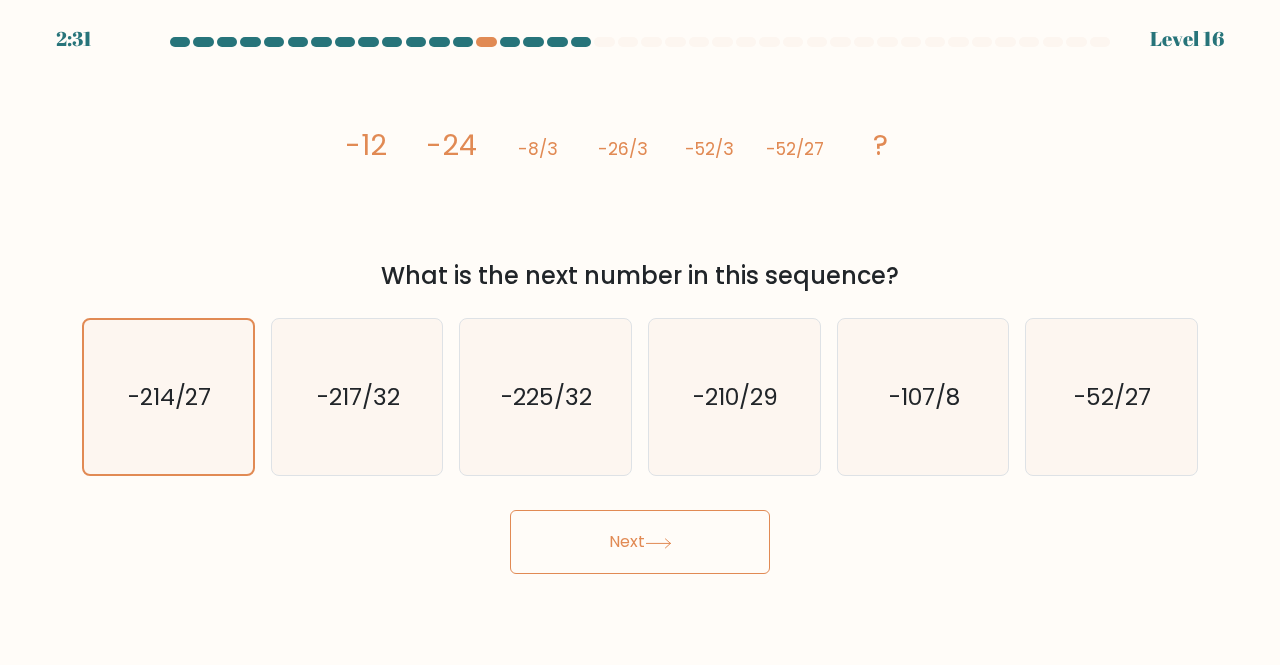 click on "Next" at bounding box center (640, 542) 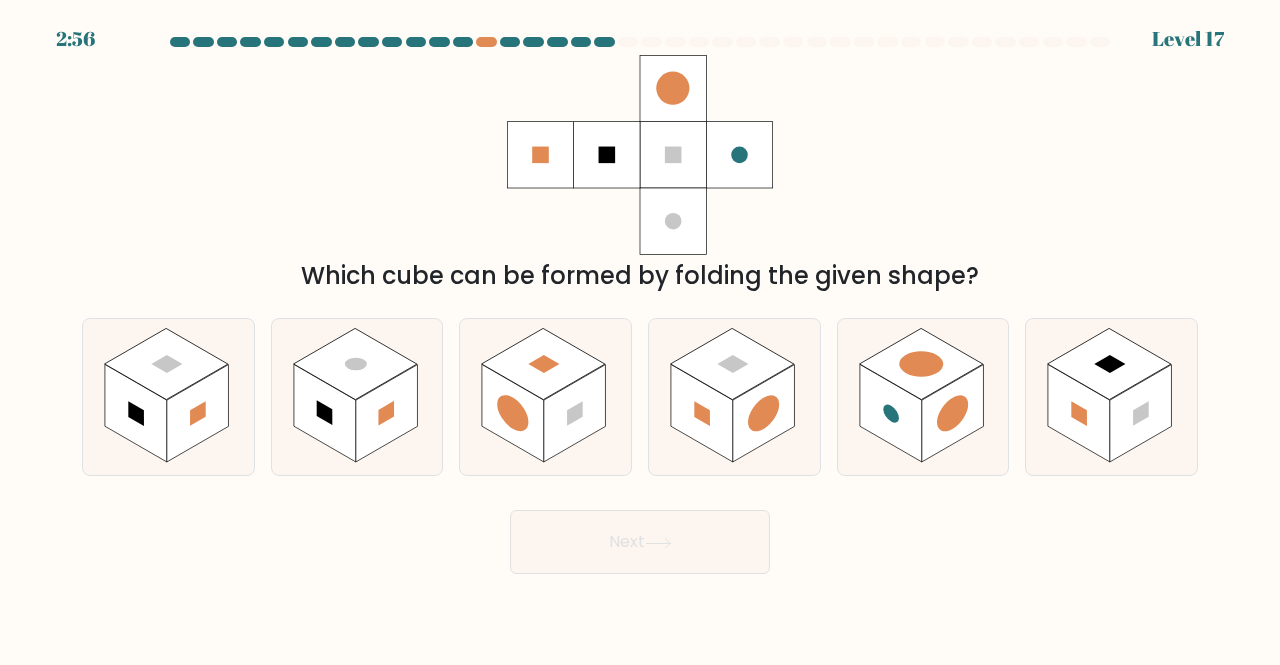 drag, startPoint x: 624, startPoint y: 497, endPoint x: 454, endPoint y: 481, distance: 170.75128 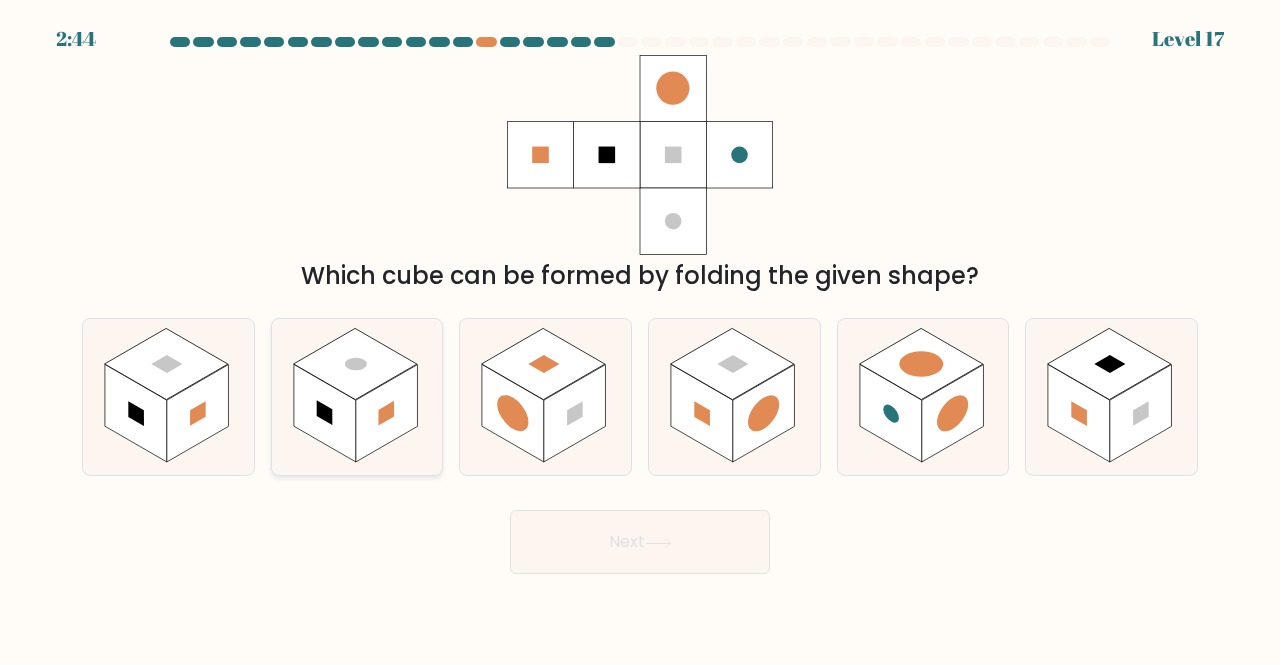 click 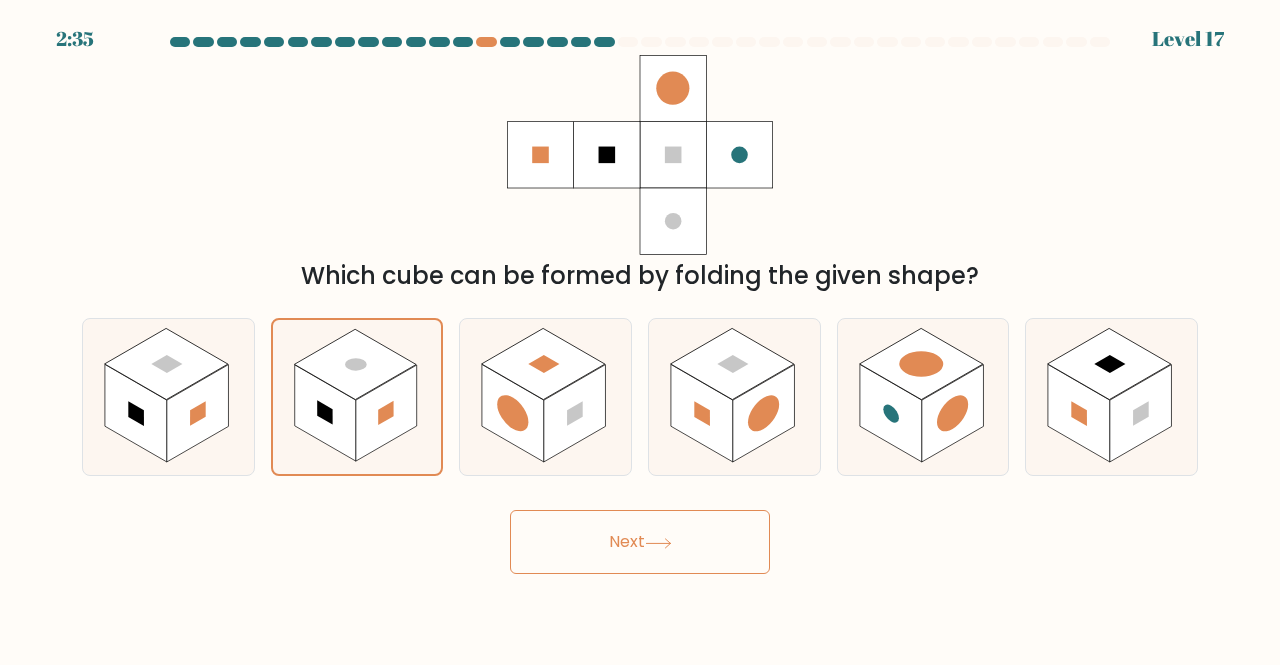 click on "Next" at bounding box center [640, 542] 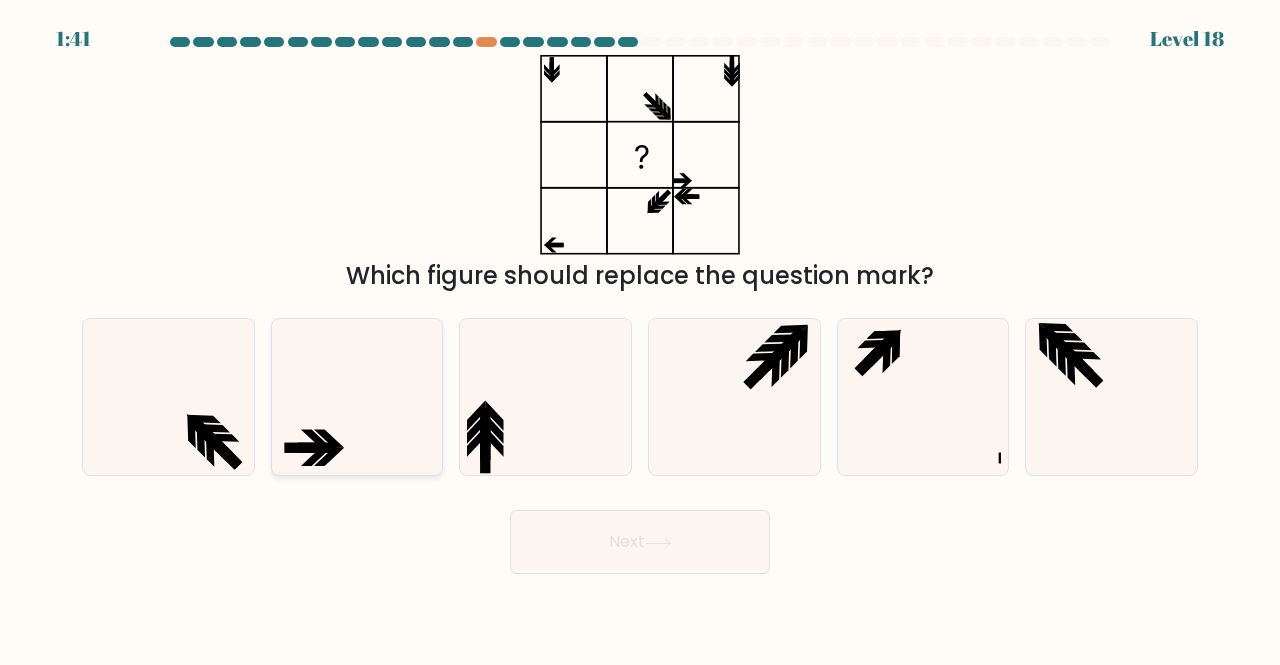 click 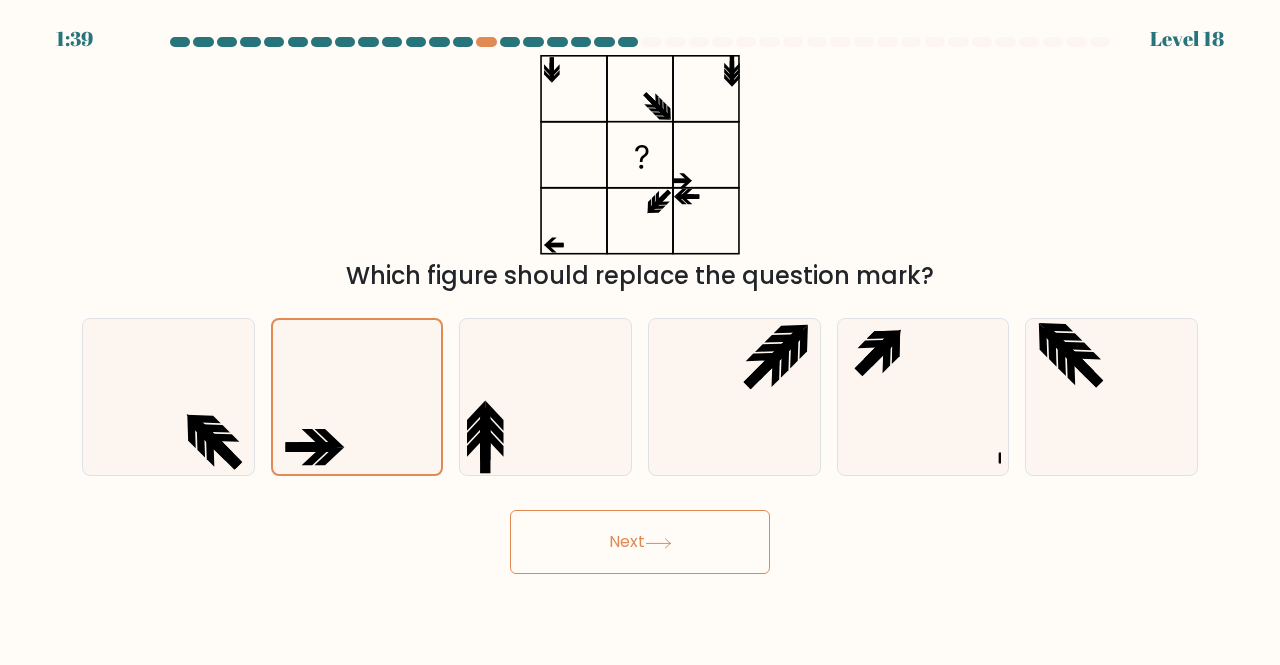 click on "Next" at bounding box center [640, 542] 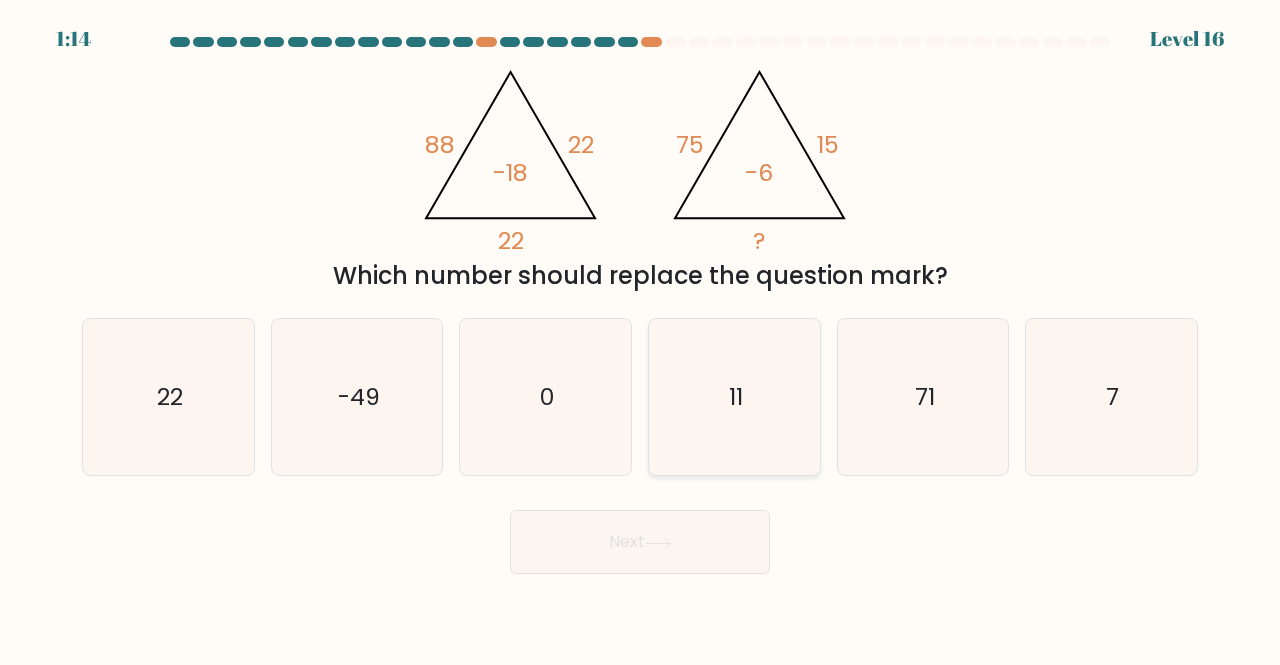 click on "11" 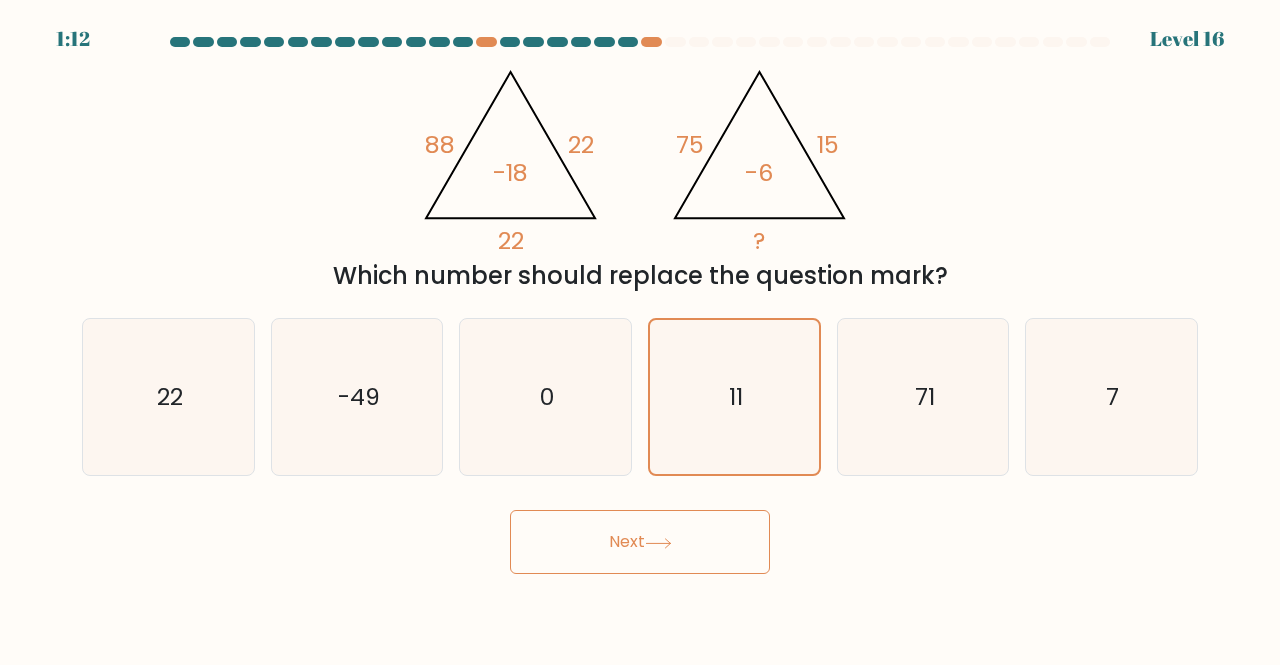 click on "Next" at bounding box center [640, 542] 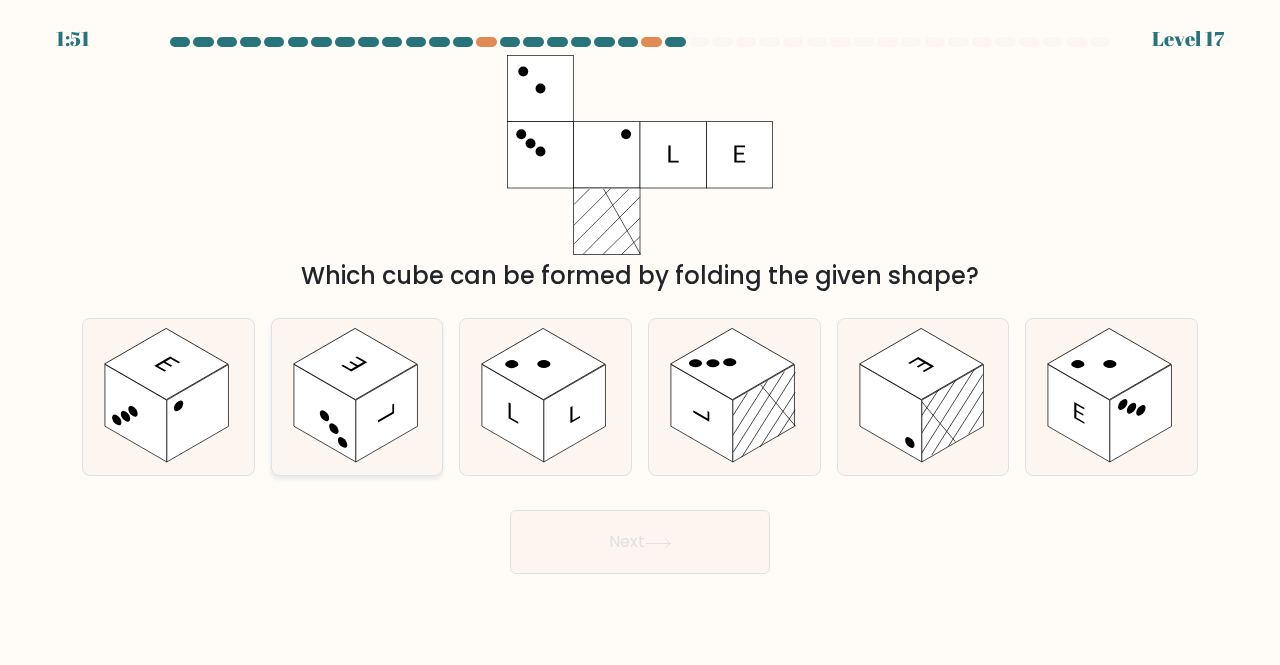drag, startPoint x: 430, startPoint y: 415, endPoint x: 406, endPoint y: 415, distance: 24 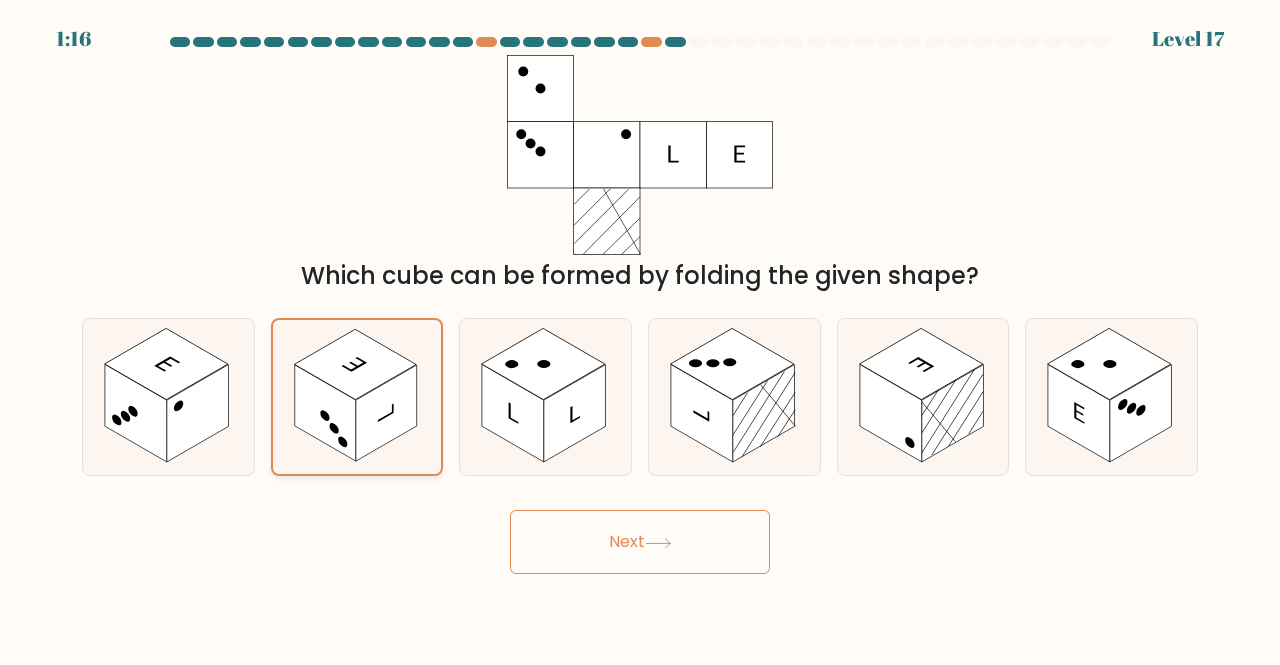 click 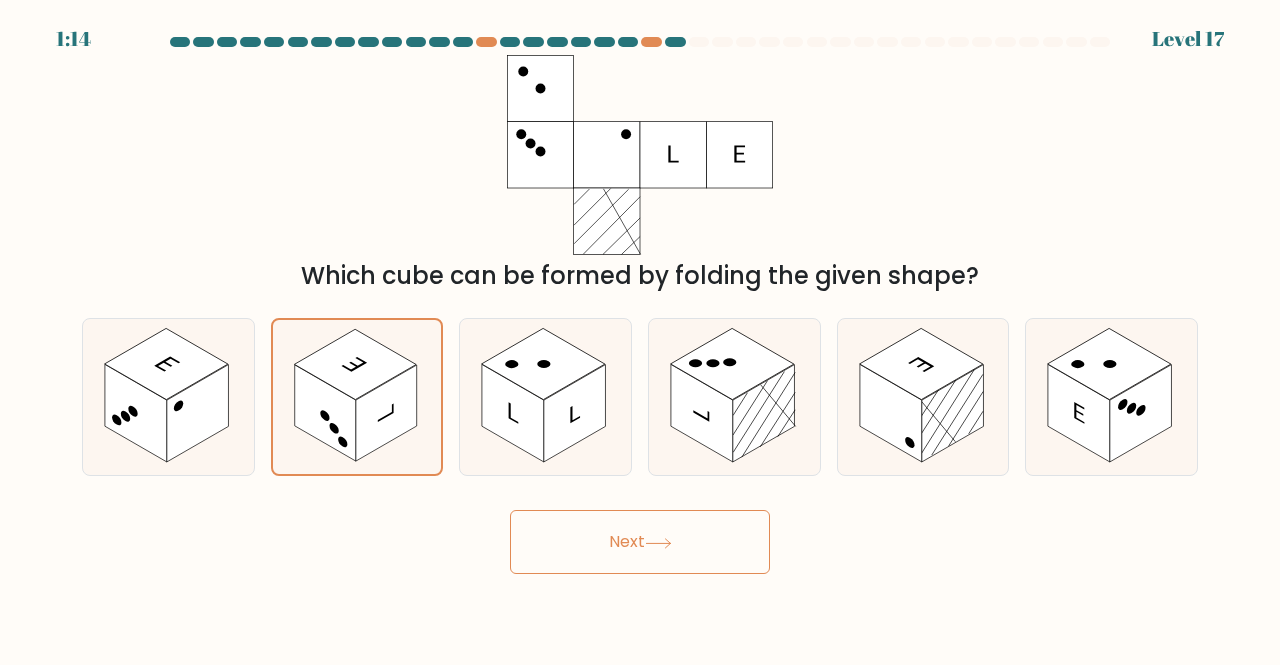 click on "Next" at bounding box center [640, 542] 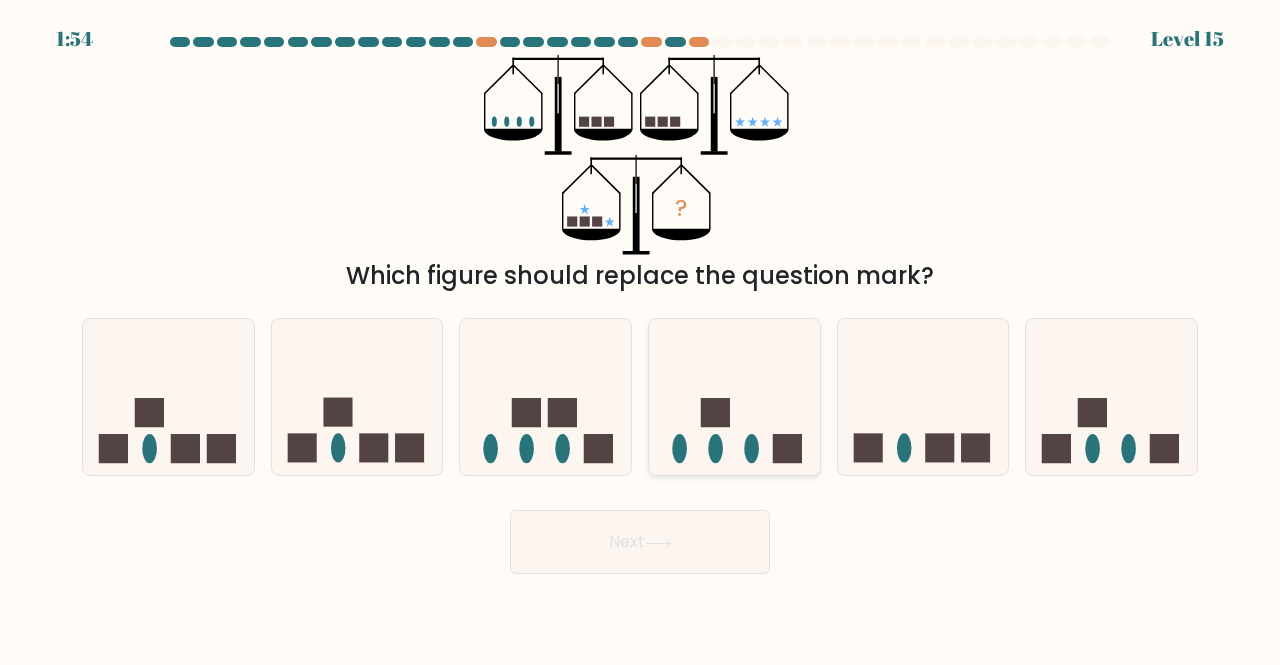 click 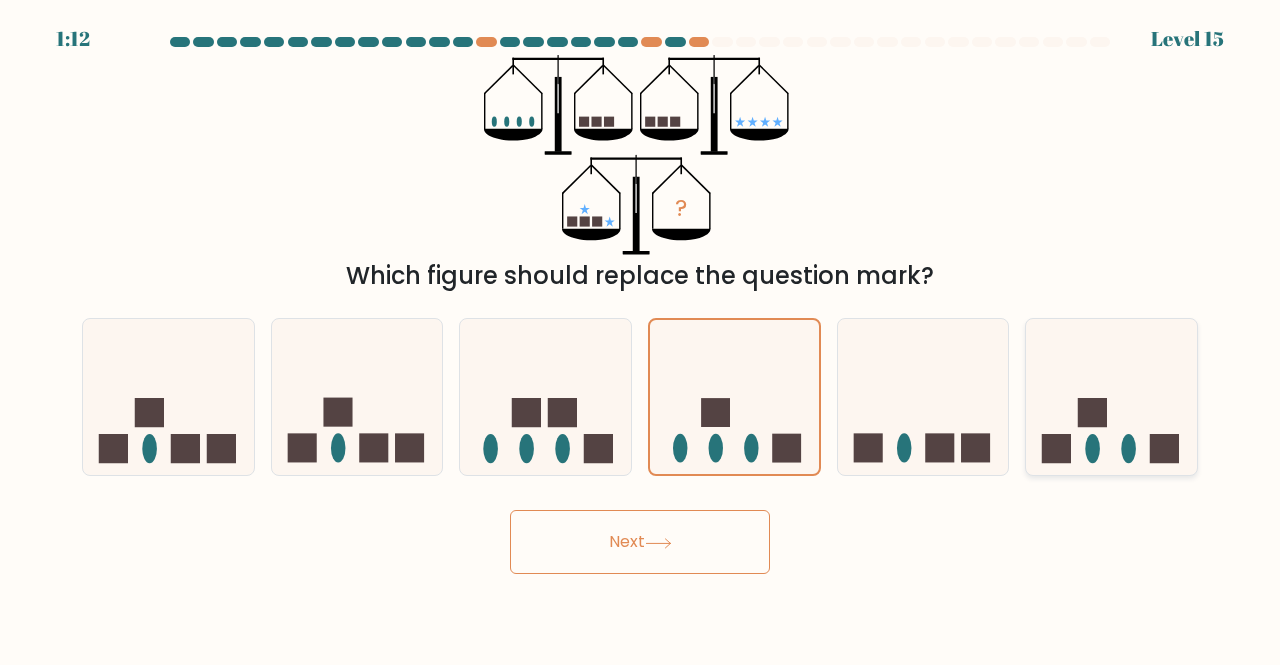 click 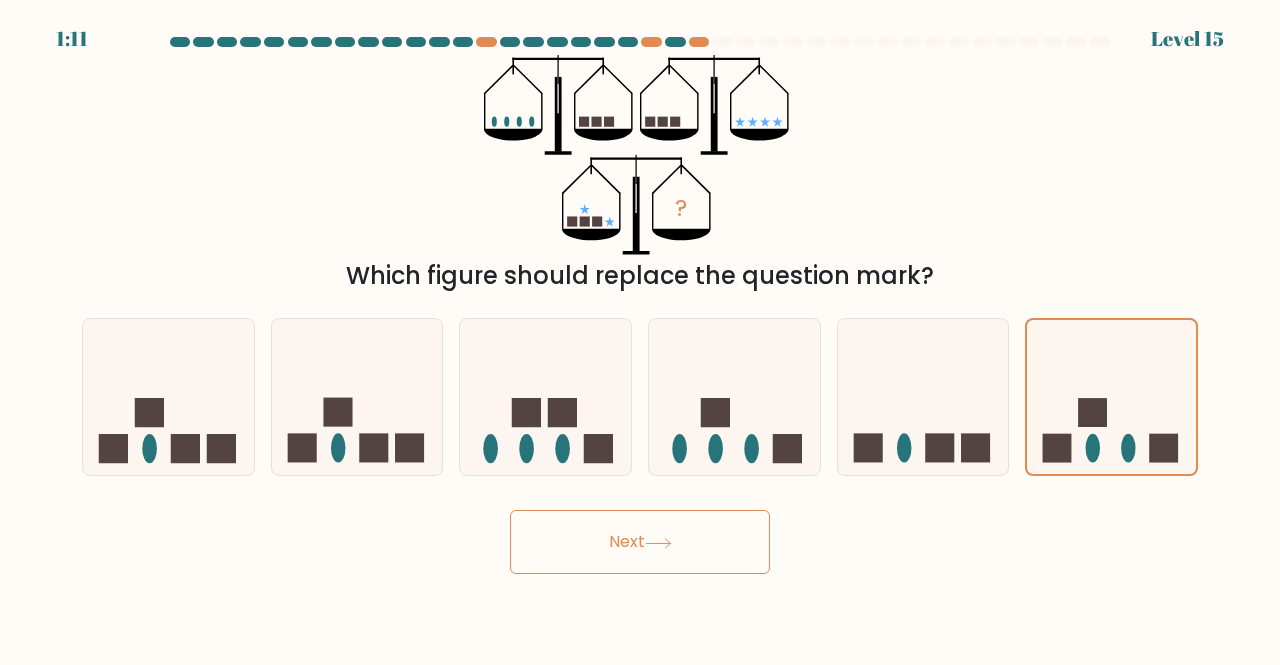 click on "Next" at bounding box center (640, 542) 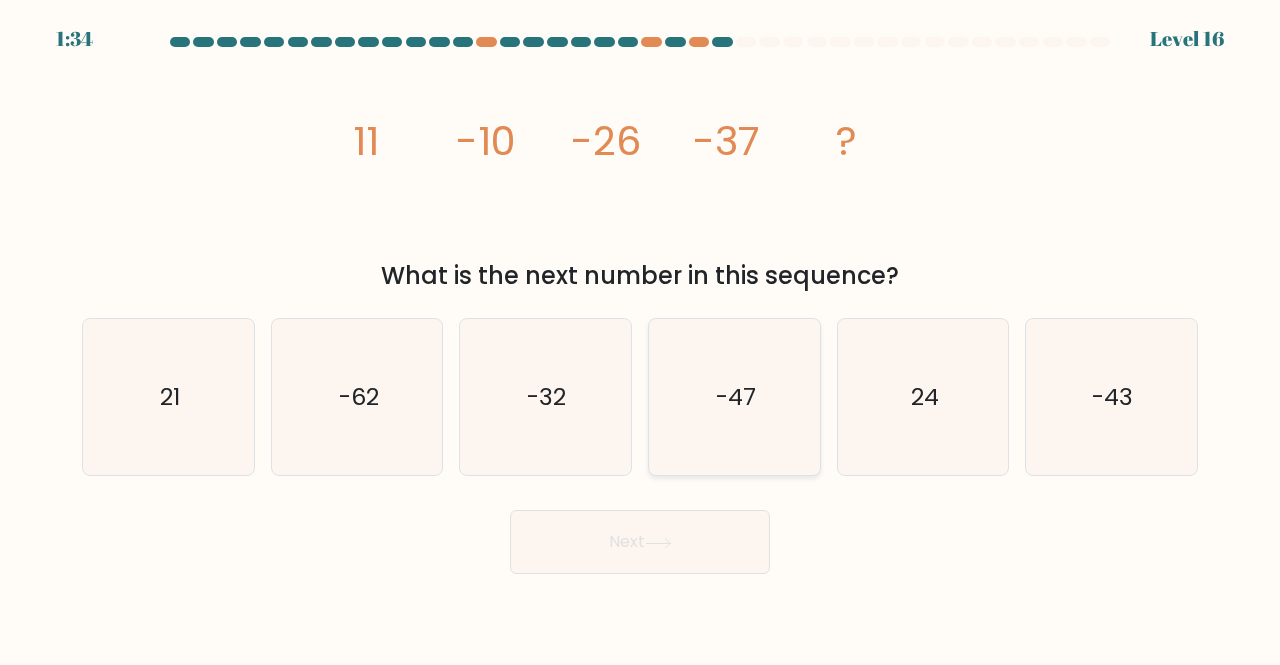 click on "-47" 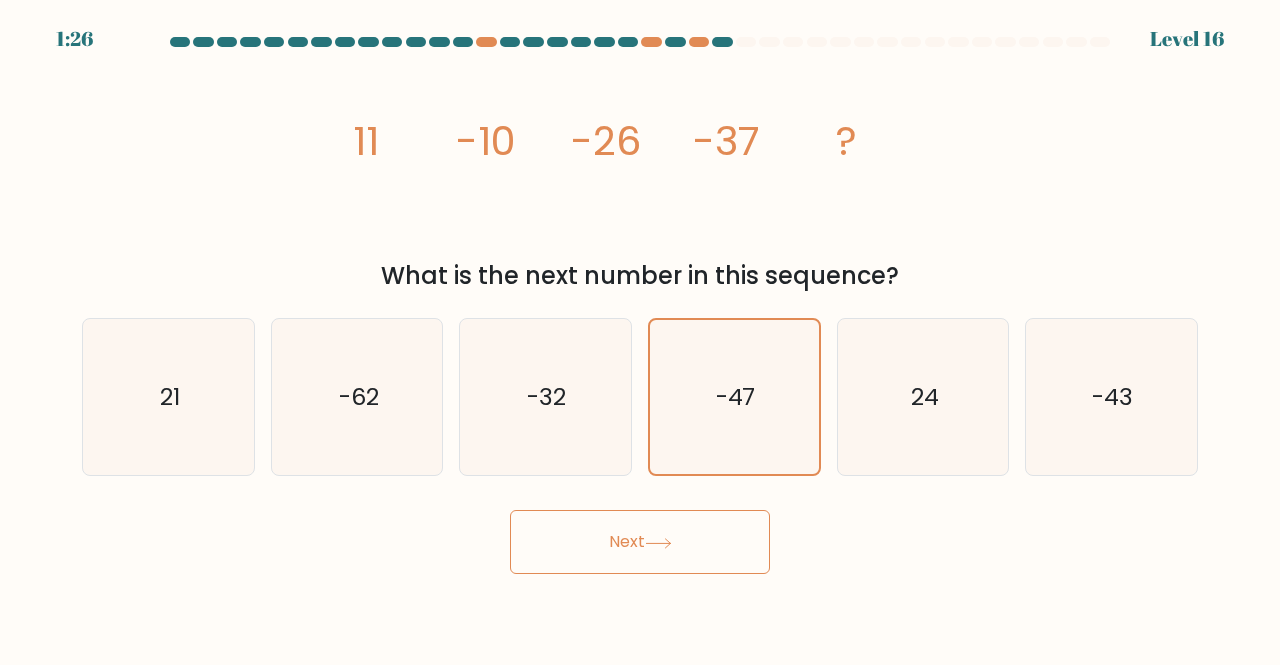 click on "Next" at bounding box center [640, 542] 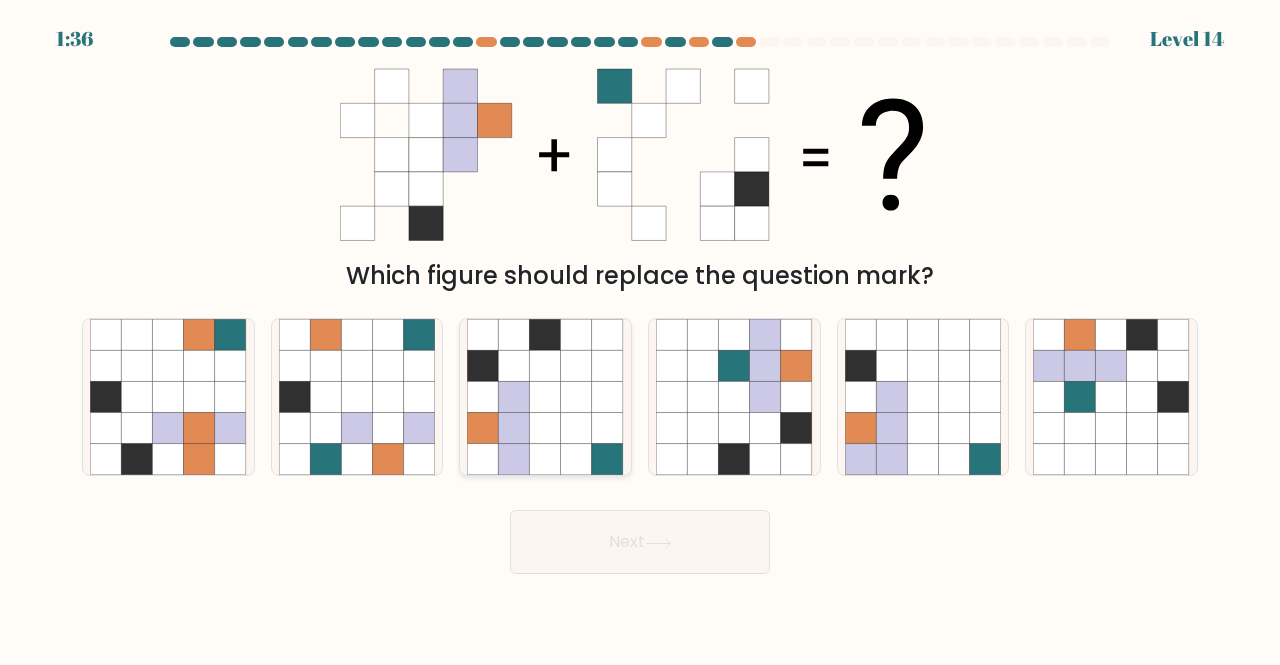 click 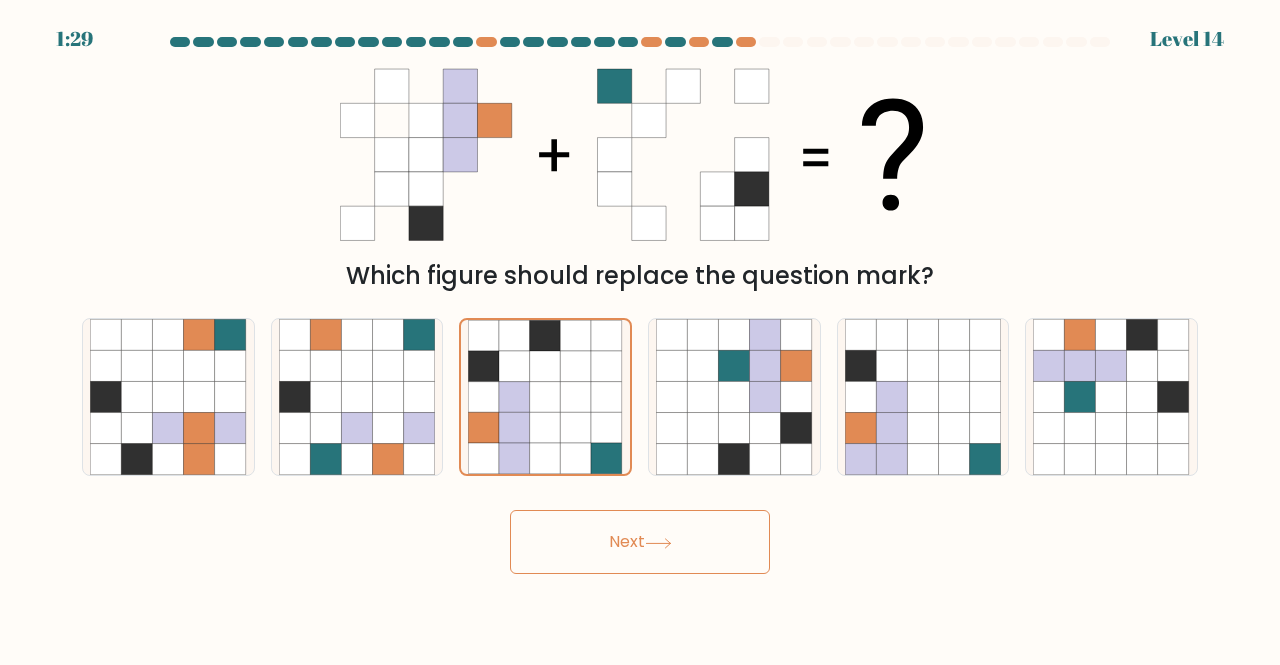click 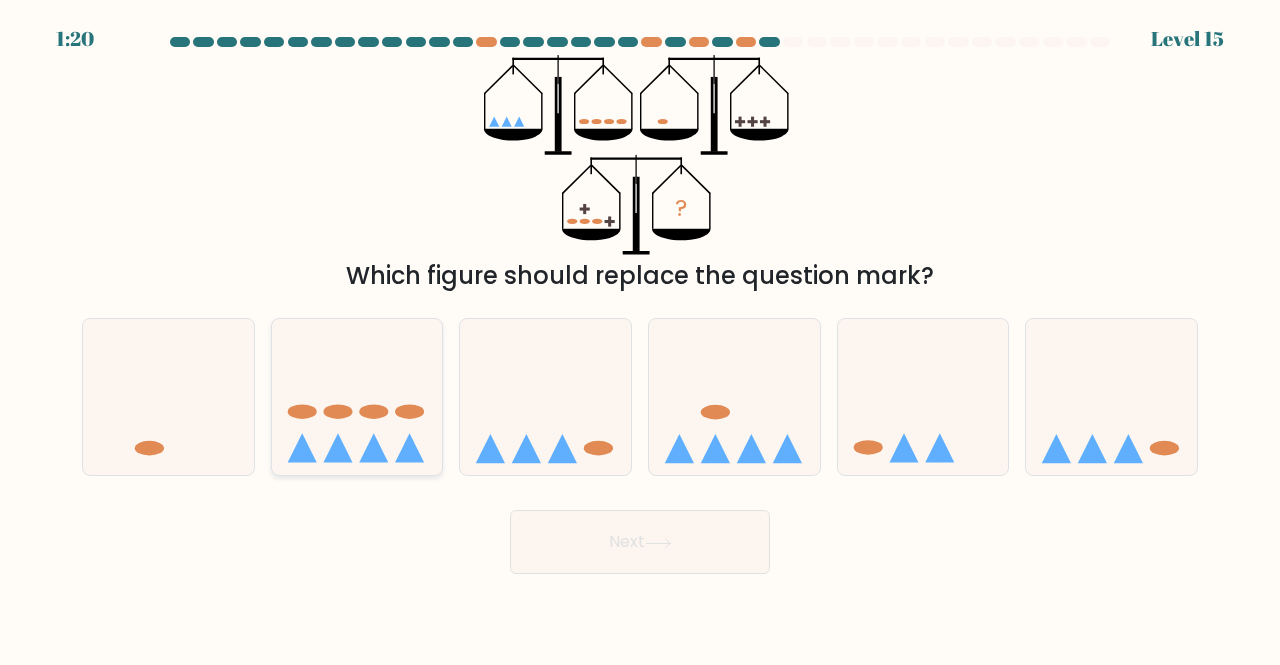 click 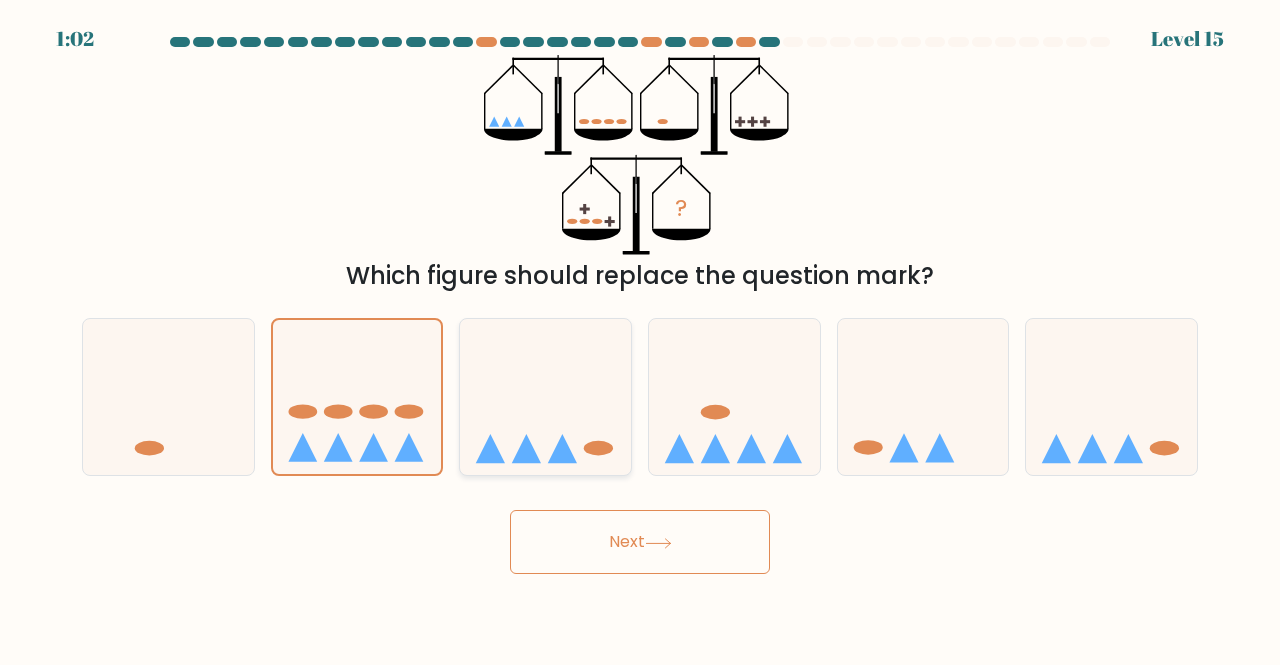 click 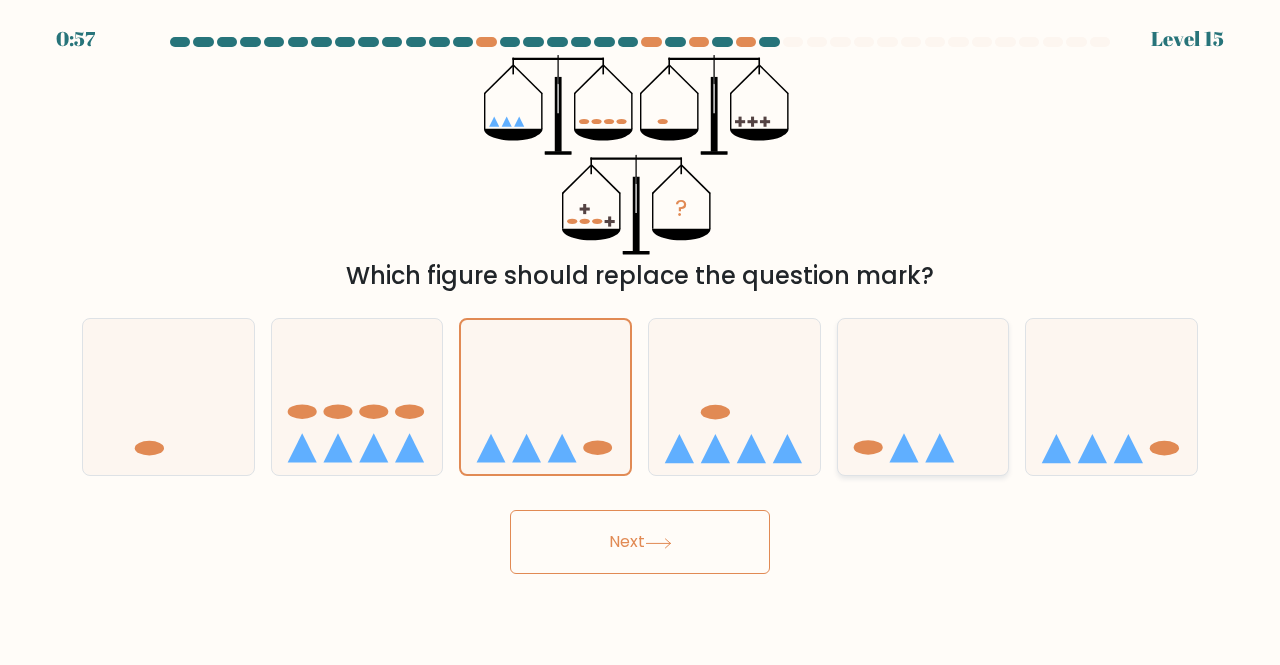 click 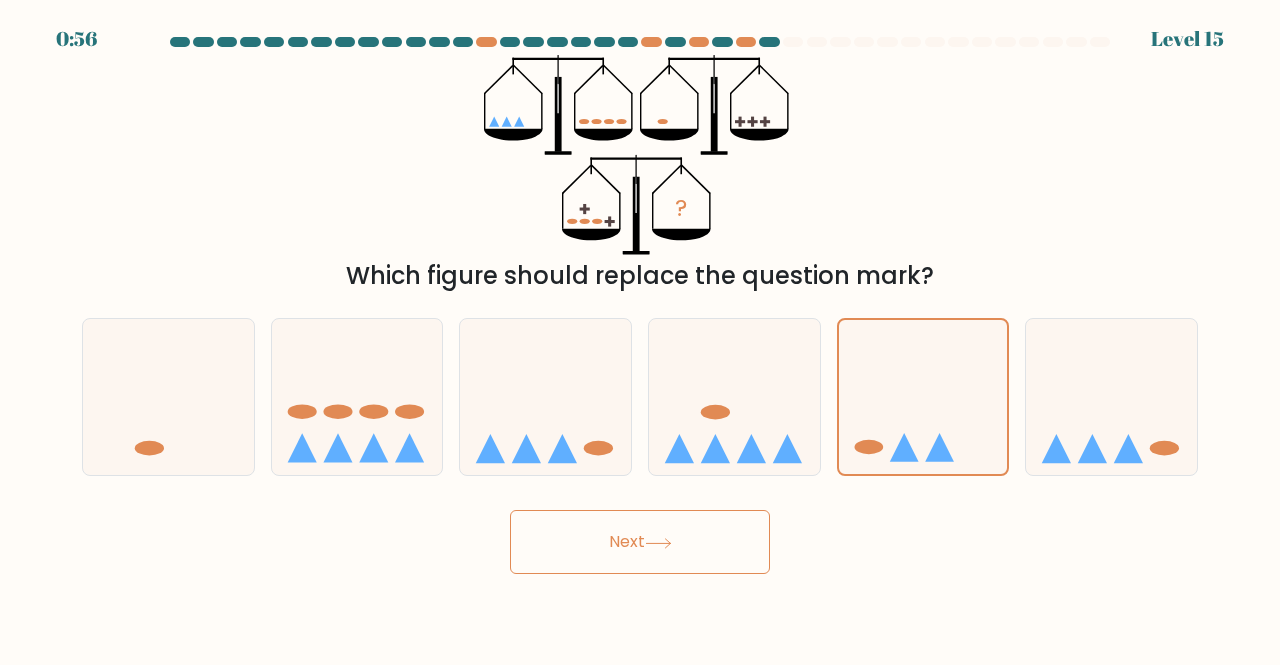 click on "Next" at bounding box center [640, 542] 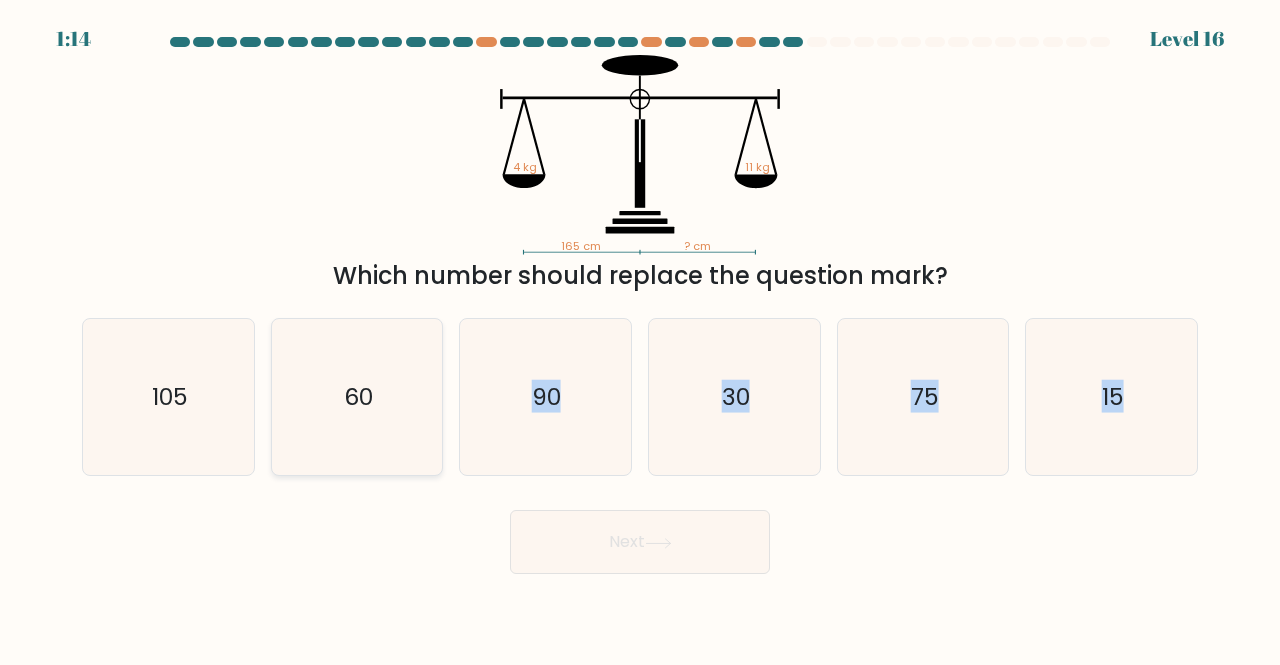 drag, startPoint x: 196, startPoint y: 646, endPoint x: 377, endPoint y: 371, distance: 329.22028 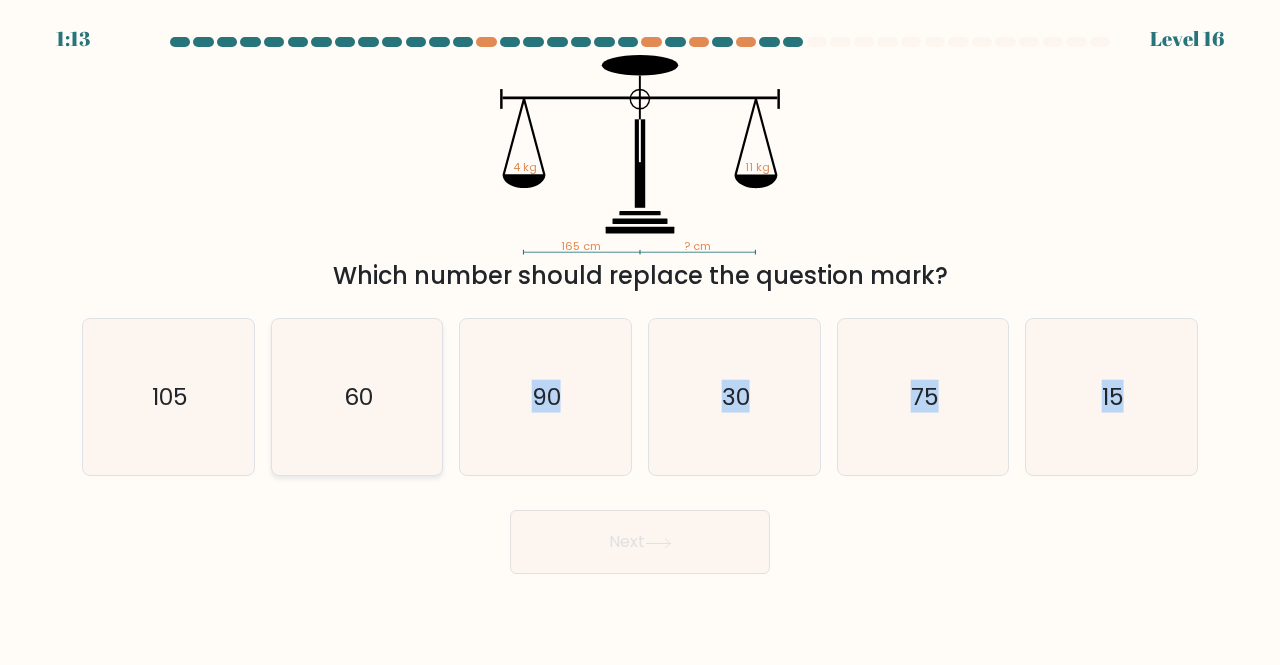 click on "60" 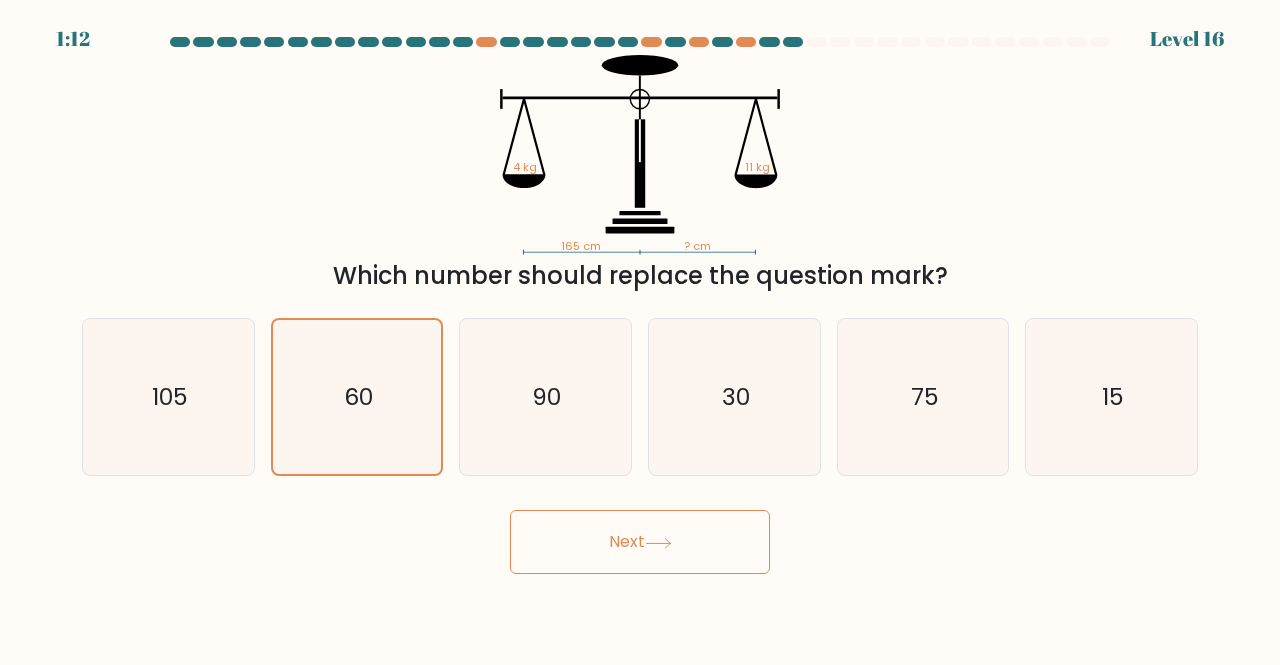 click on "Next" at bounding box center (640, 542) 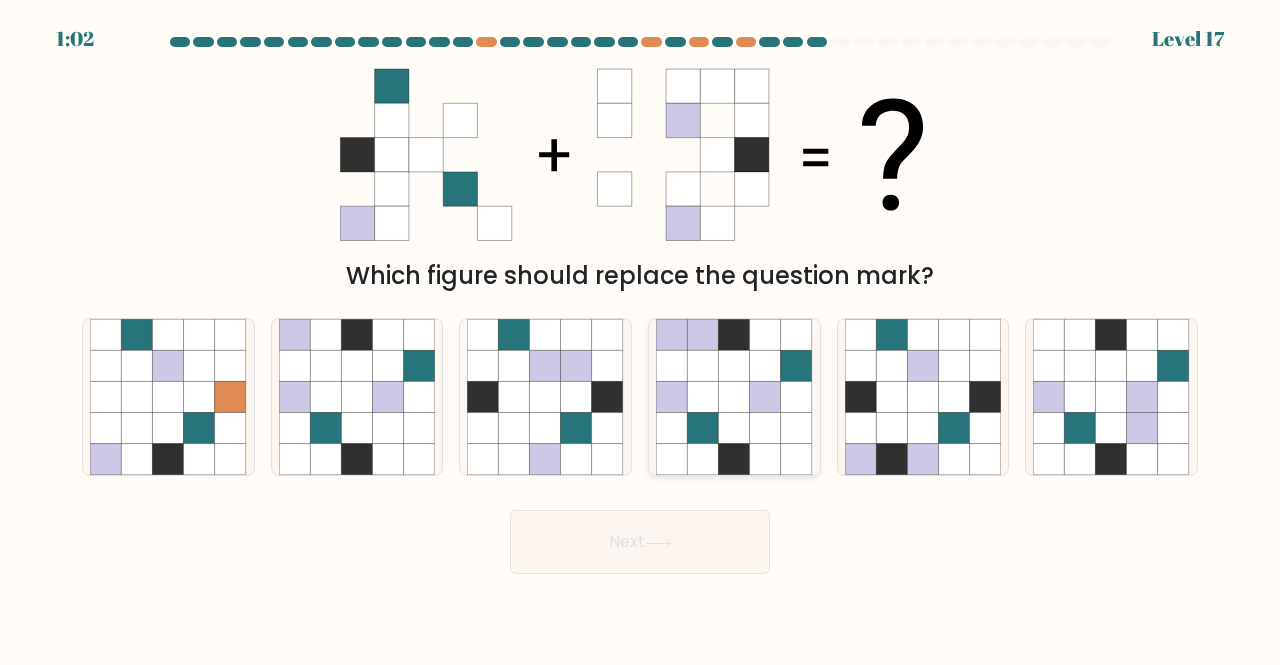 click 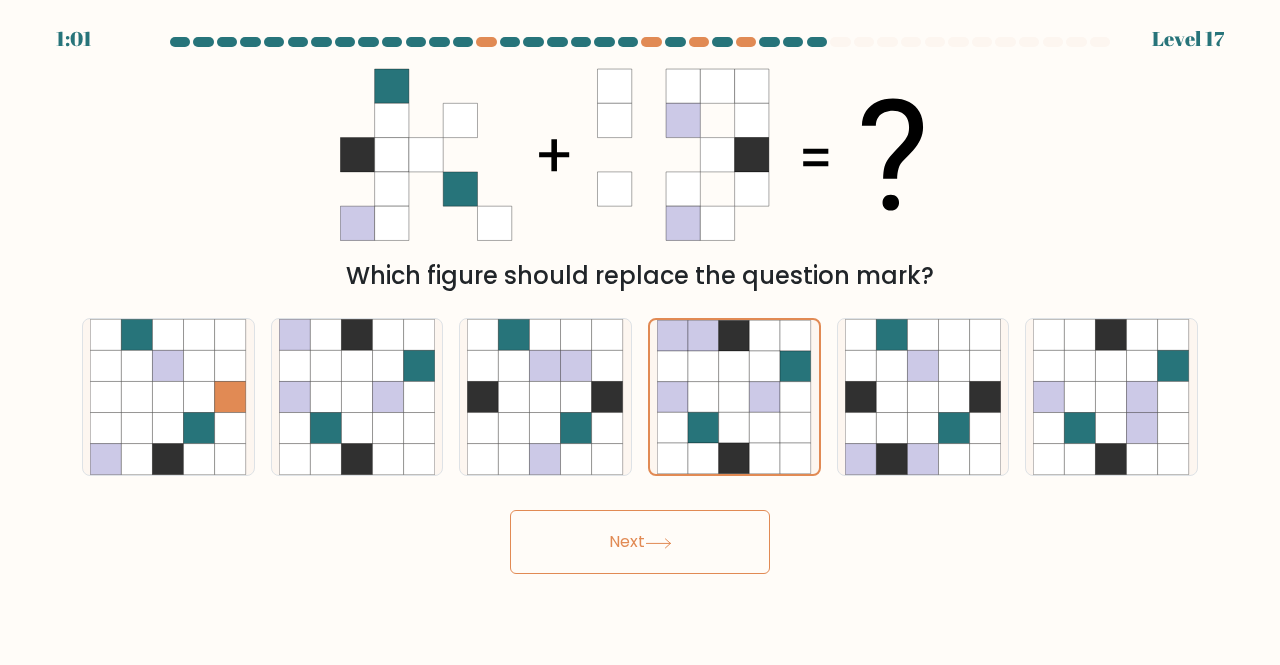 click on "Next" at bounding box center [640, 542] 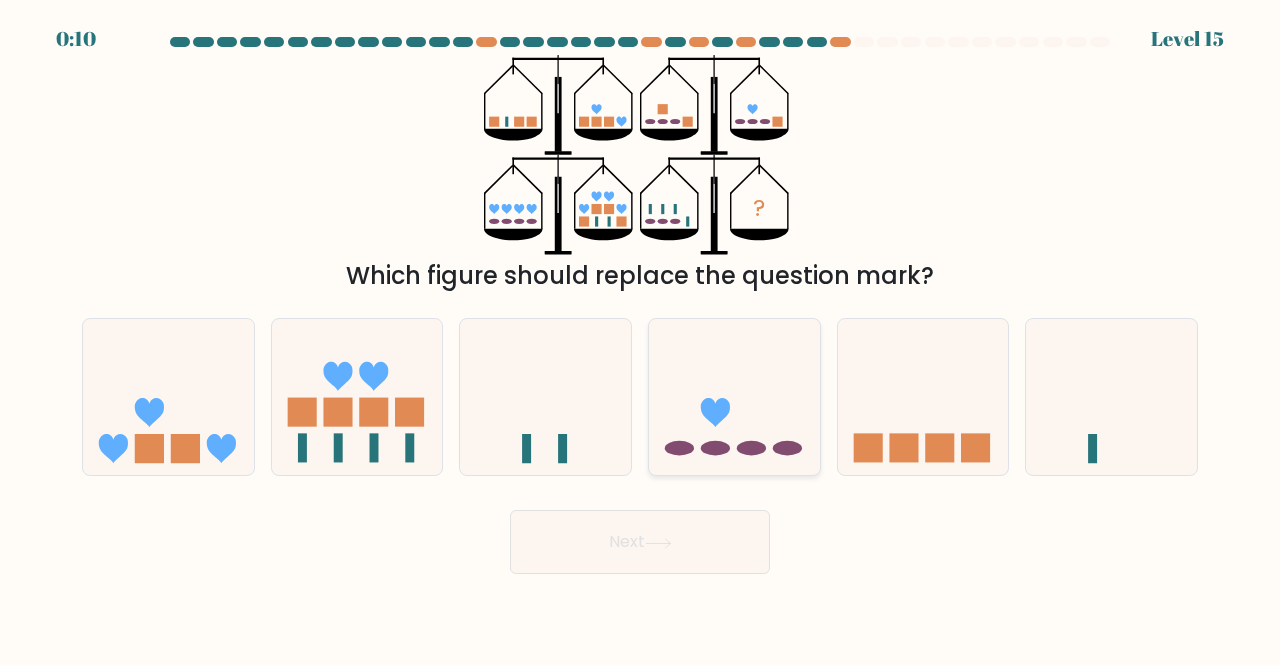 click 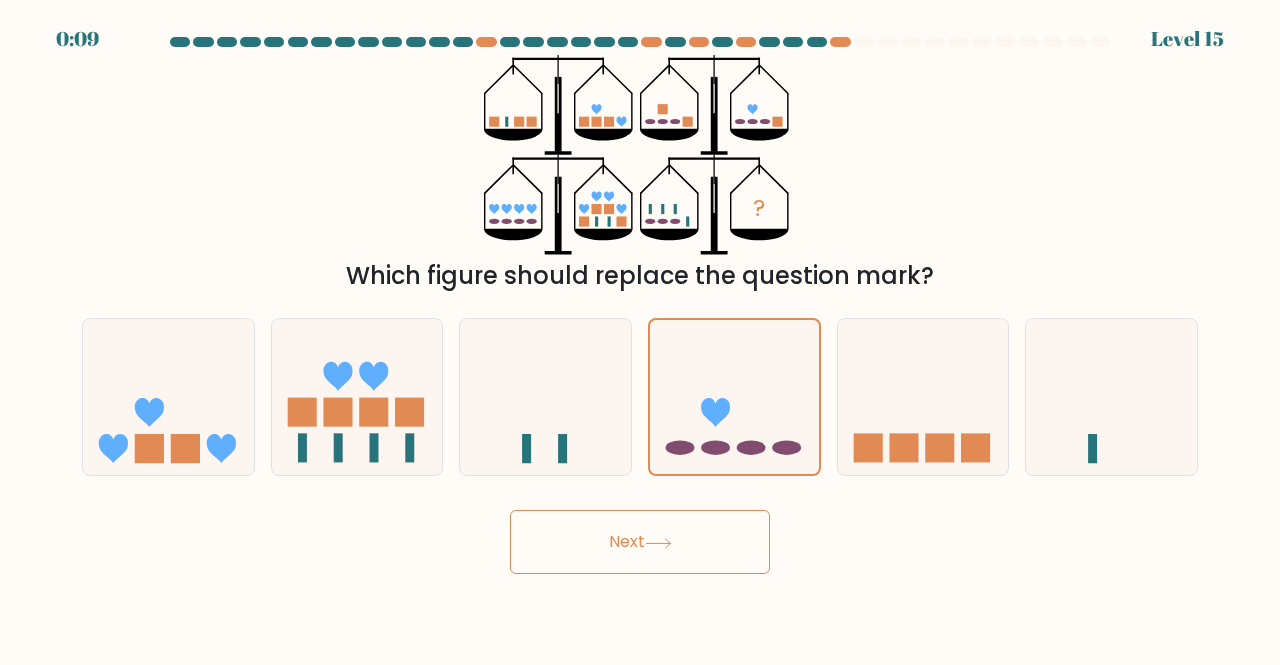 click on "Next" at bounding box center (640, 542) 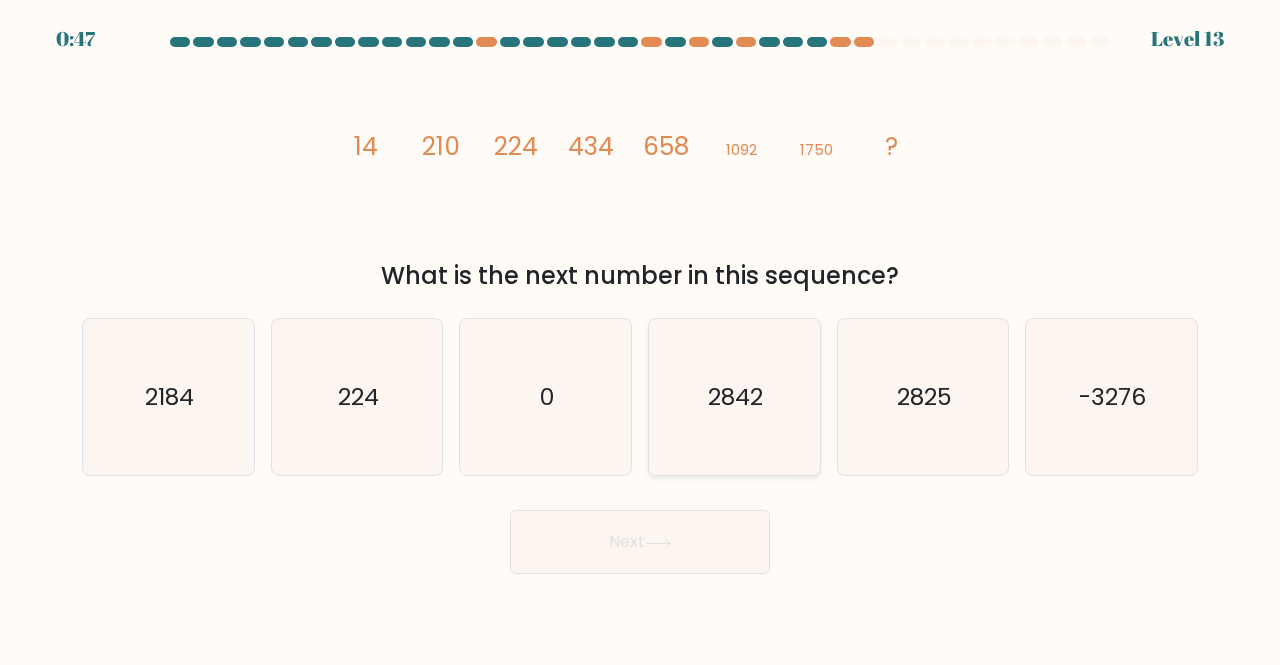 click on "2842" 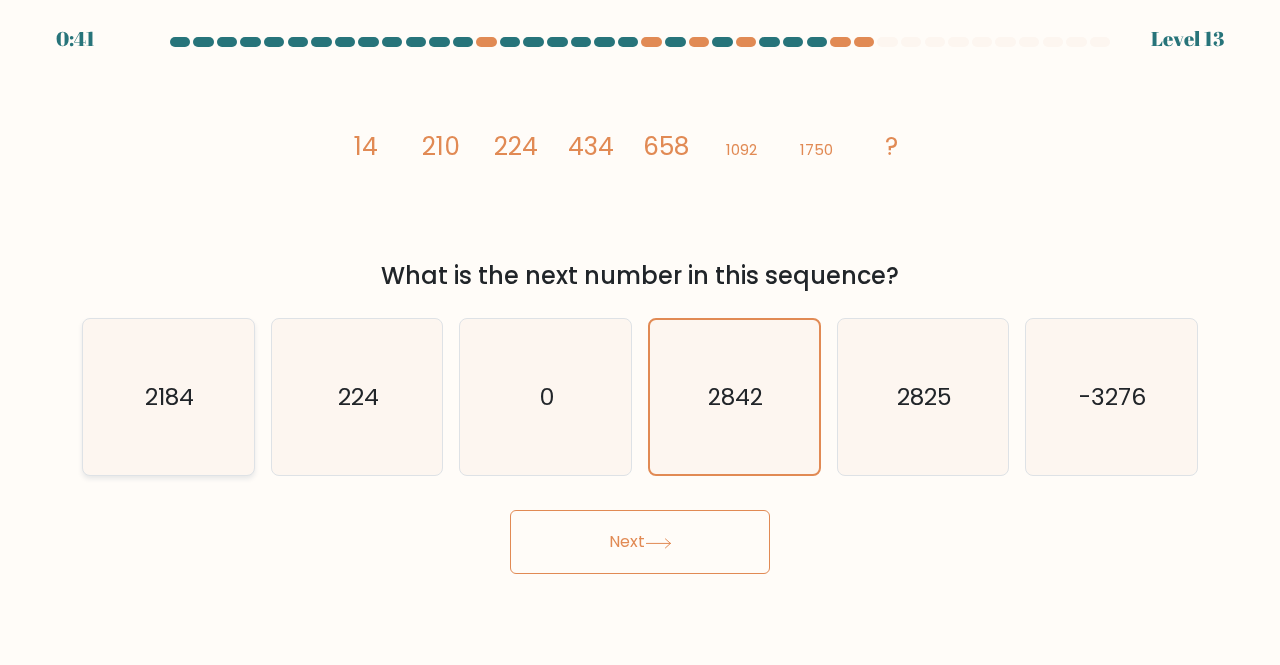 click on "2184" 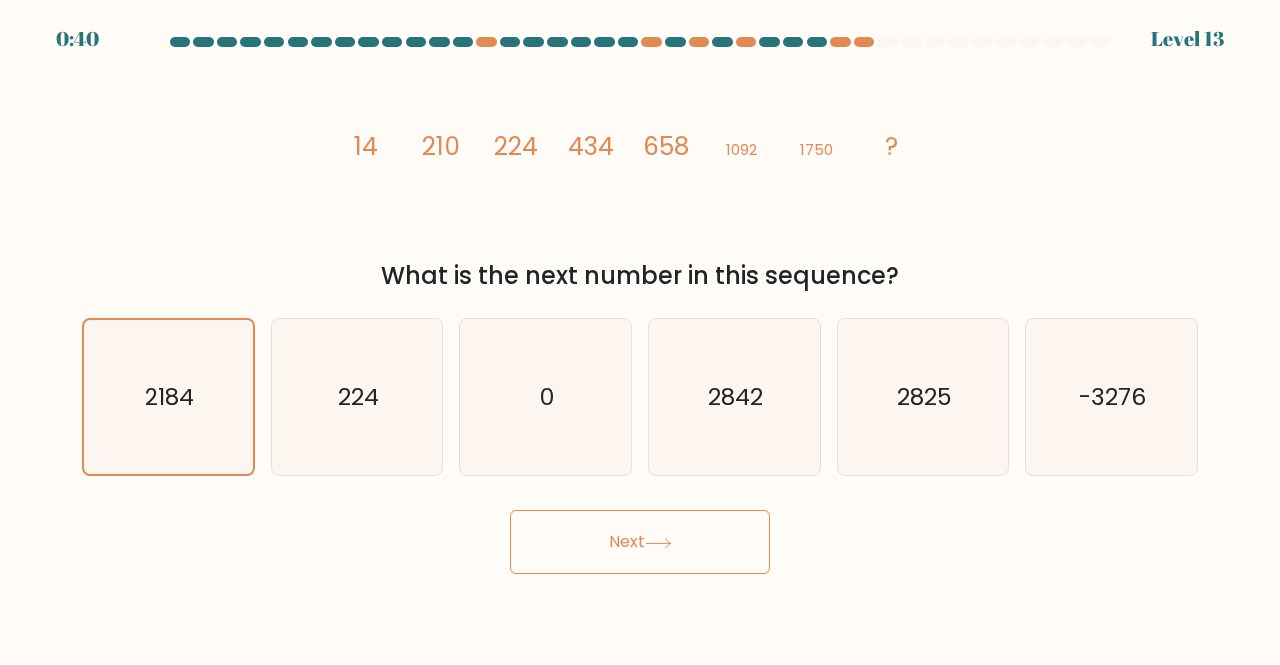click on "Next" at bounding box center (640, 542) 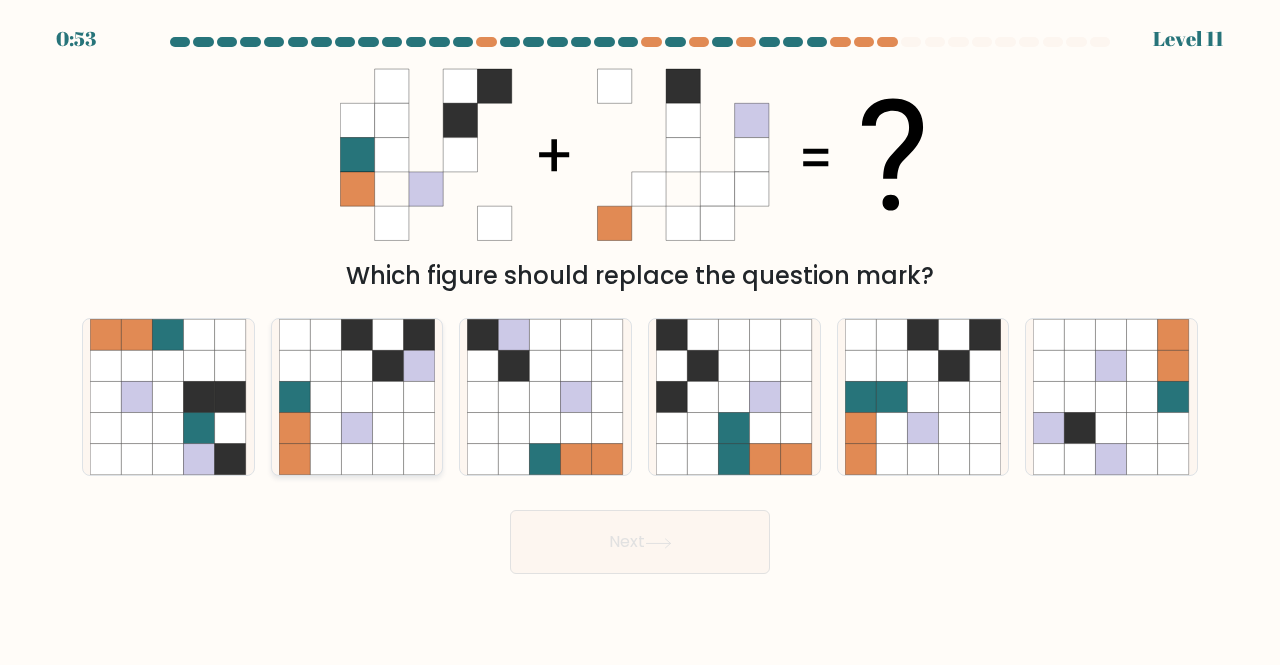 click 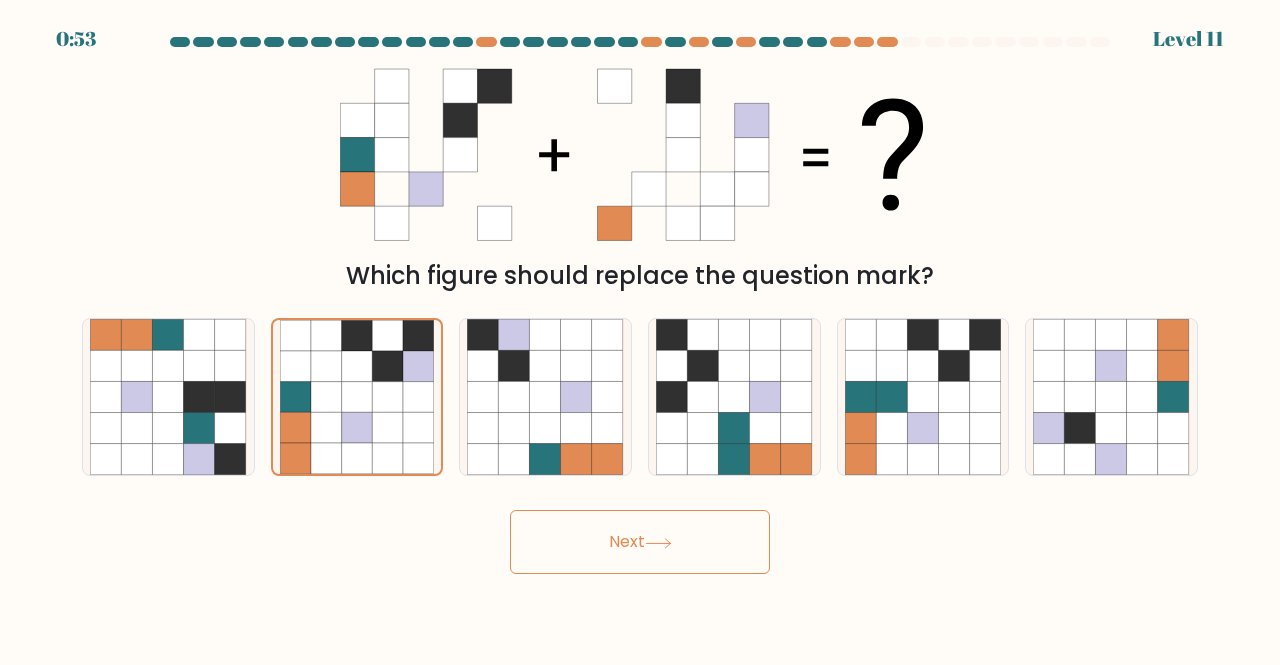 click on "Next" at bounding box center [640, 542] 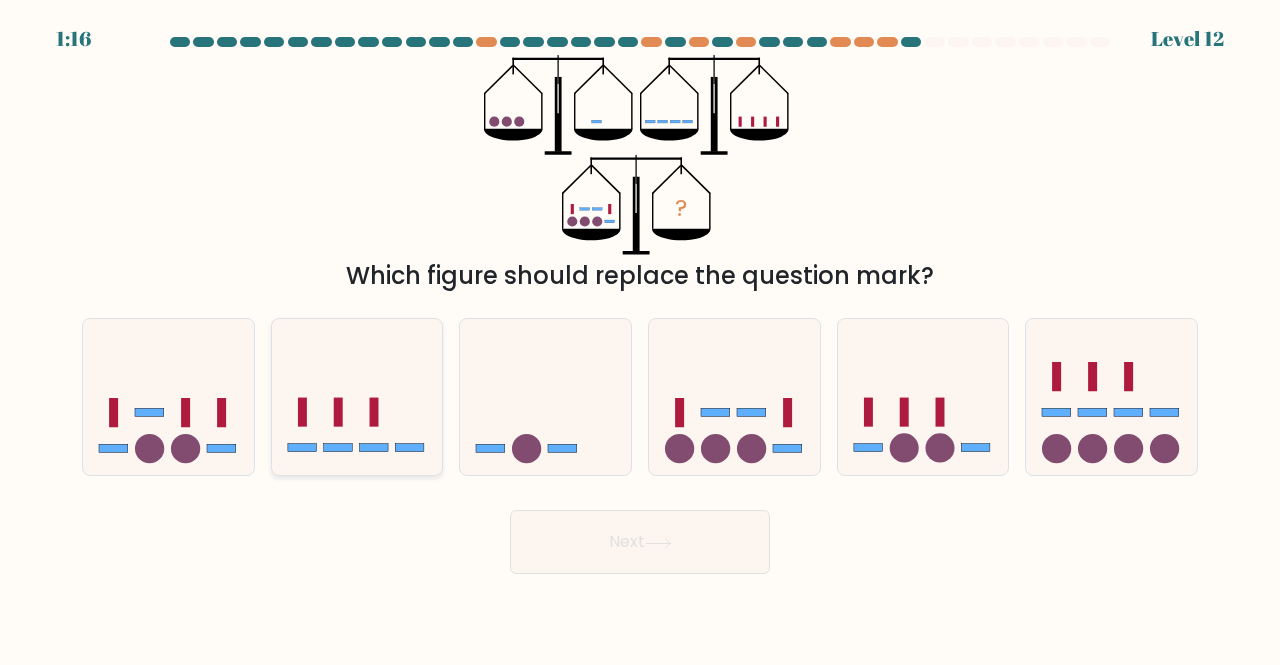 click 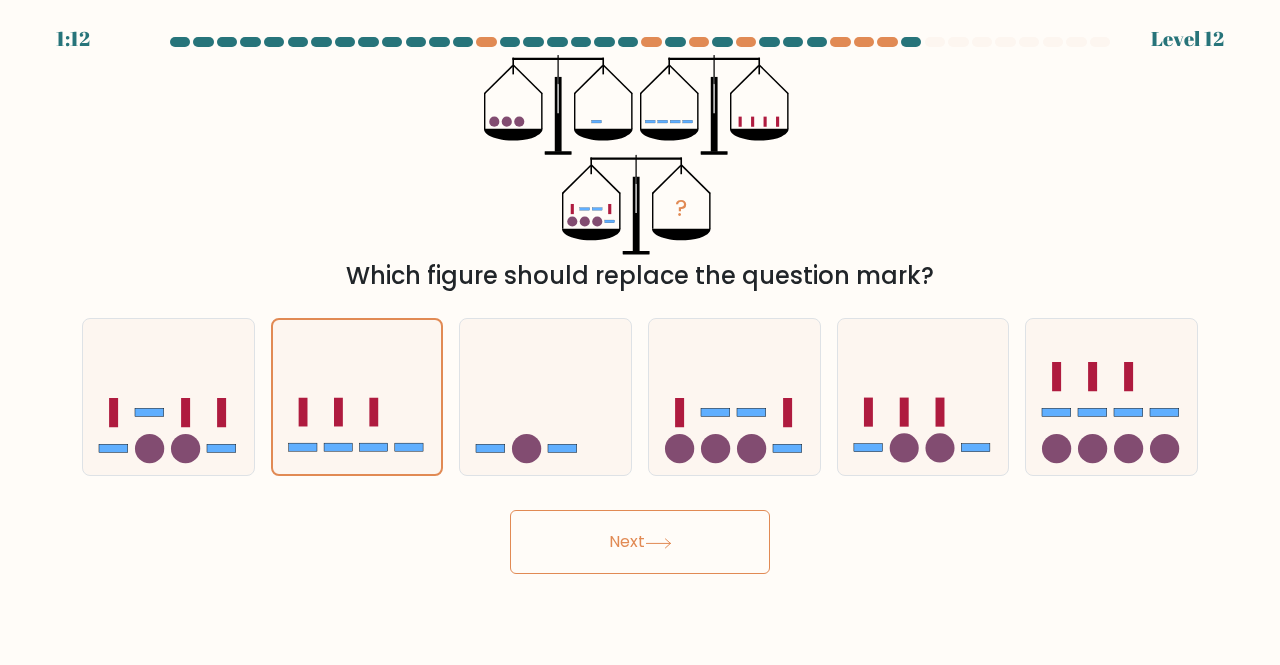 click on "Next" at bounding box center [640, 542] 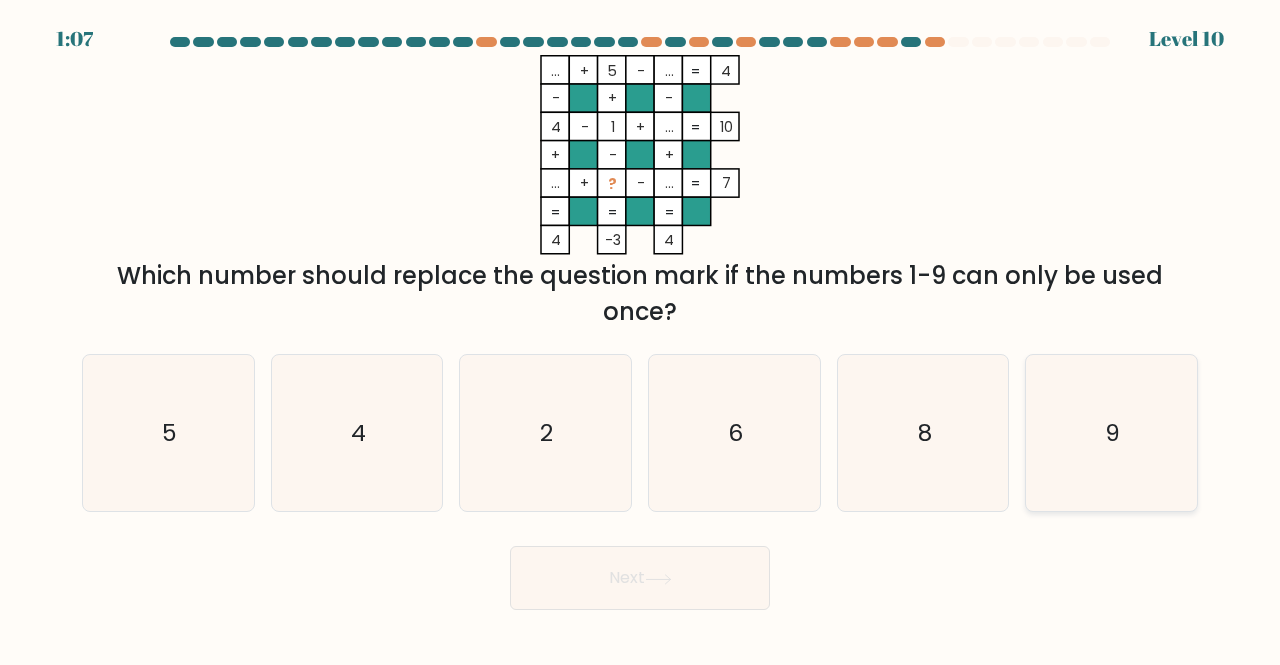 click on "9" 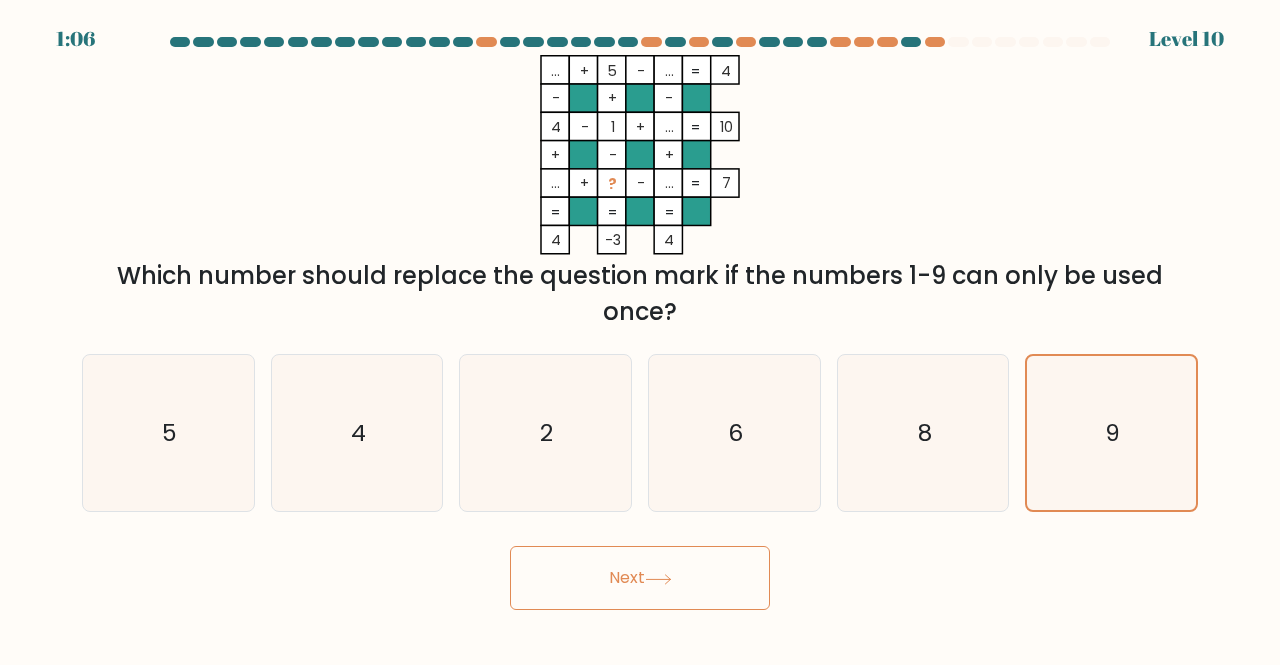 click on "Next" at bounding box center (640, 578) 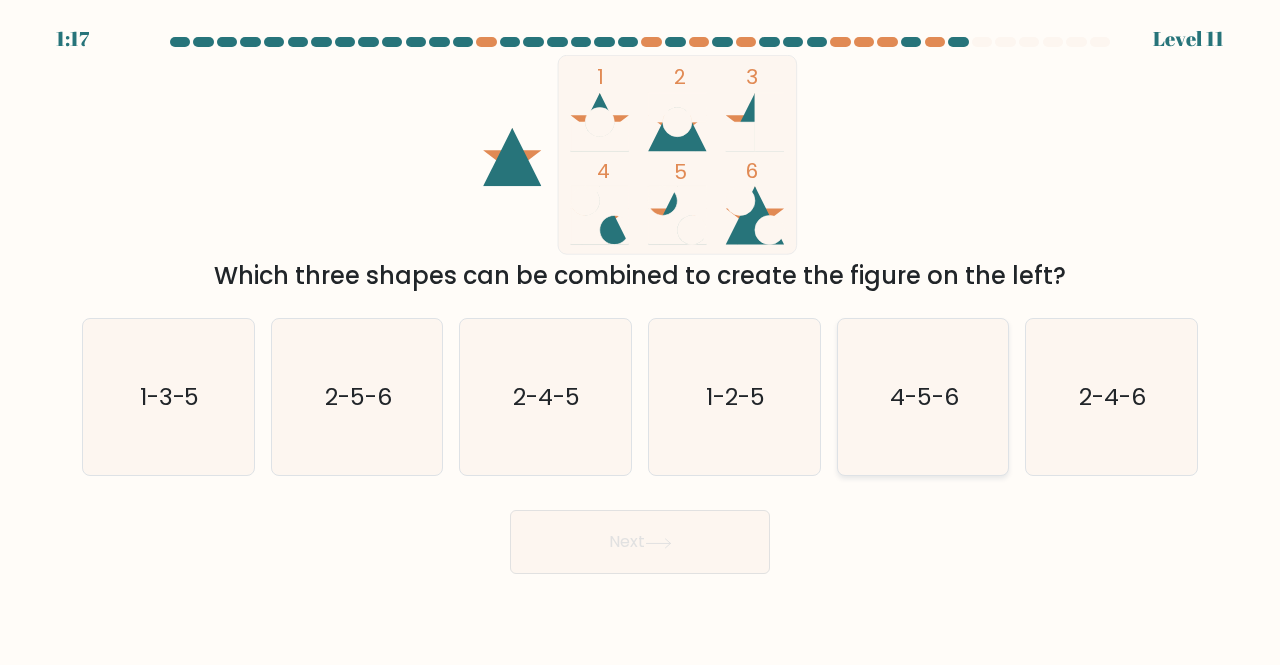 click on "4-5-6" 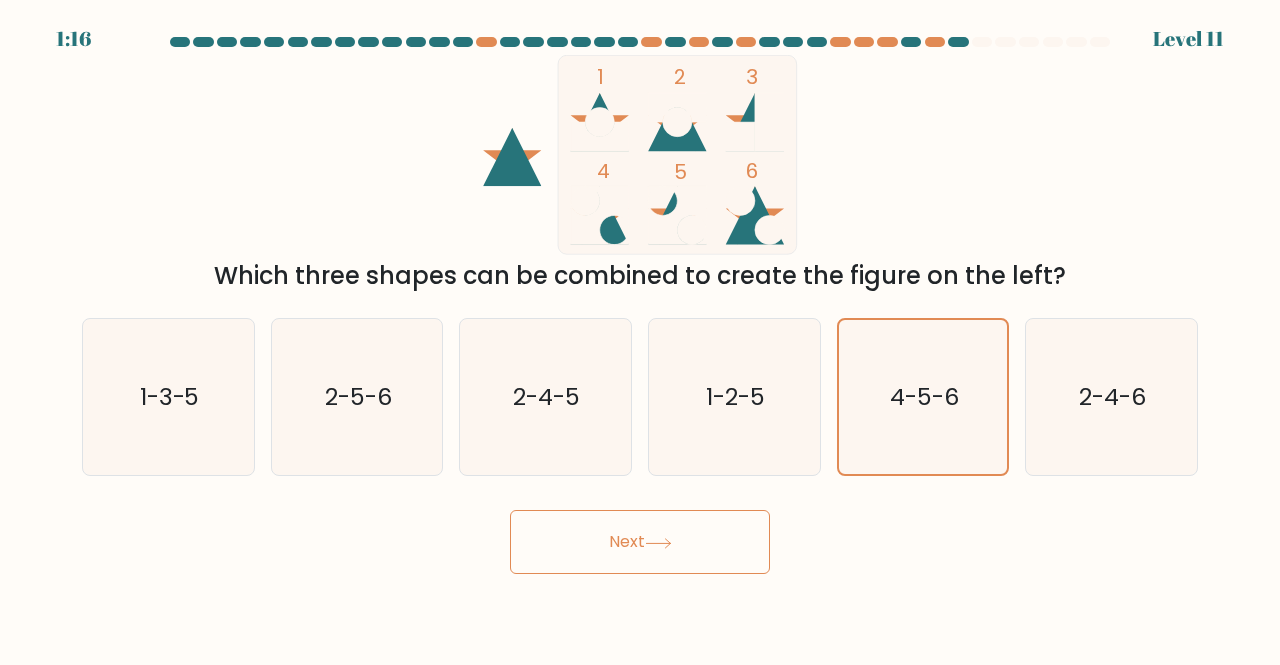 click on "Next" at bounding box center [640, 542] 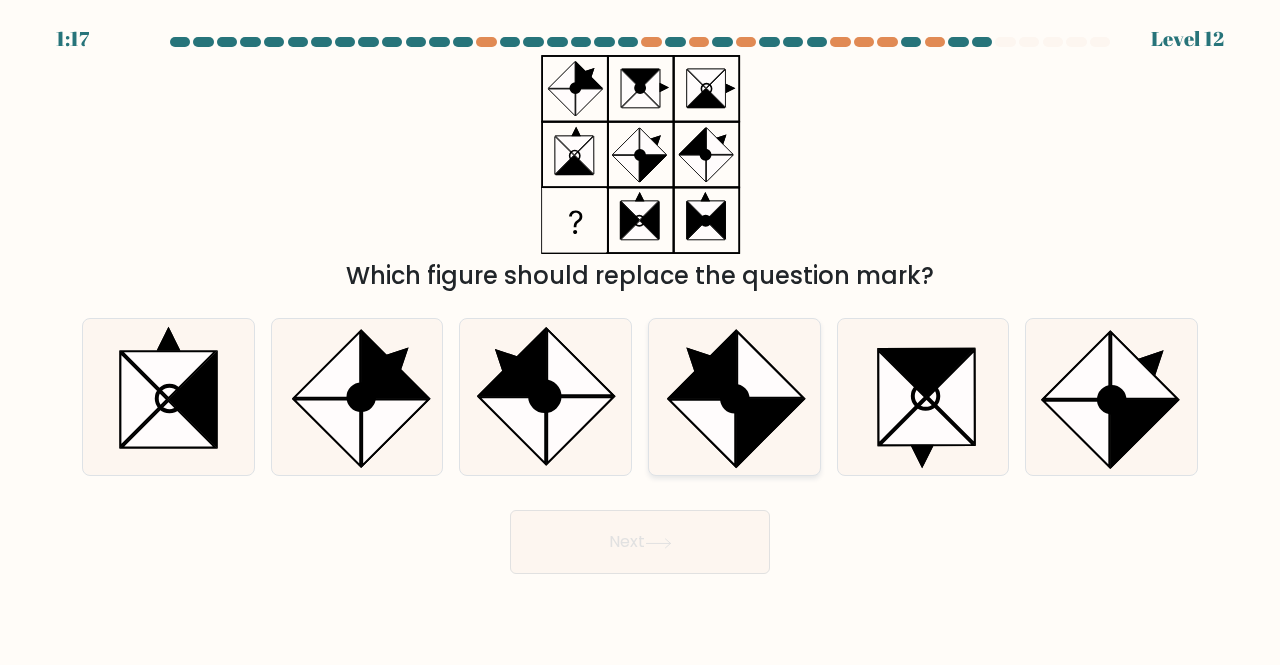click 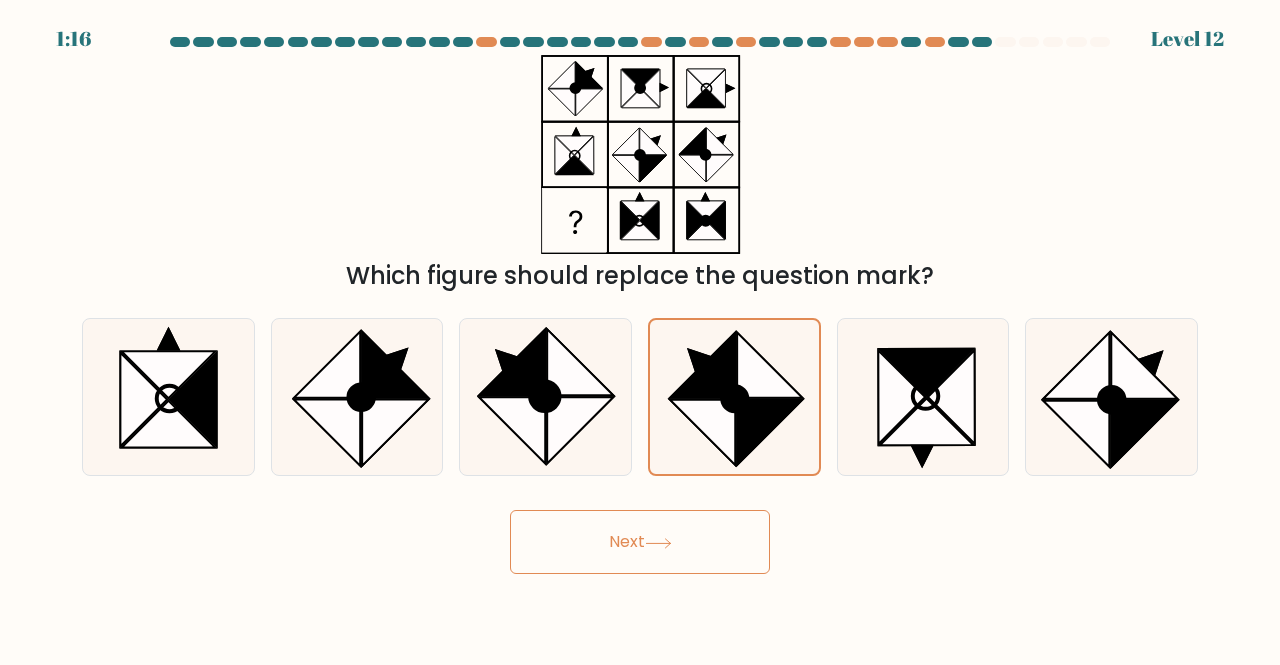 click on "Next" at bounding box center (640, 542) 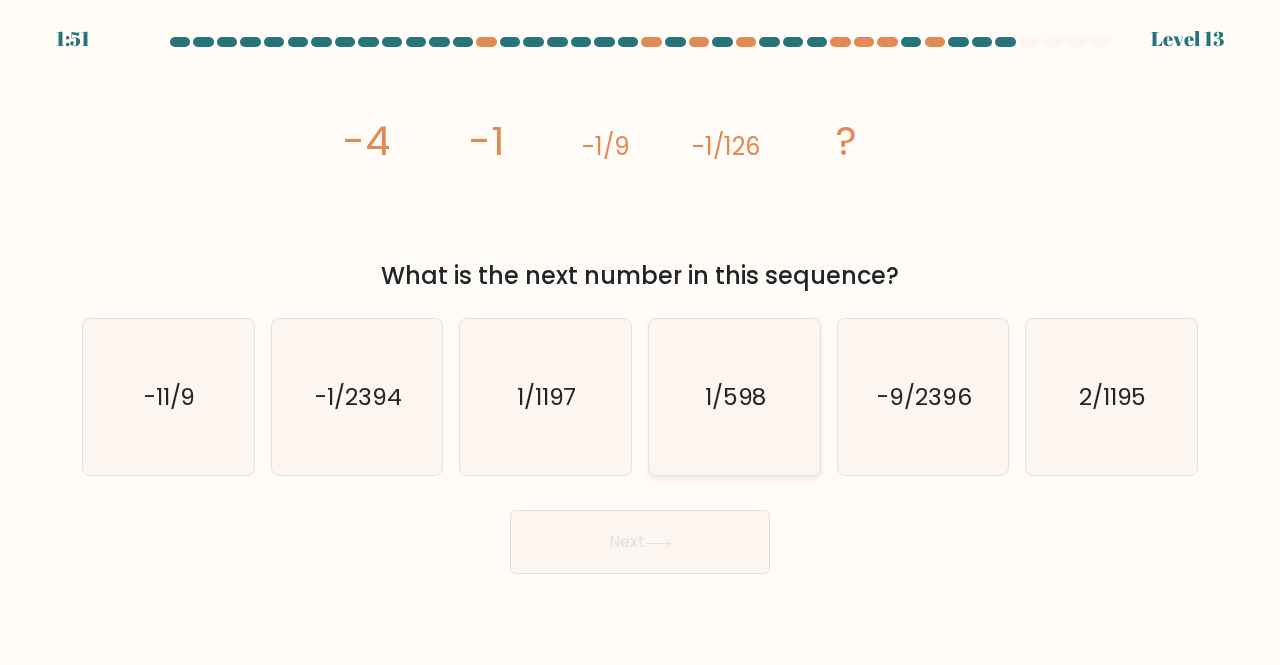 click on "1/598" 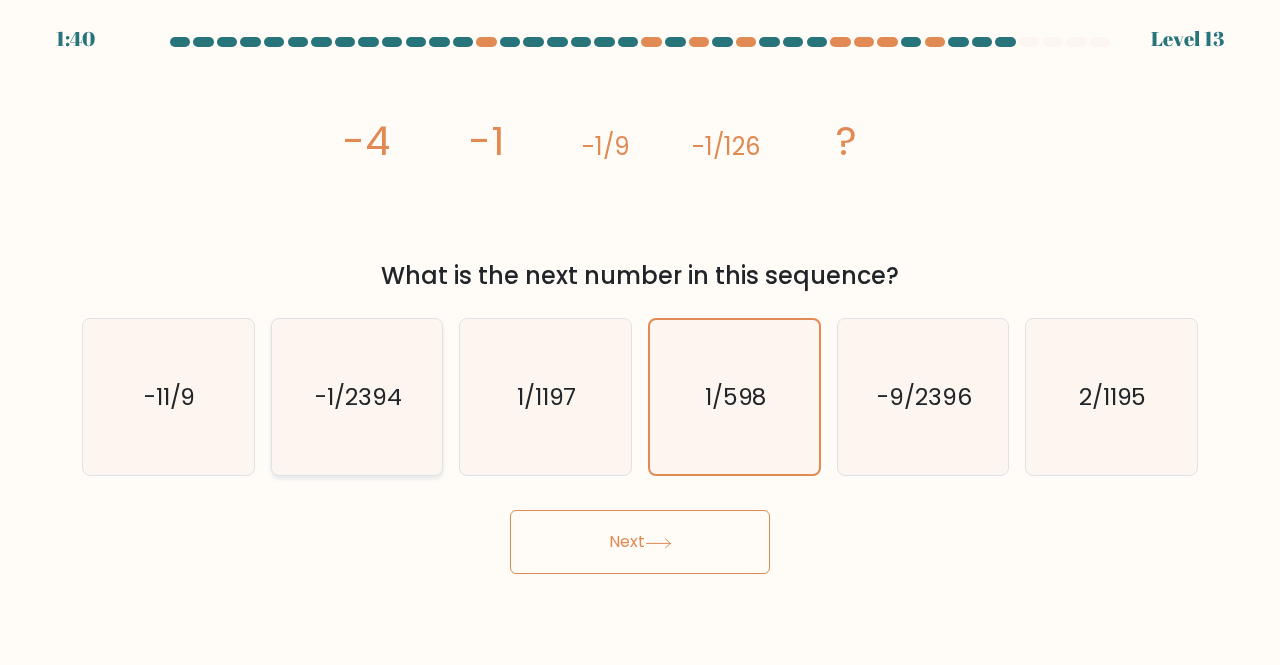 click on "-1/2394" 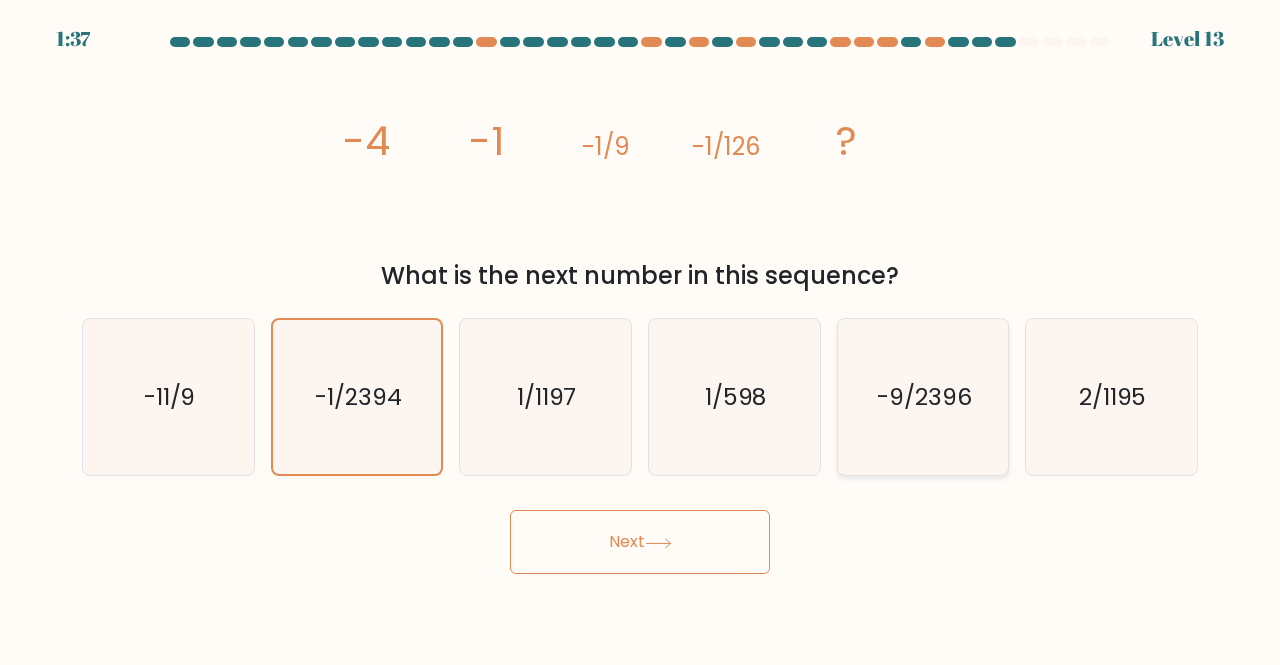 click on "-9/2396" 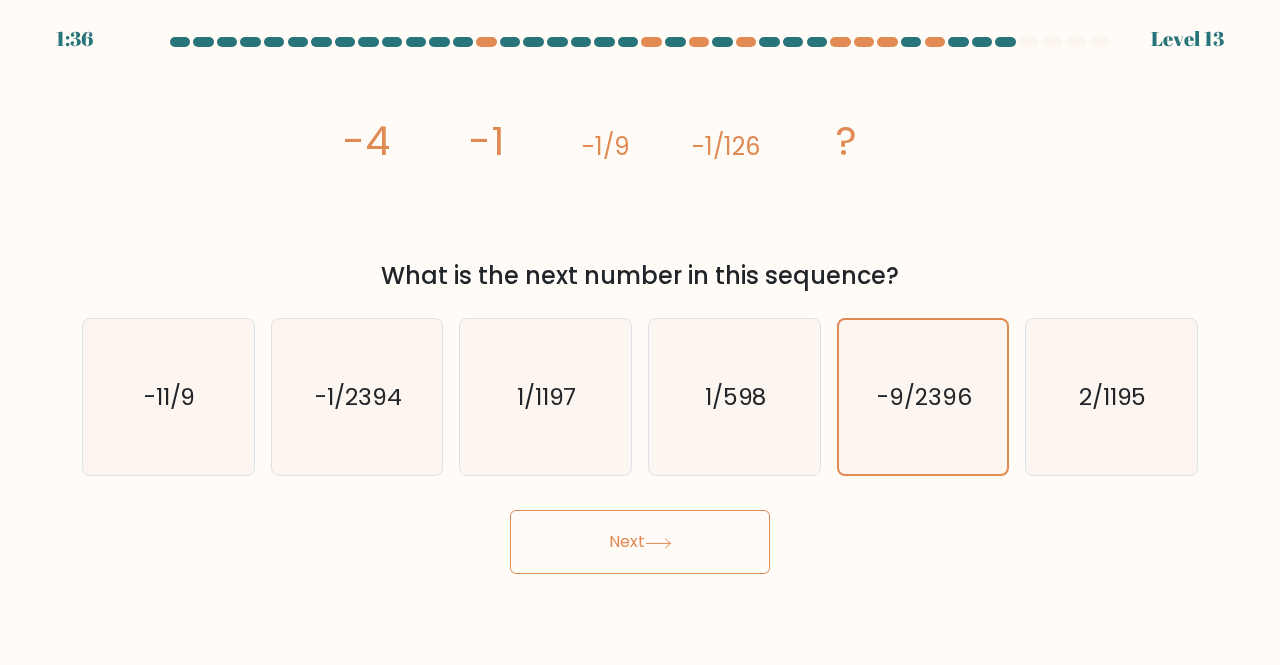 click on "Next" at bounding box center [640, 542] 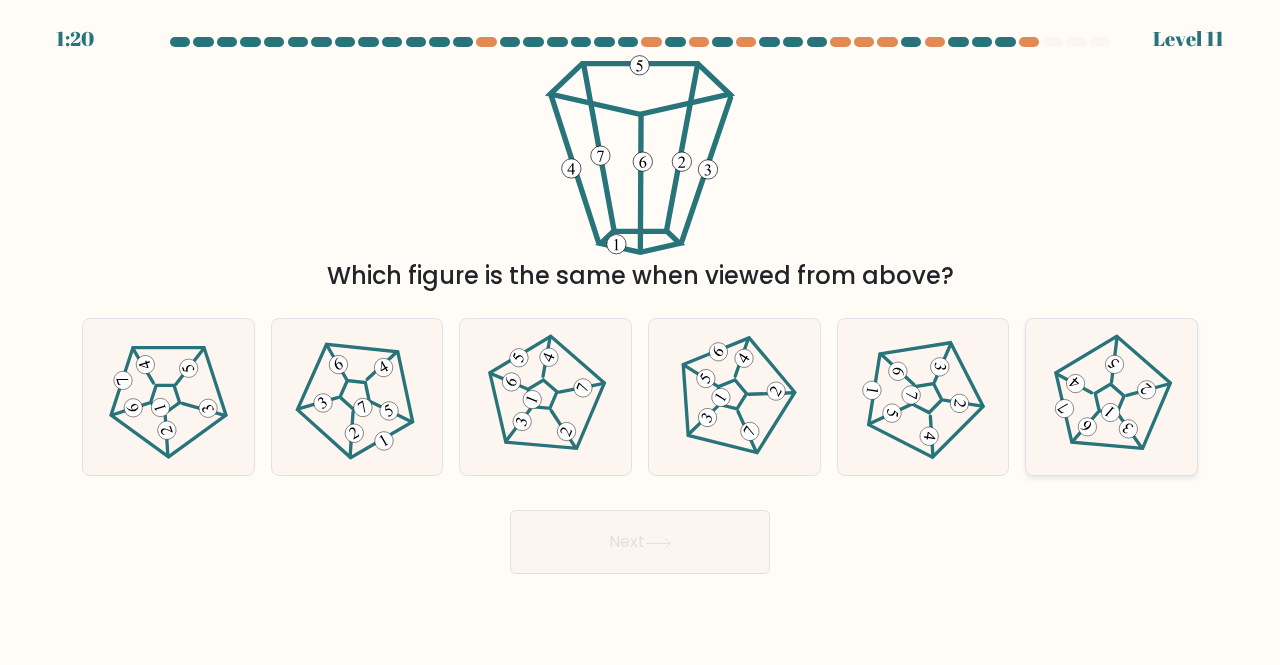 click 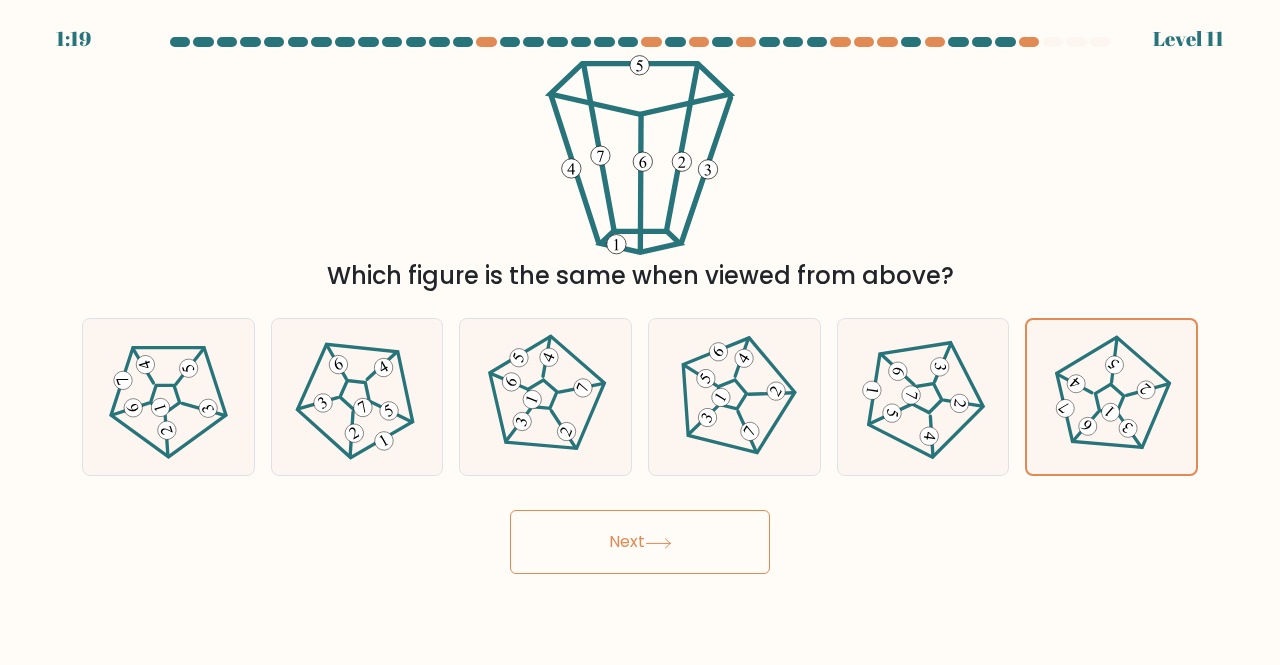 click on "Next" at bounding box center [640, 542] 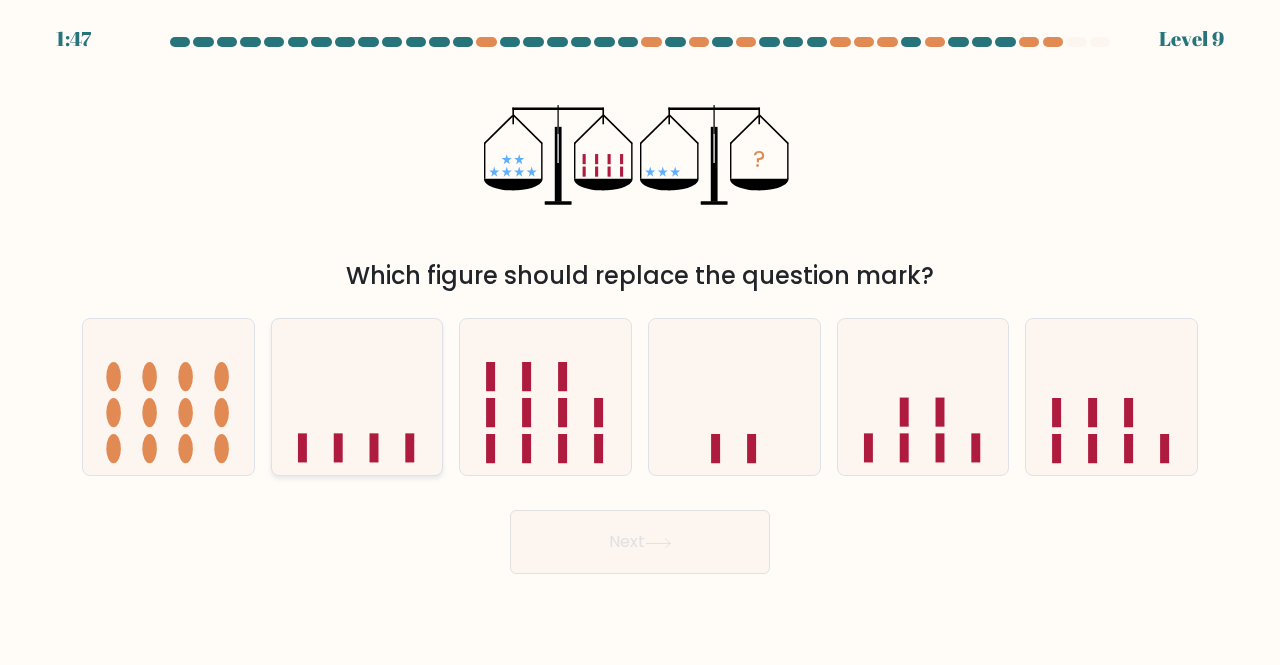 click 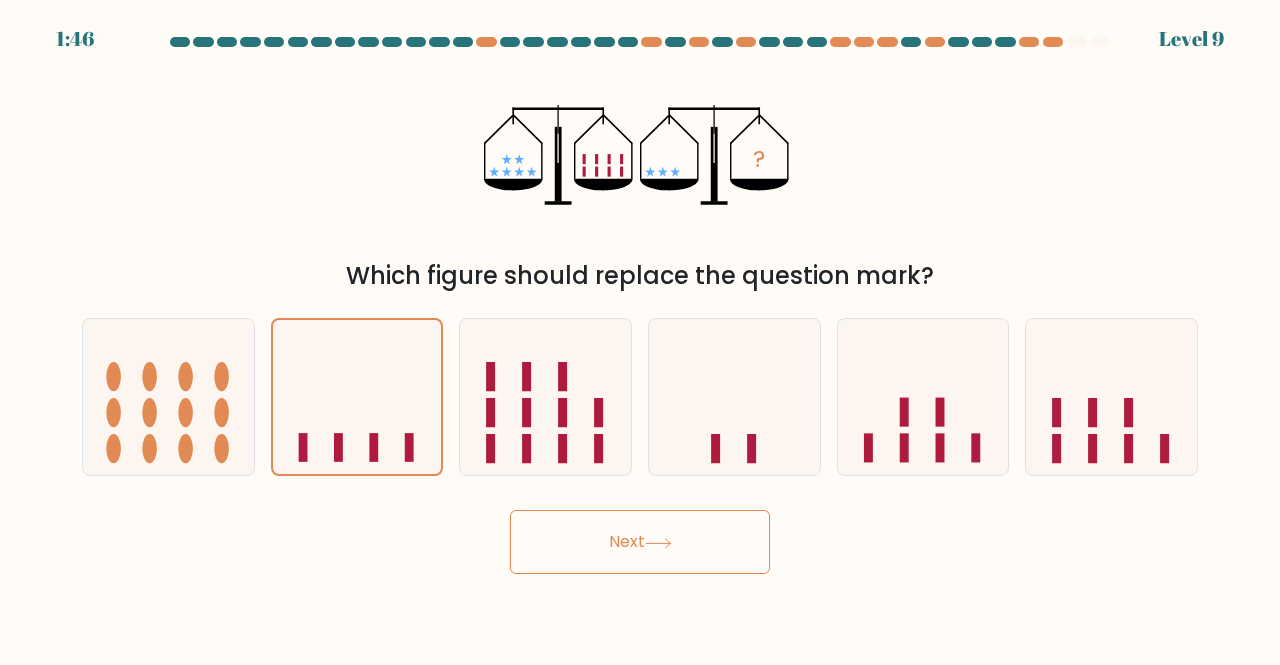 click on "Next" at bounding box center (640, 542) 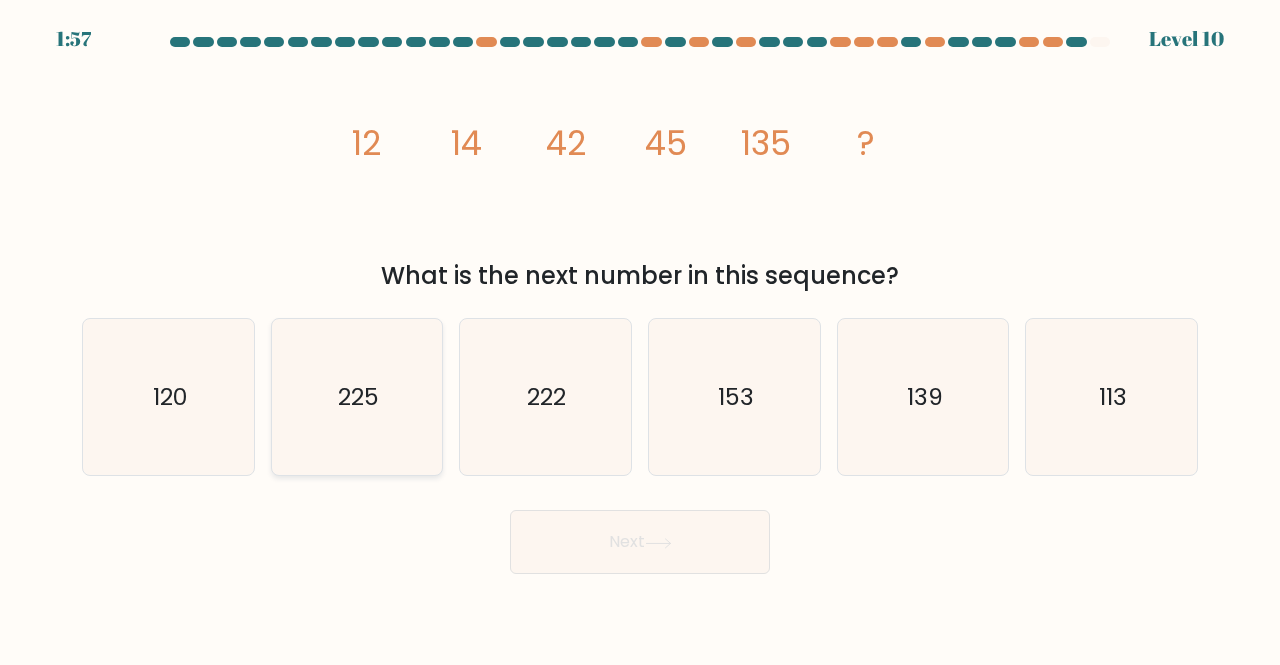 click on "225" 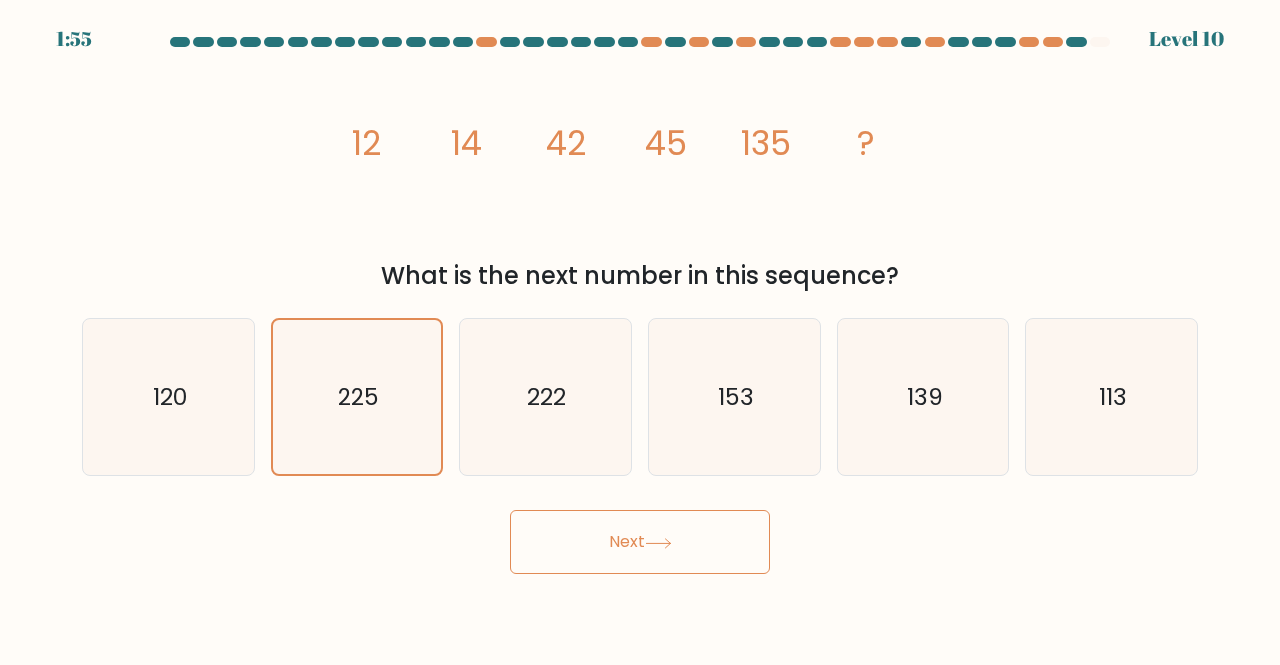 click on "Next" at bounding box center (640, 542) 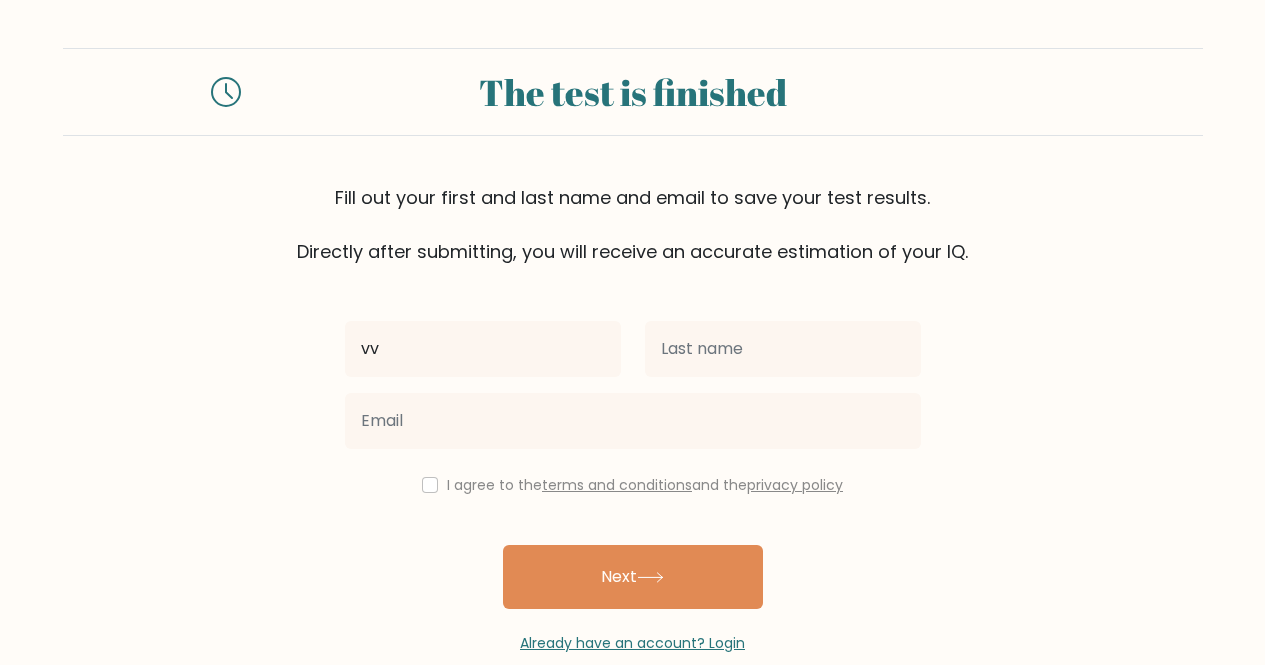 scroll, scrollTop: 0, scrollLeft: 0, axis: both 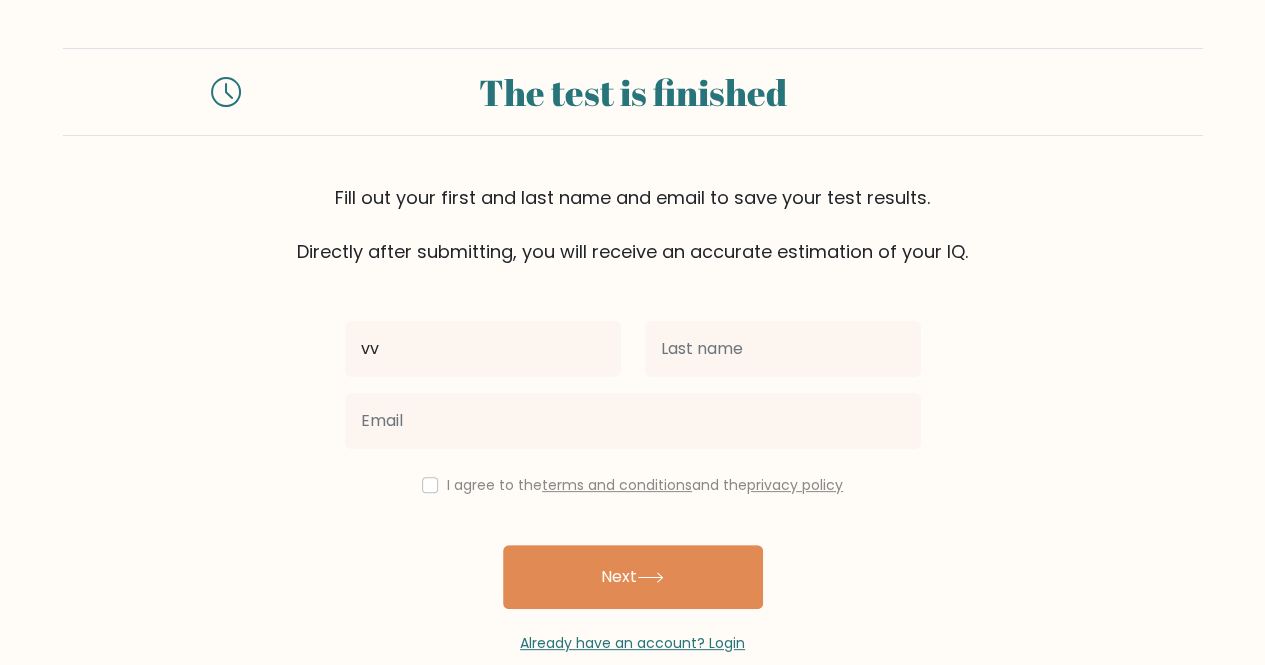 type on "vv" 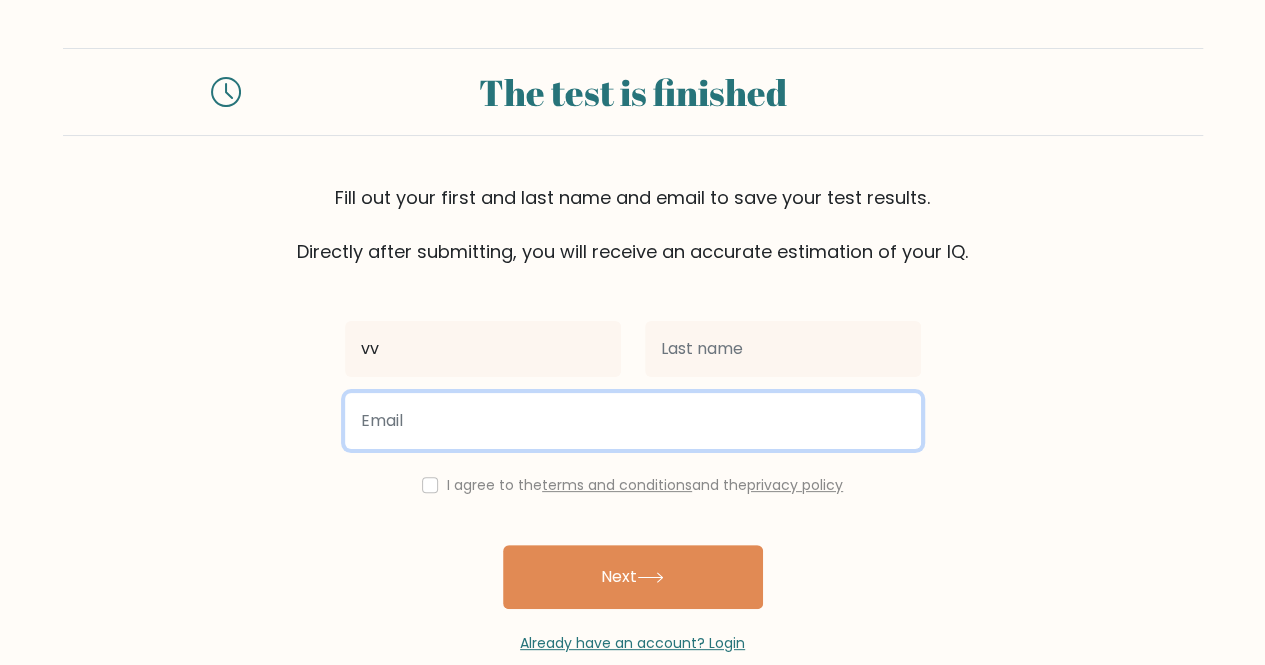 click at bounding box center (633, 421) 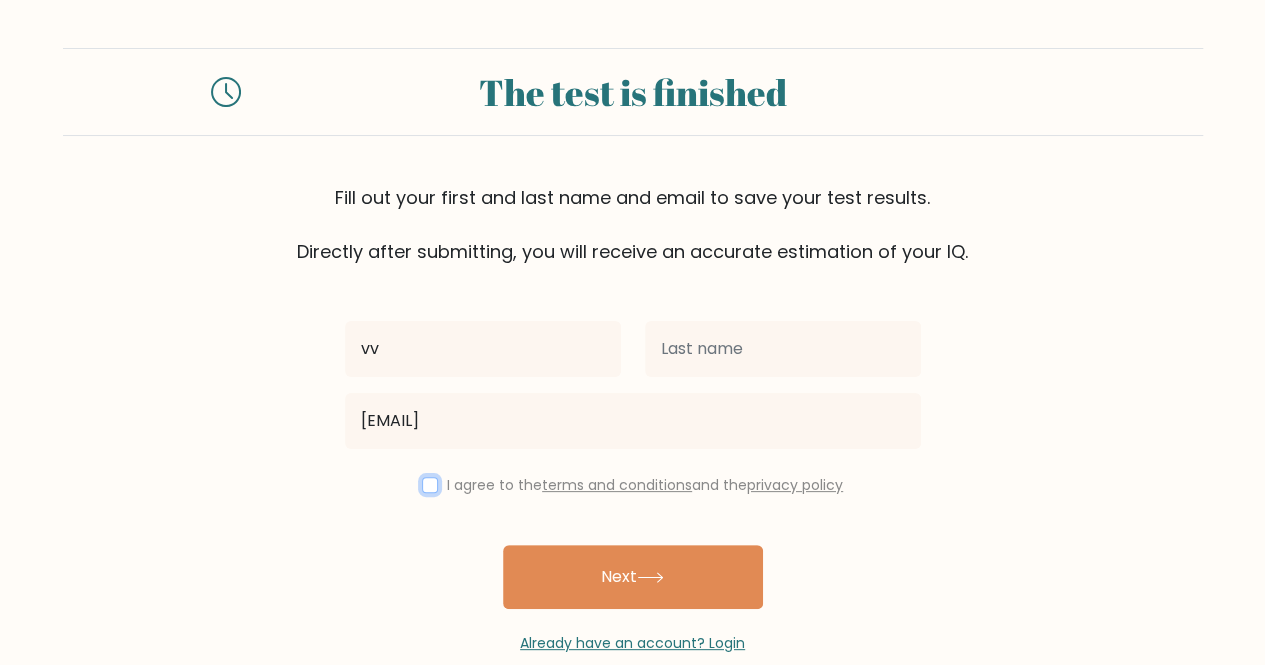 click at bounding box center (430, 485) 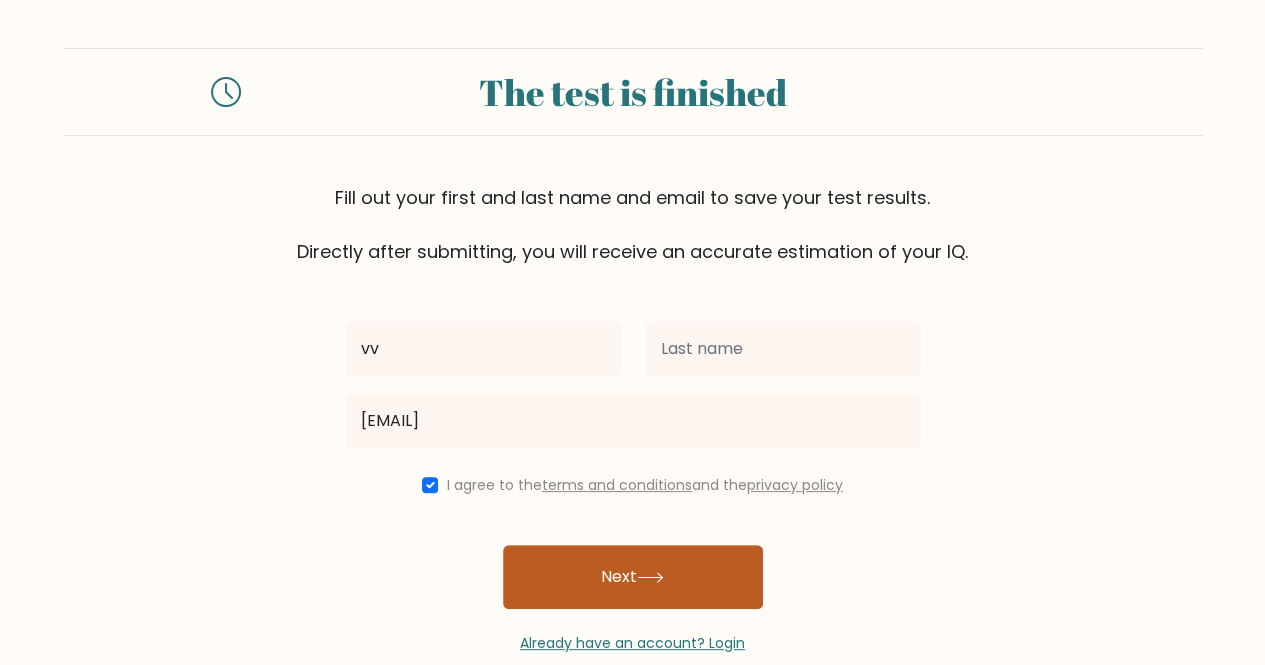 click on "Next" at bounding box center (633, 577) 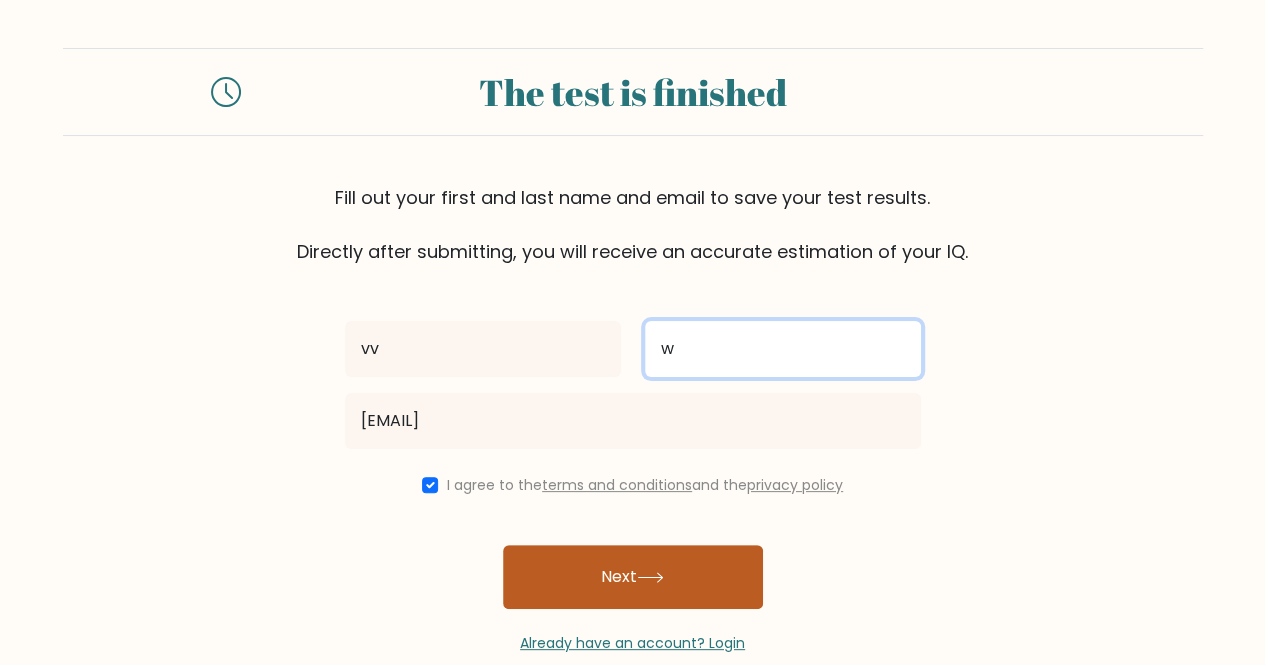 type on "w" 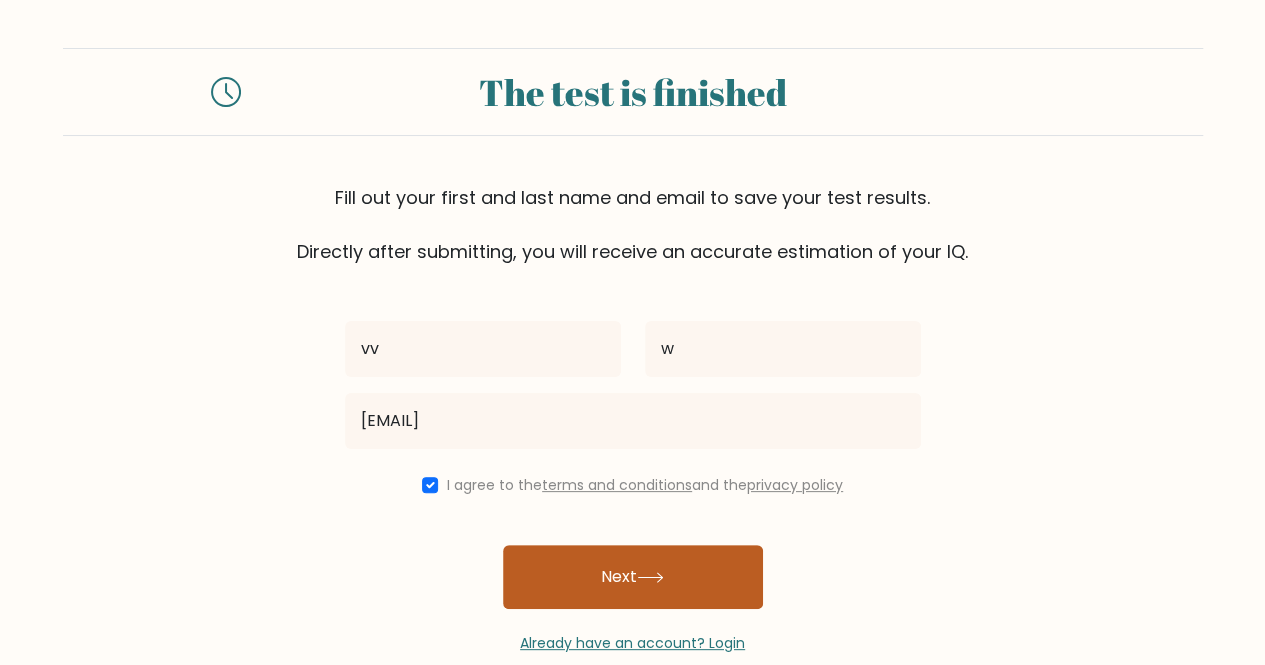 click on "Next" at bounding box center [633, 577] 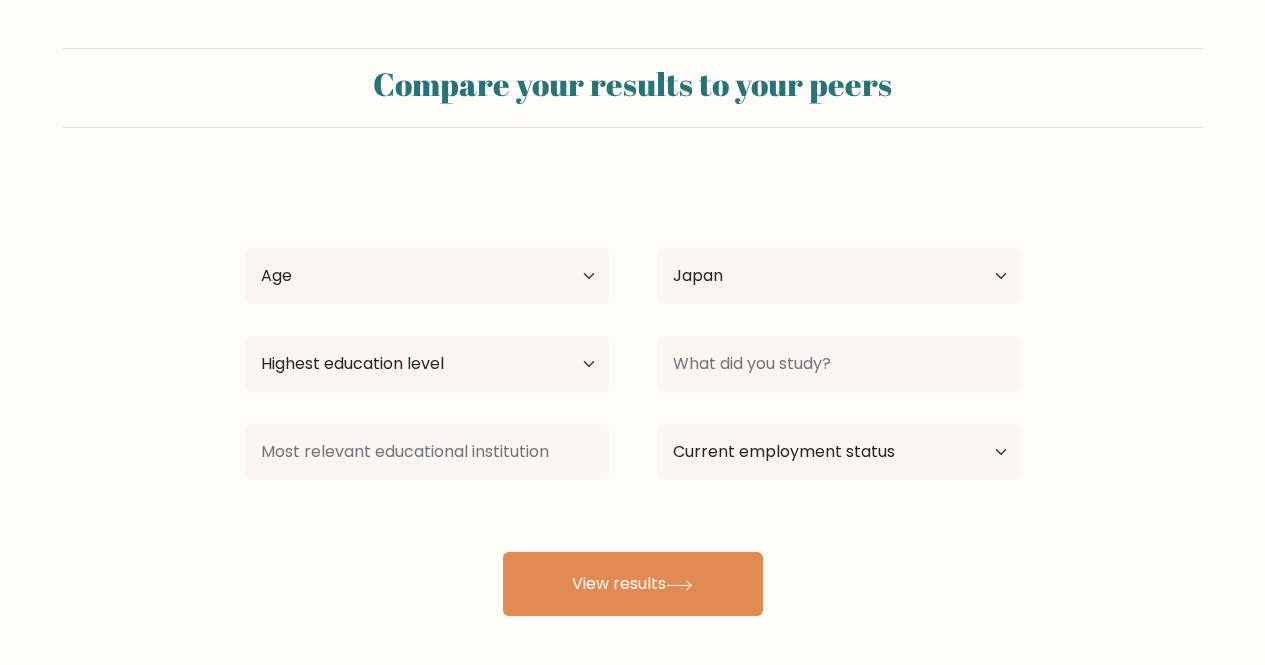 select on "JP" 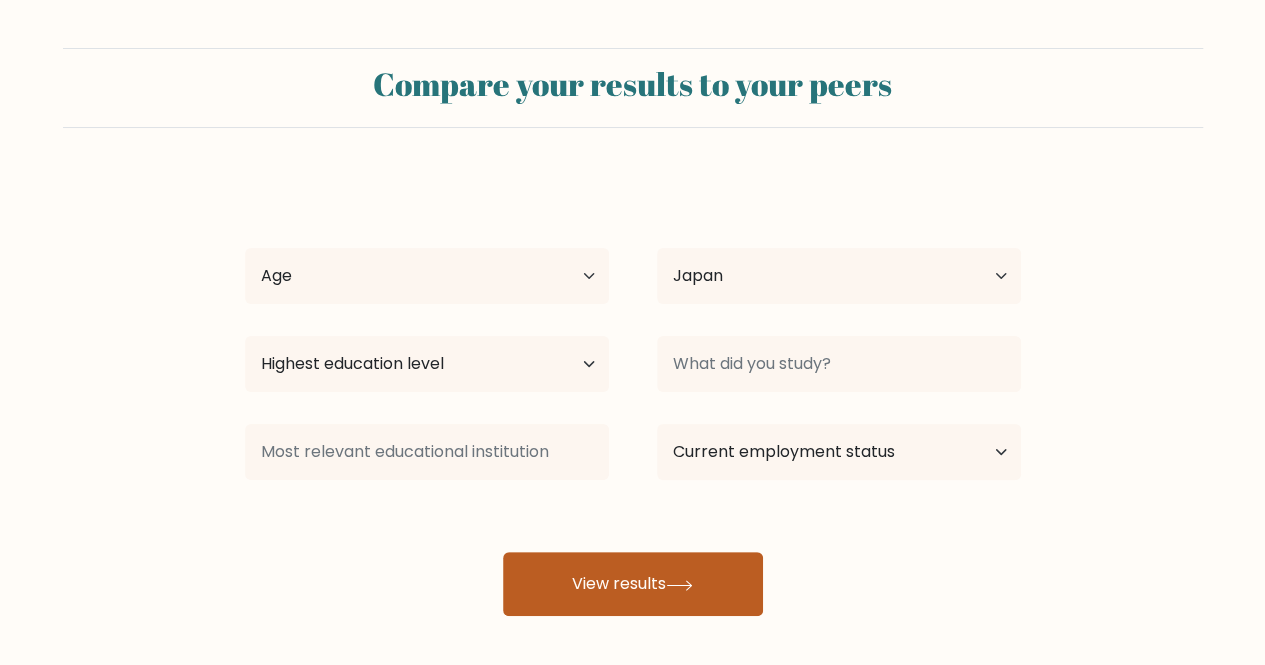 click on "View results" at bounding box center [633, 584] 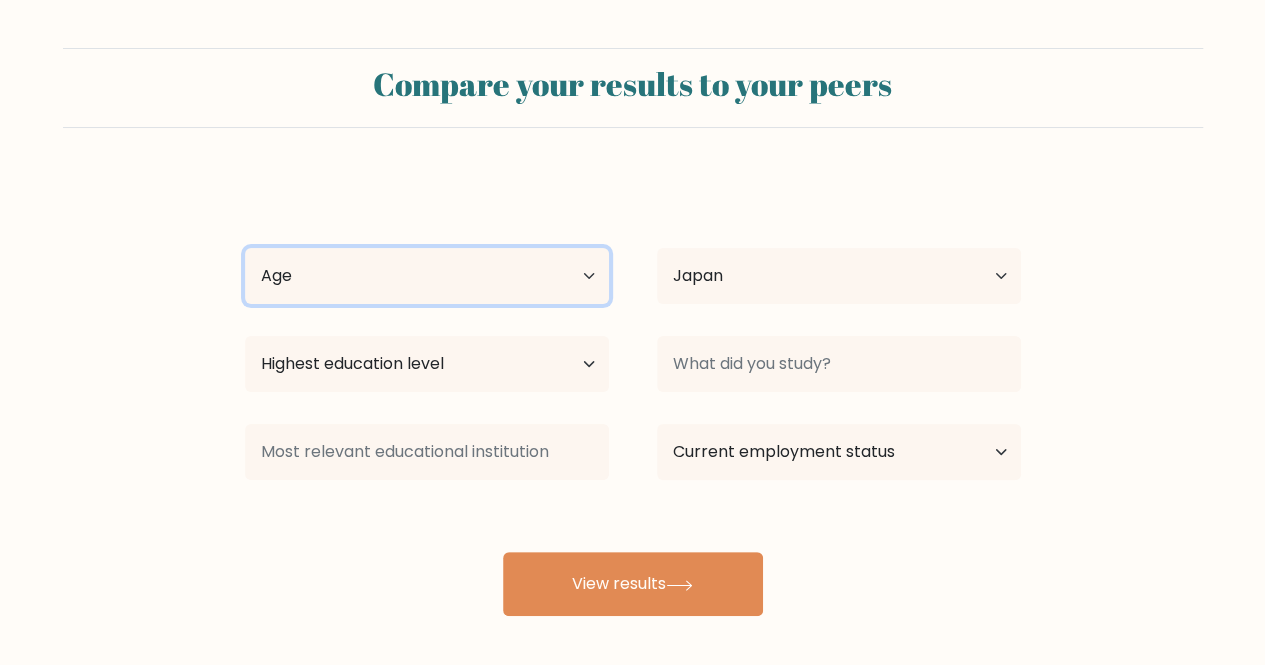 click on "Age
Under 18 years old
18-24 years old
25-34 years old
35-44 years old
45-54 years old
55-64 years old
65 years old and above" at bounding box center [427, 276] 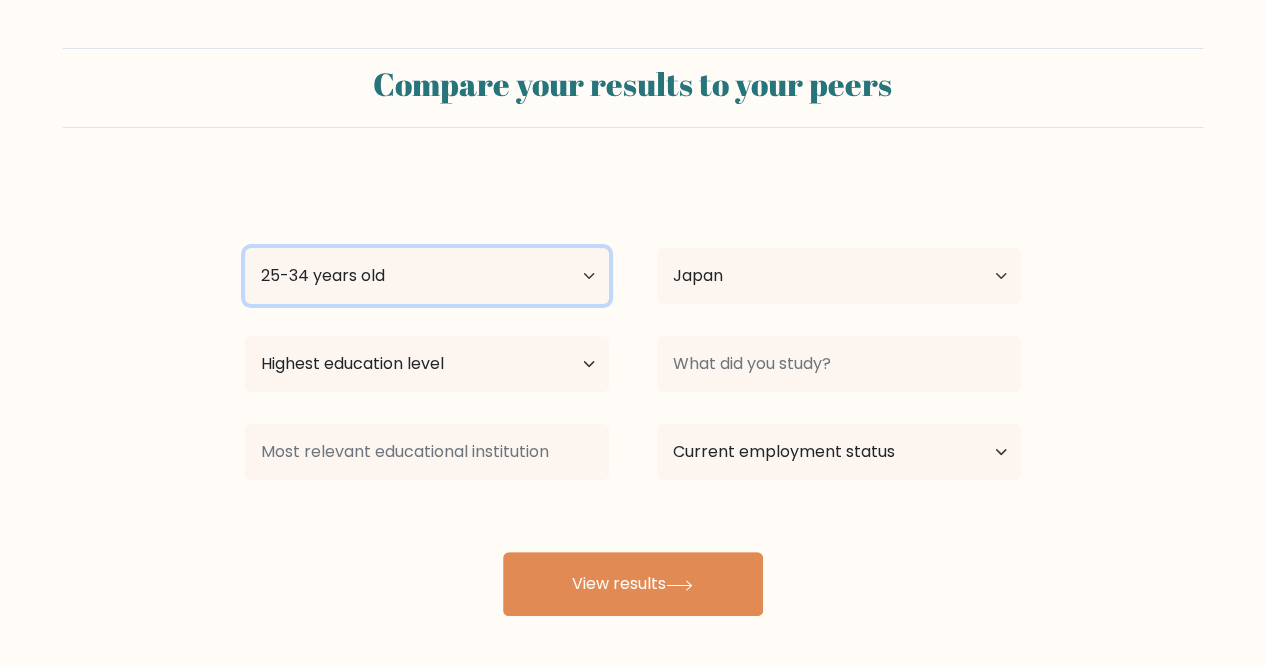 click on "Age
Under 18 years old
18-24 years old
25-34 years old
35-44 years old
45-54 years old
55-64 years old
65 years old and above" at bounding box center (427, 276) 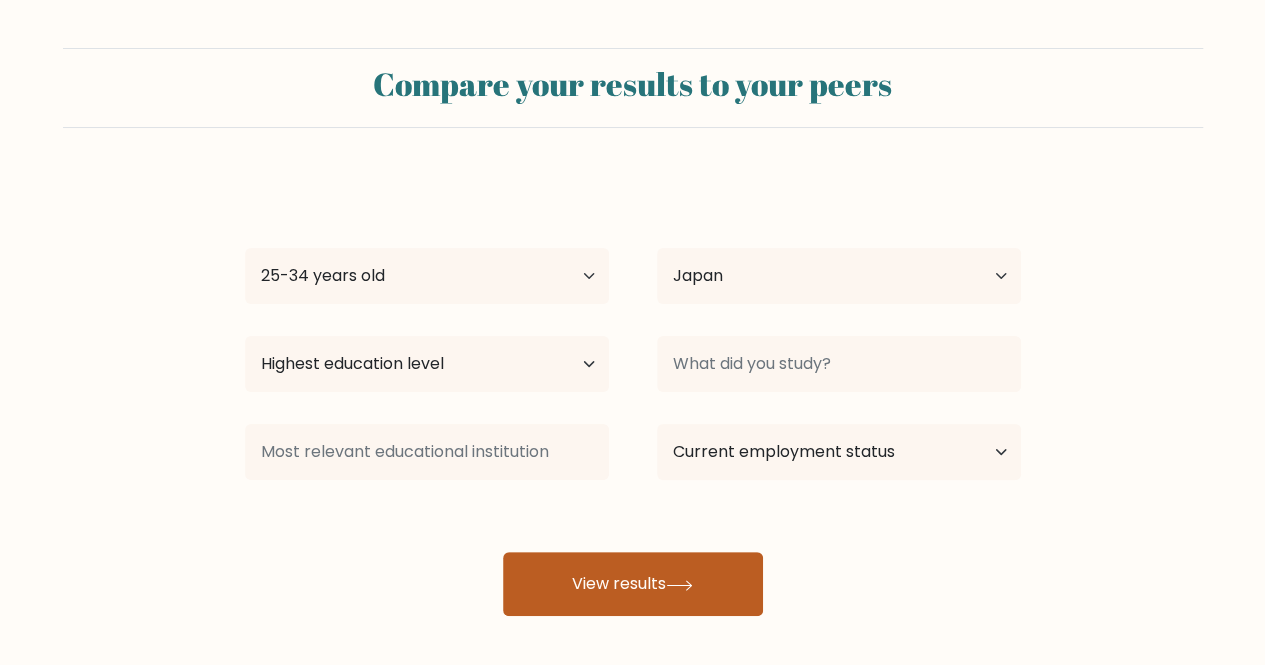 click on "View results" at bounding box center [633, 584] 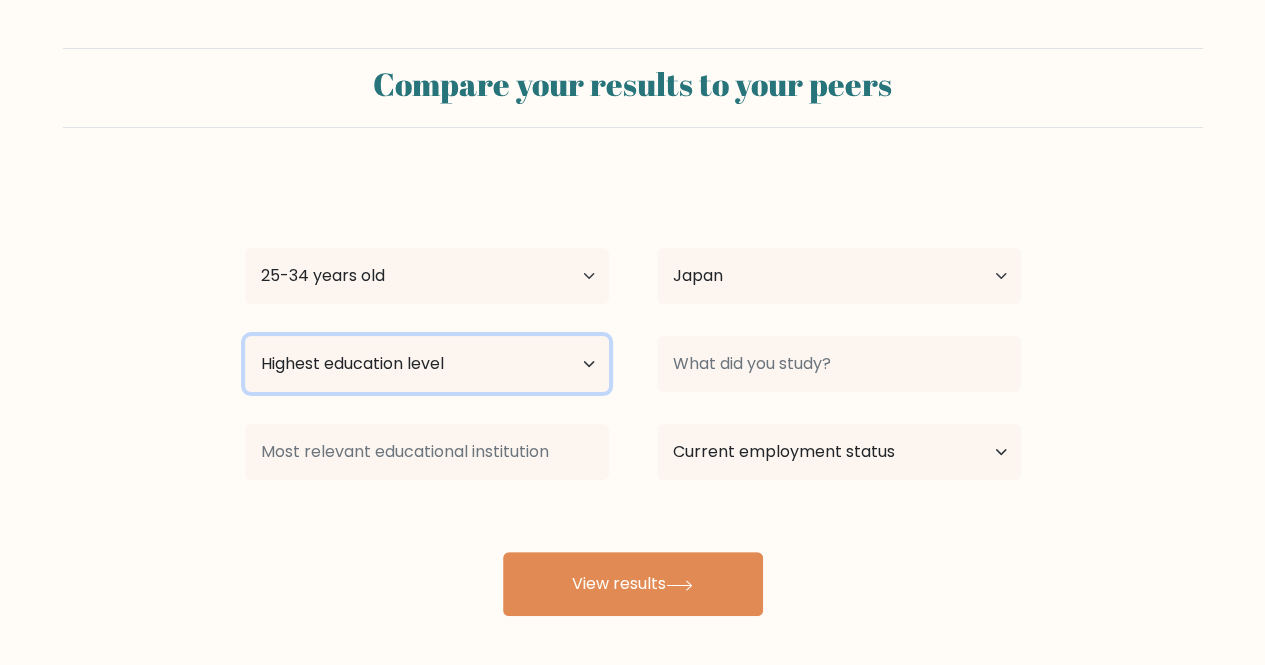 click on "Highest education level
No schooling
Primary
Lower Secondary
Upper Secondary
Occupation Specific
Bachelor's degree
Master's degree
Doctoral degree" at bounding box center (427, 364) 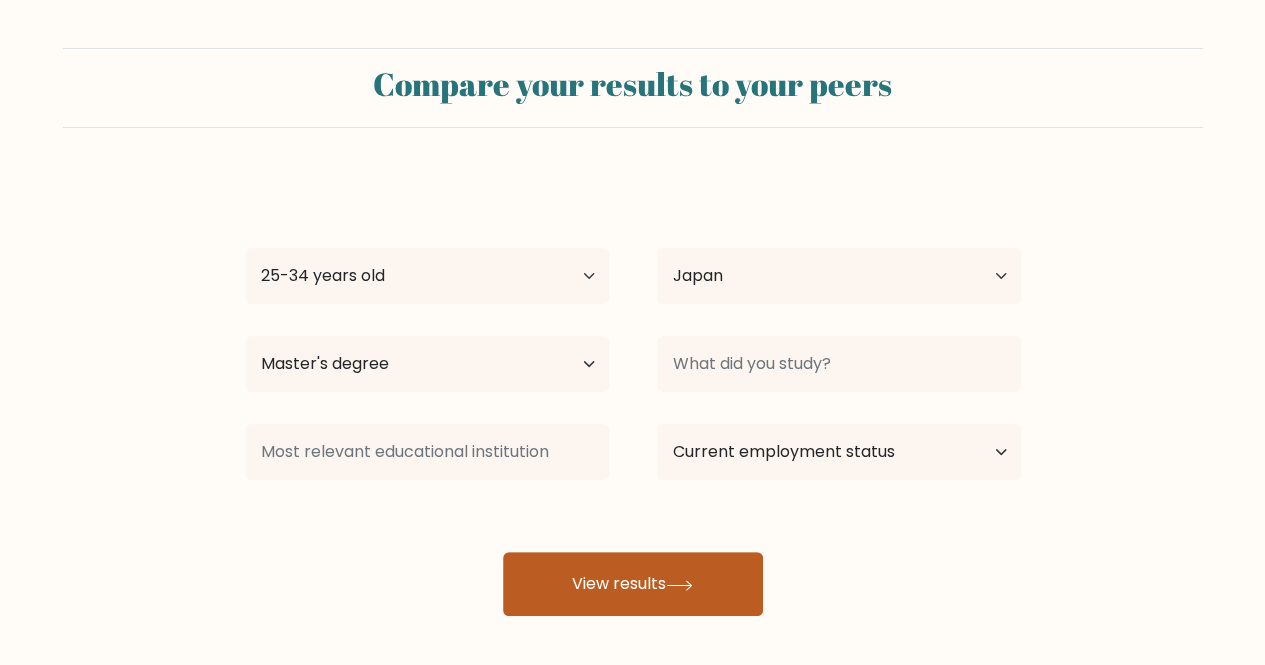 click on "View results" at bounding box center (633, 584) 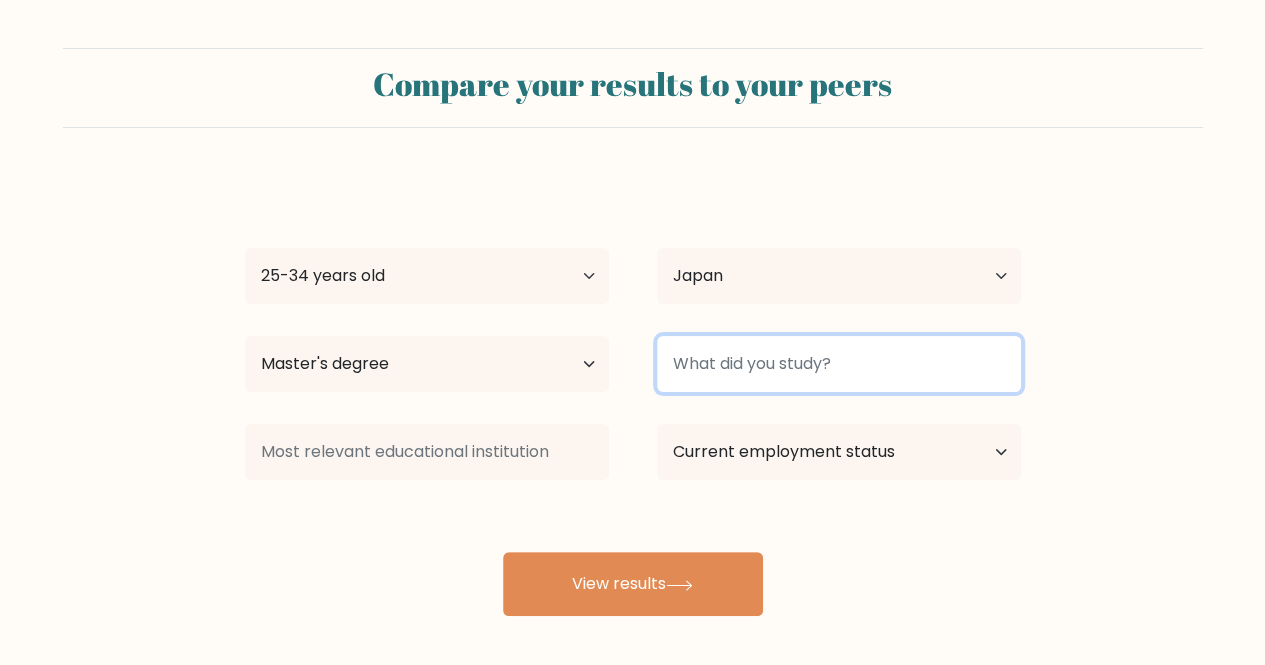 click at bounding box center [839, 364] 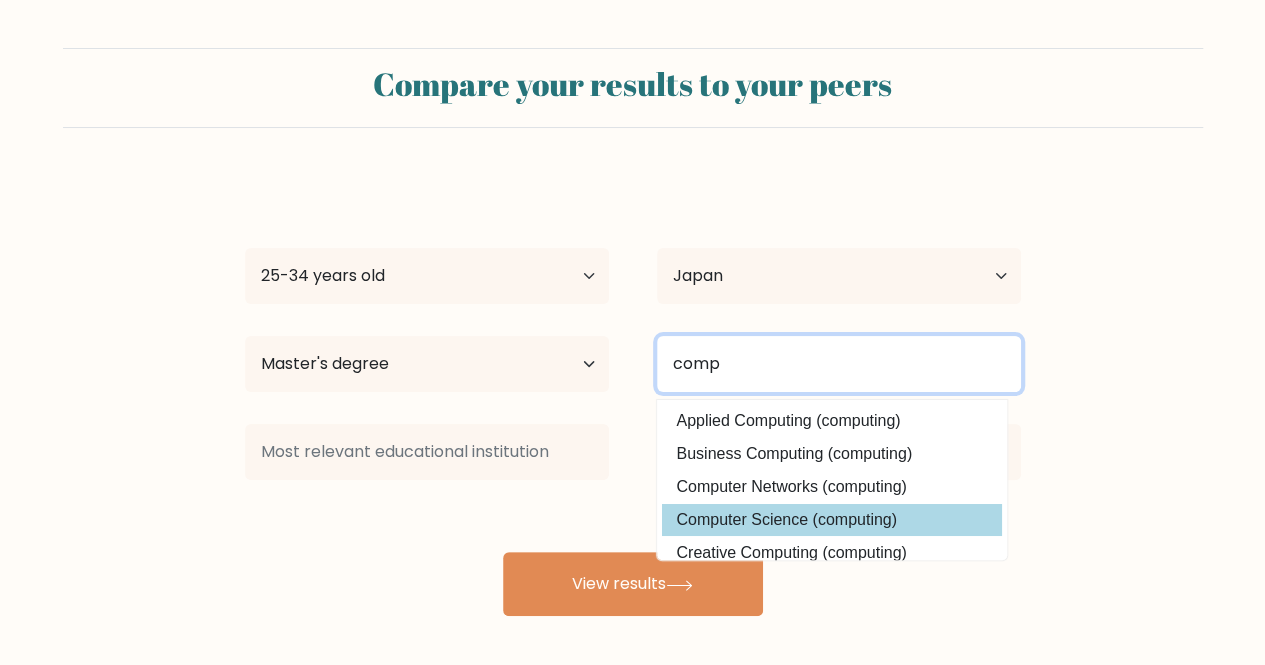 type on "comp" 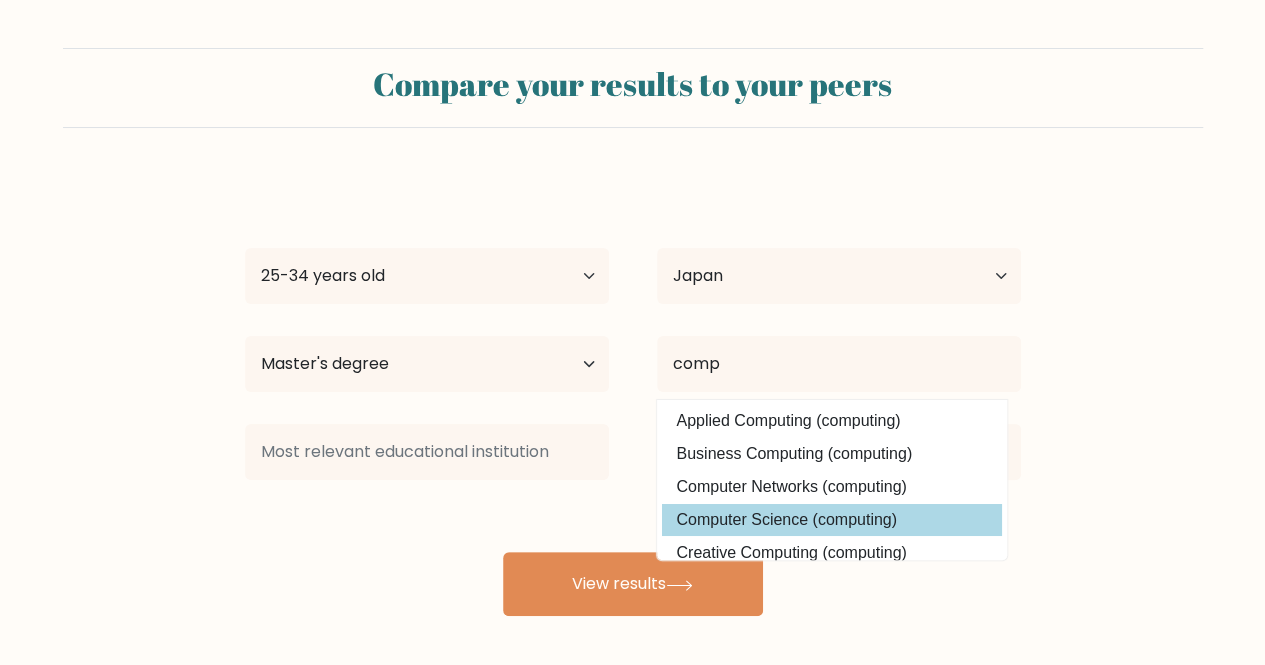 click on "vv
w
Age
Under 18 years old
18-24 years old
25-34 years old
35-44 years old
45-54 years old
55-64 years old
65 years old and above
Country
Afghanistan
Albania
Algeria
American Samoa
Andorra
Angola
Anguilla
Antarctica
Antigua and Barbuda
Argentina
Armenia
Aruba
Australia
Austria
Azerbaijan
Bahamas
Bahrain
Bangladesh
Barbados
Belarus
Belgium
Belize
Benin
Bermuda
Bhutan
Bolivia
Bonaire, Sint Eustatius and Saba
Bosnia and Herzegovina
Botswana
Bouvet Island
Brazil
Brunei" at bounding box center (633, 396) 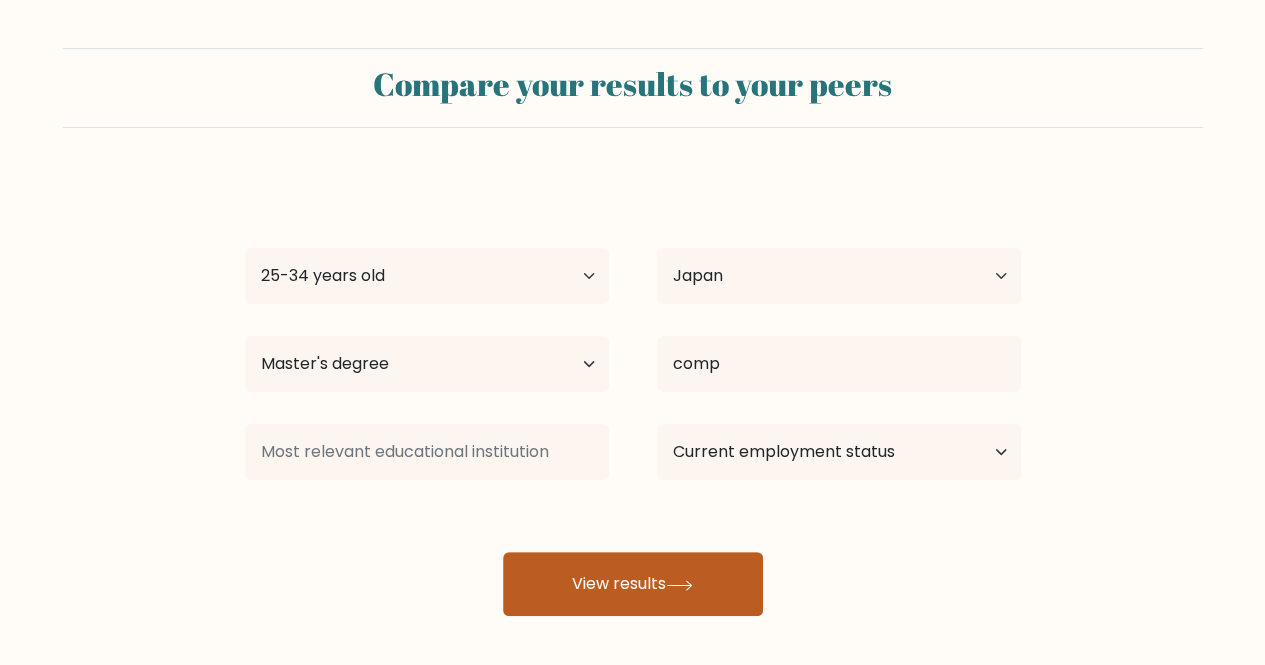 click on "View results" at bounding box center (633, 584) 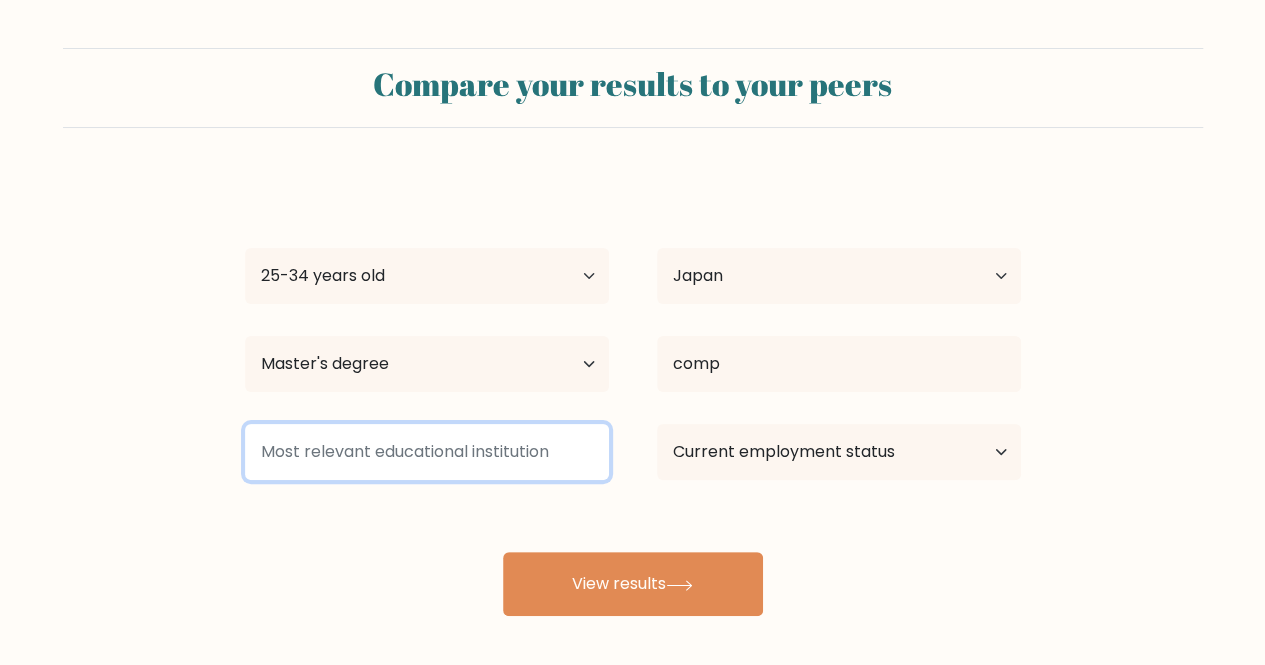 click at bounding box center [427, 452] 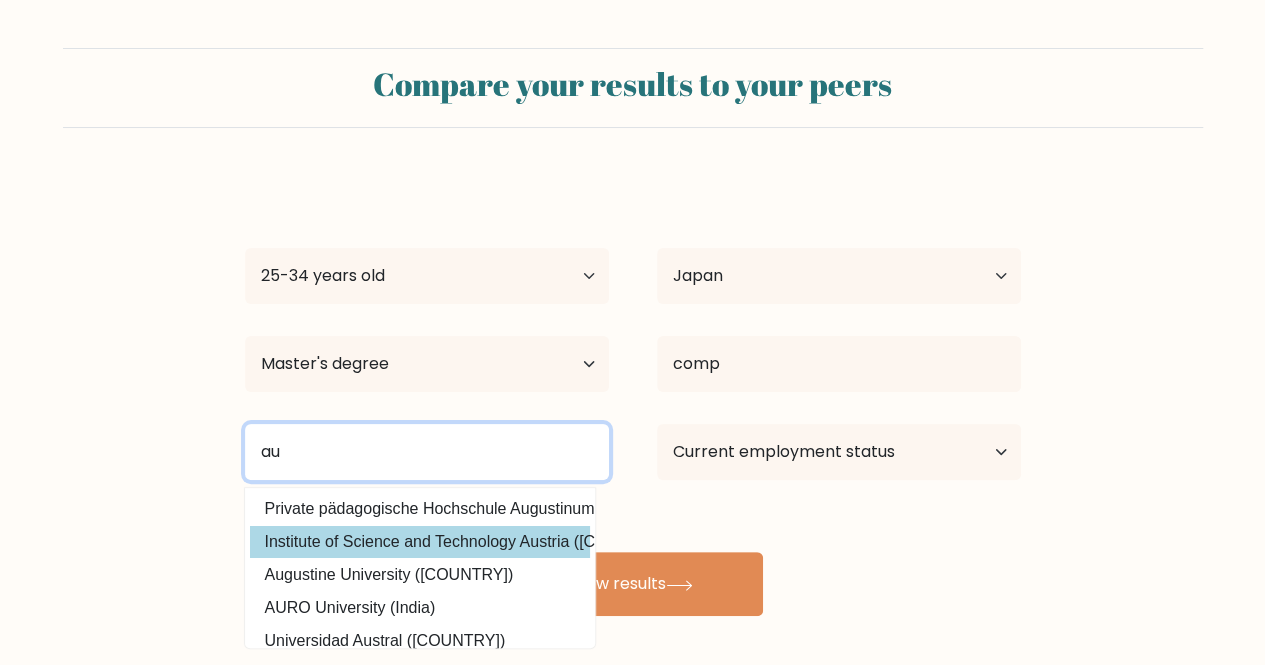 type on "au" 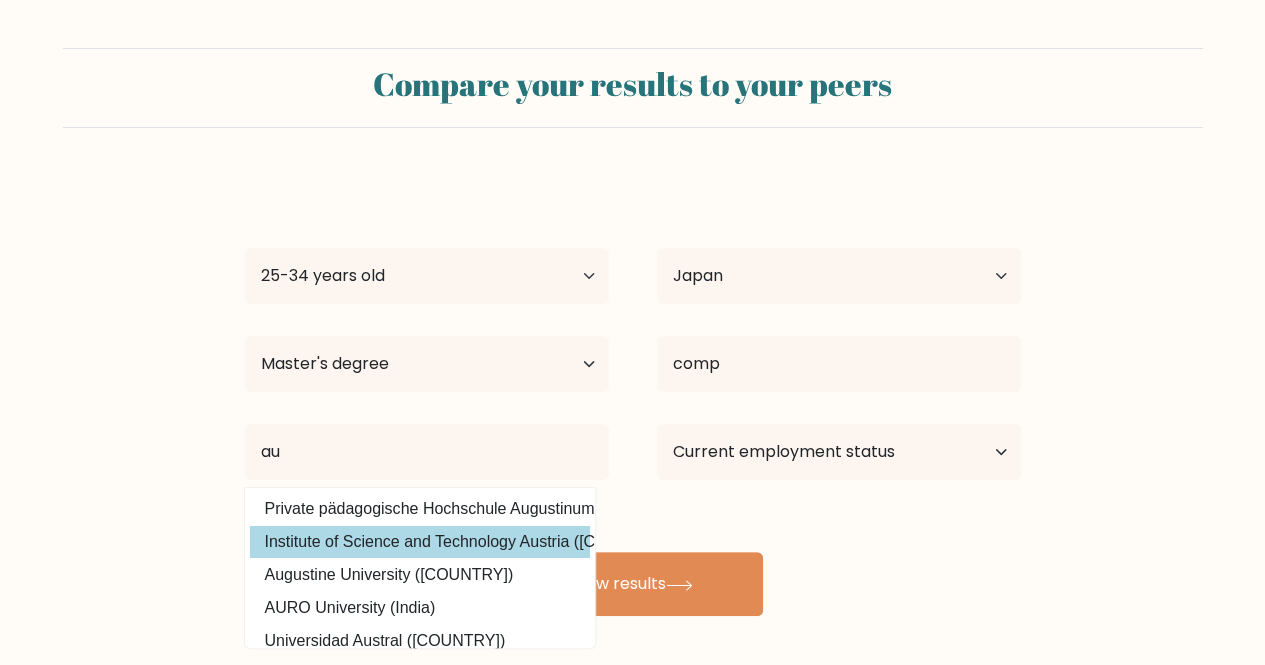 click on "vv
w
Age
Under 18 years old
18-24 years old
25-34 years old
35-44 years old
45-54 years old
55-64 years old
65 years old and above
Country
Afghanistan
Albania
Algeria
American Samoa
Andorra
Angola
Anguilla
Antarctica
Antigua and Barbuda
Argentina
Armenia
Aruba
Australia
Austria
Azerbaijan
Bahamas
Bahrain
Bangladesh
Barbados
Belarus
Belgium
Belize
Benin
Bermuda
Bhutan
Bolivia
Bonaire, Sint Eustatius and Saba
Bosnia and Herzegovina
Botswana
Bouvet Island
Brazil
Brunei" at bounding box center (633, 396) 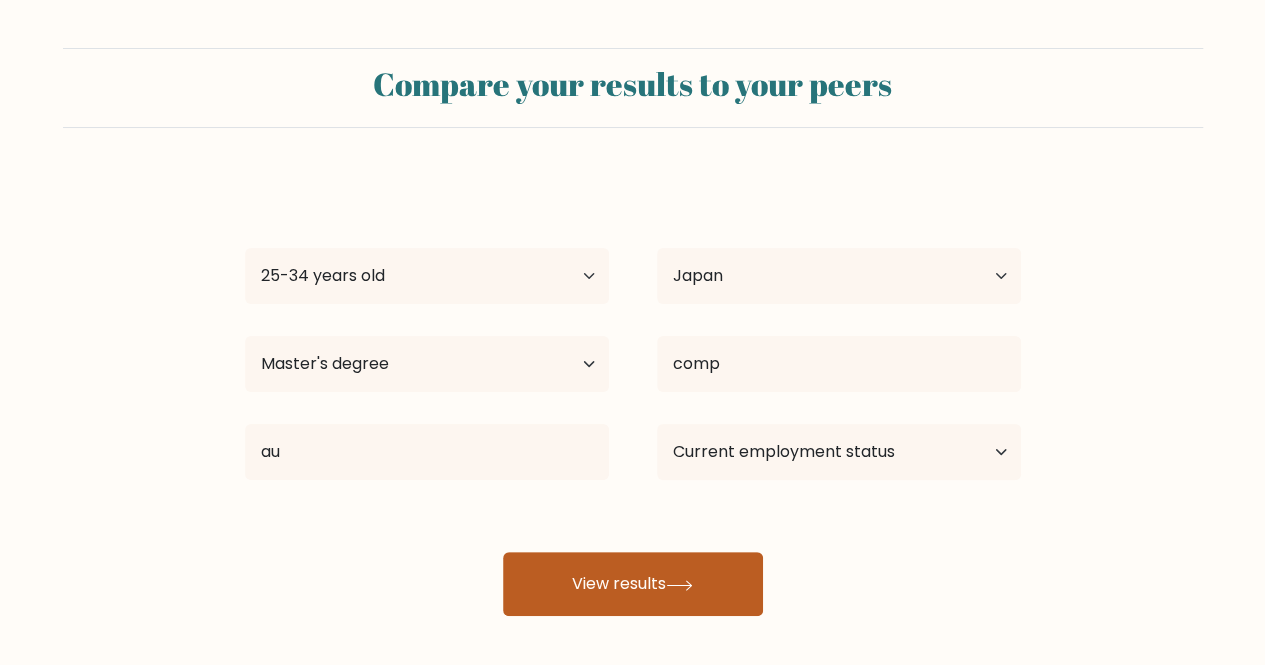 click on "View results" at bounding box center [633, 584] 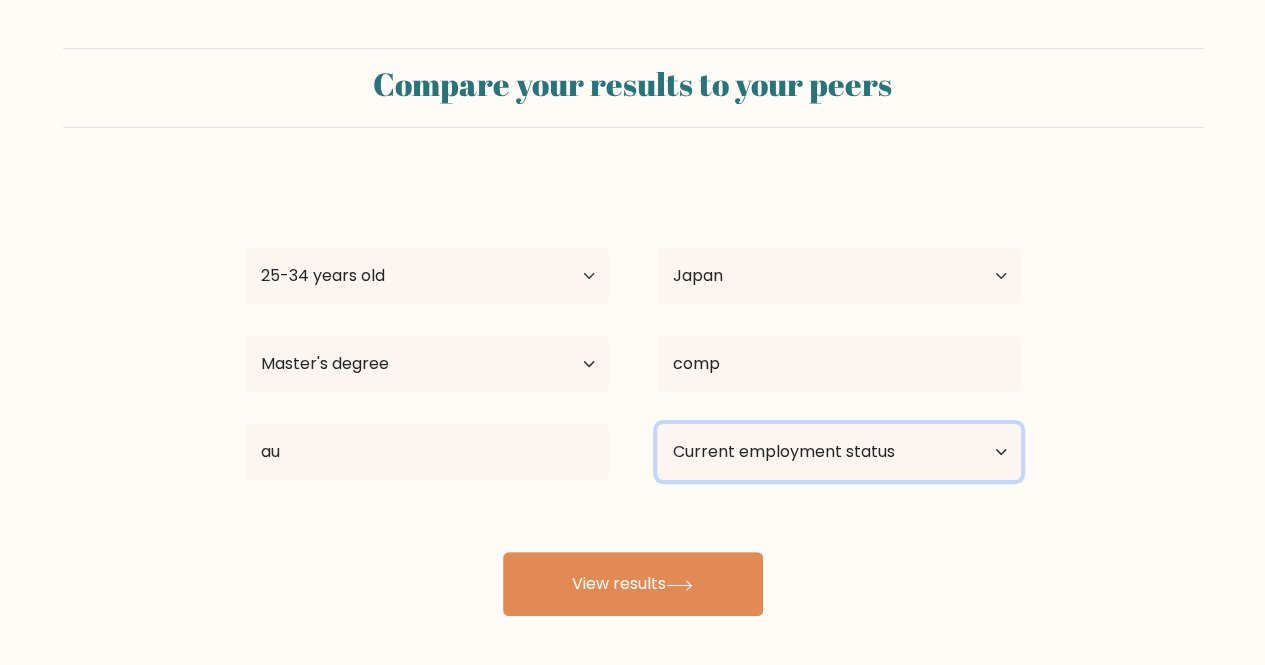 click on "Current employment status
Employed
Student
Retired
Other / prefer not to answer" at bounding box center (839, 452) 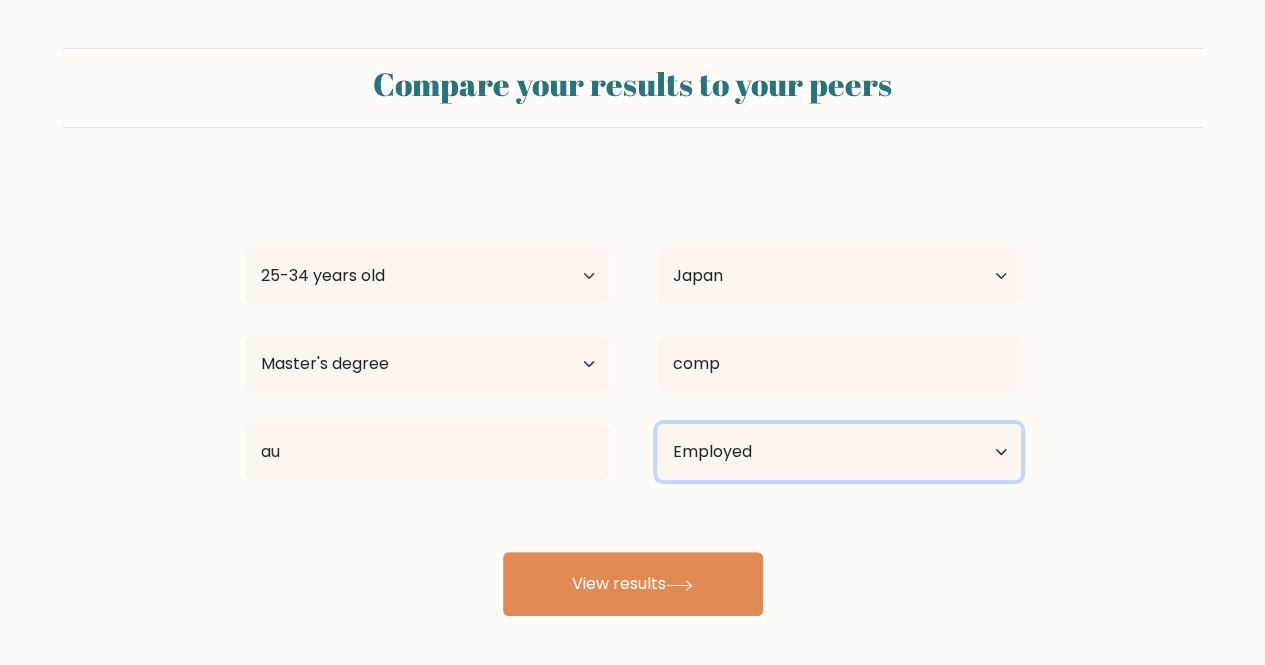 click on "Current employment status
Employed
Student
Retired
Other / prefer not to answer" at bounding box center (839, 452) 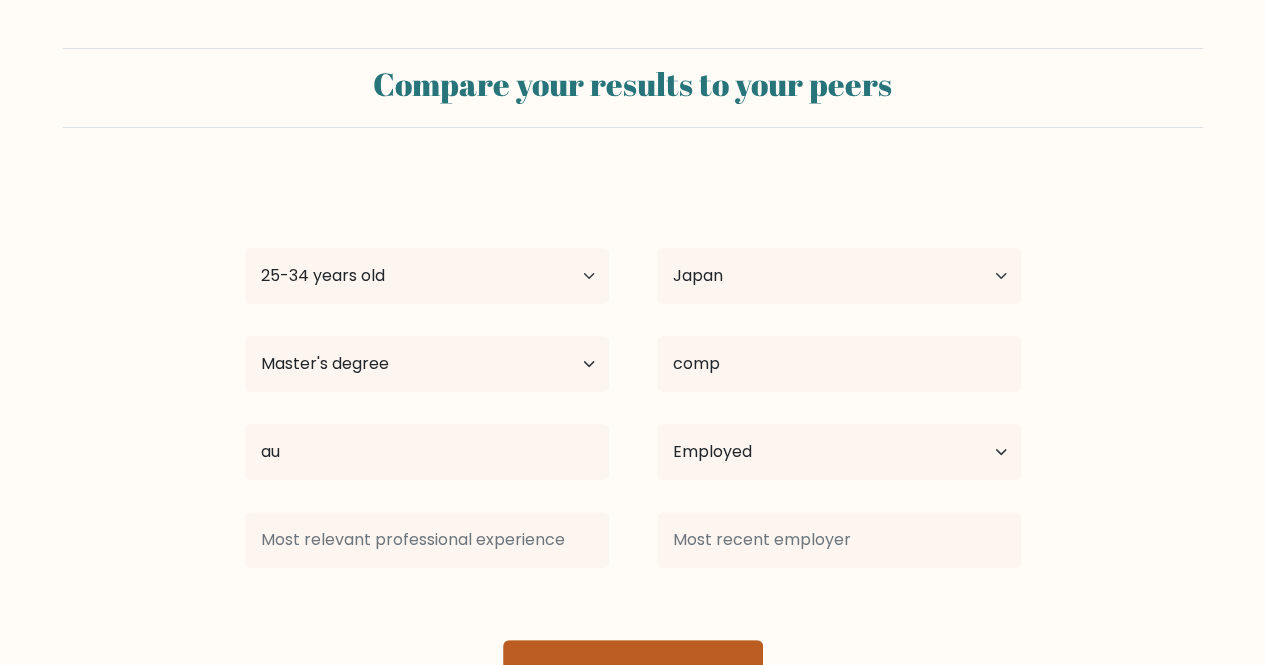 click on "vv
w
Age
Under 18 years old
18-24 years old
25-34 years old
35-44 years old
45-54 years old
55-64 years old
65 years old and above
Country
Afghanistan
Albania
Algeria
American Samoa
Andorra
Angola
Anguilla
Antarctica
Antigua and Barbuda
Argentina
Armenia
Aruba
Australia
Austria
Azerbaijan
Bahamas
Bahrain
Bangladesh
Barbados
Belarus
Belgium
Belize
Benin
Bermuda
Bhutan
Bolivia
Bonaire, Sint Eustatius and Saba
Bosnia and Herzegovina
Botswana
Bouvet Island
Brazil
Brunei" at bounding box center (633, 440) 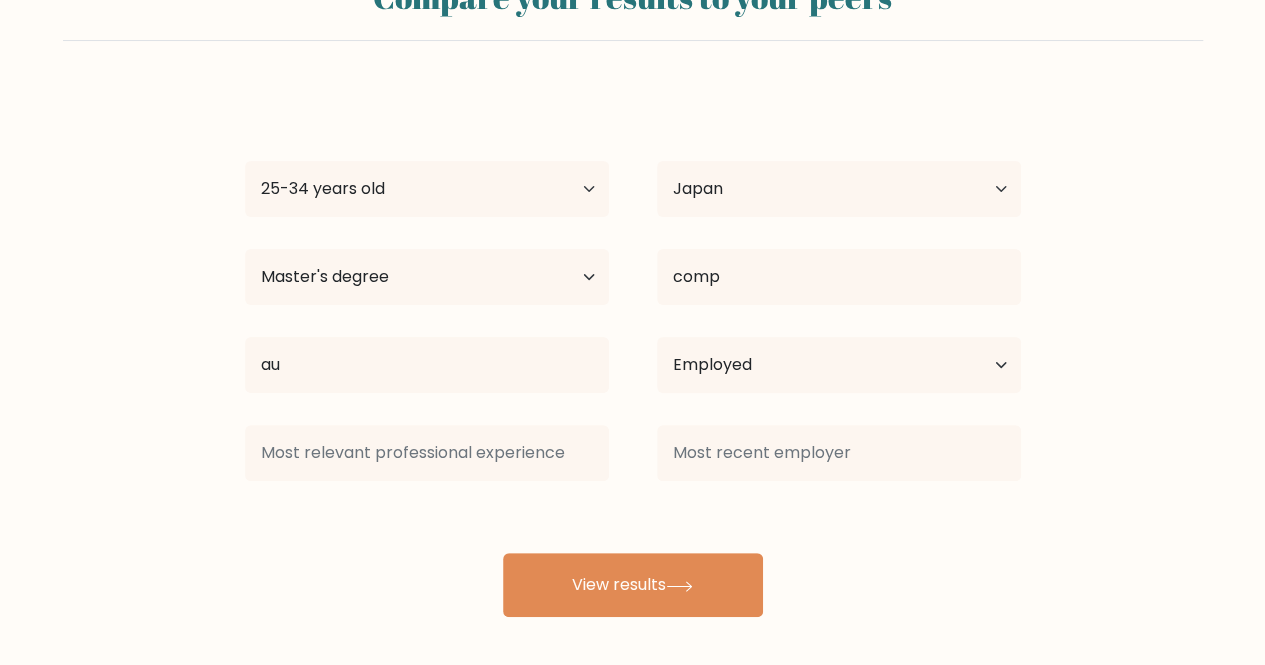 scroll, scrollTop: 88, scrollLeft: 0, axis: vertical 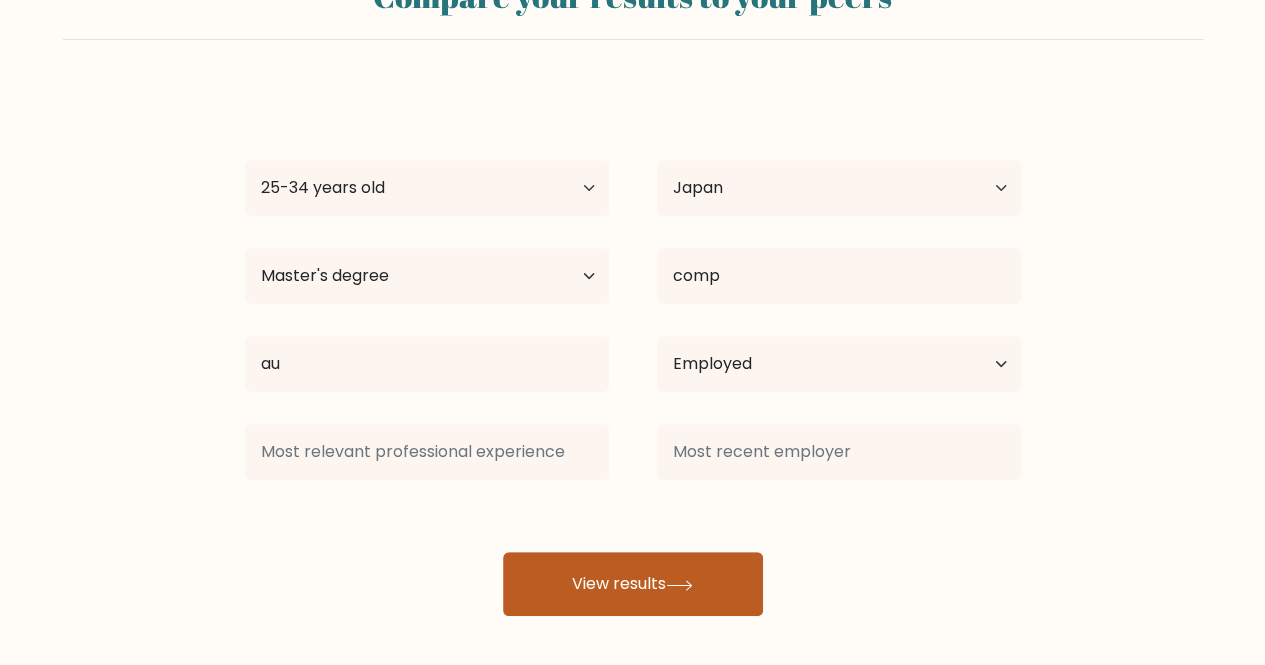 click on "View results" at bounding box center (633, 584) 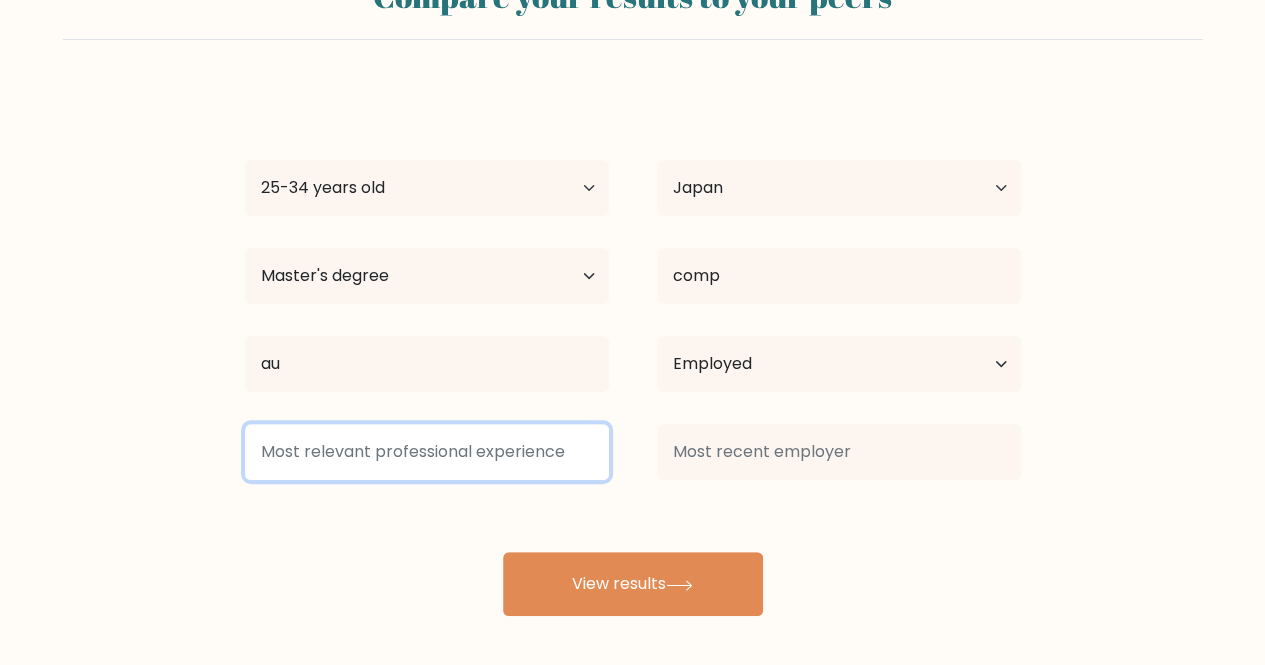 drag, startPoint x: 518, startPoint y: 427, endPoint x: 532, endPoint y: 474, distance: 49.0408 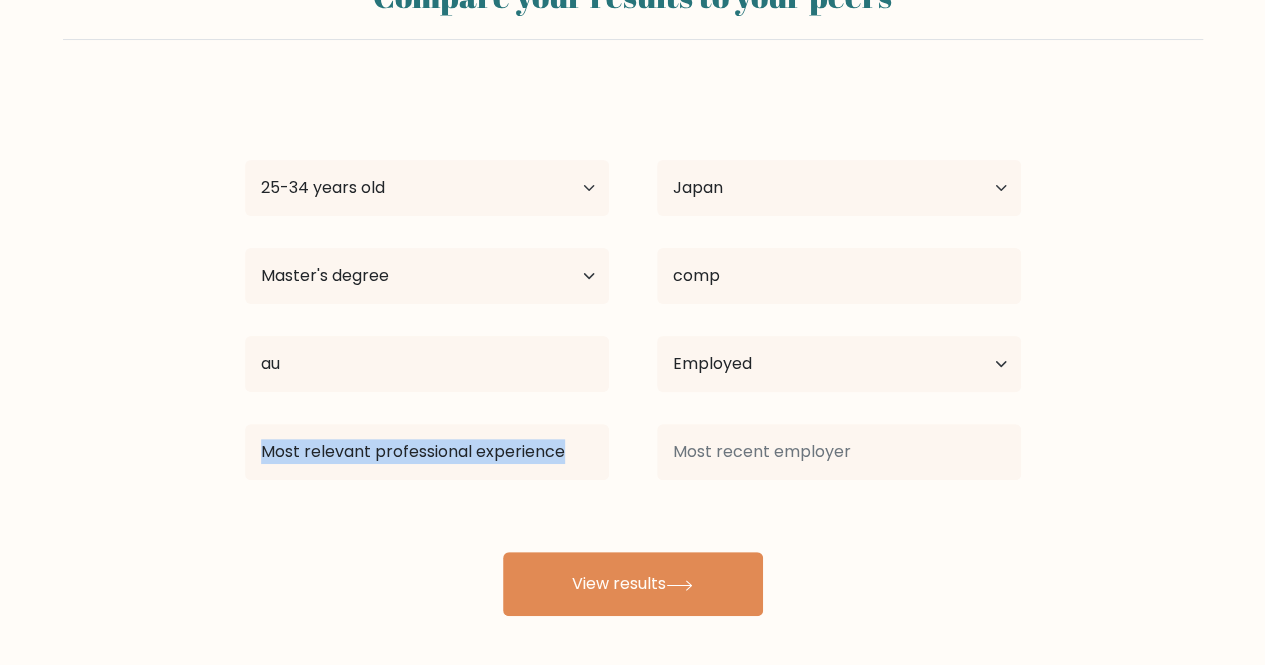 drag, startPoint x: 432, startPoint y: 529, endPoint x: 472, endPoint y: 471, distance: 70.45566 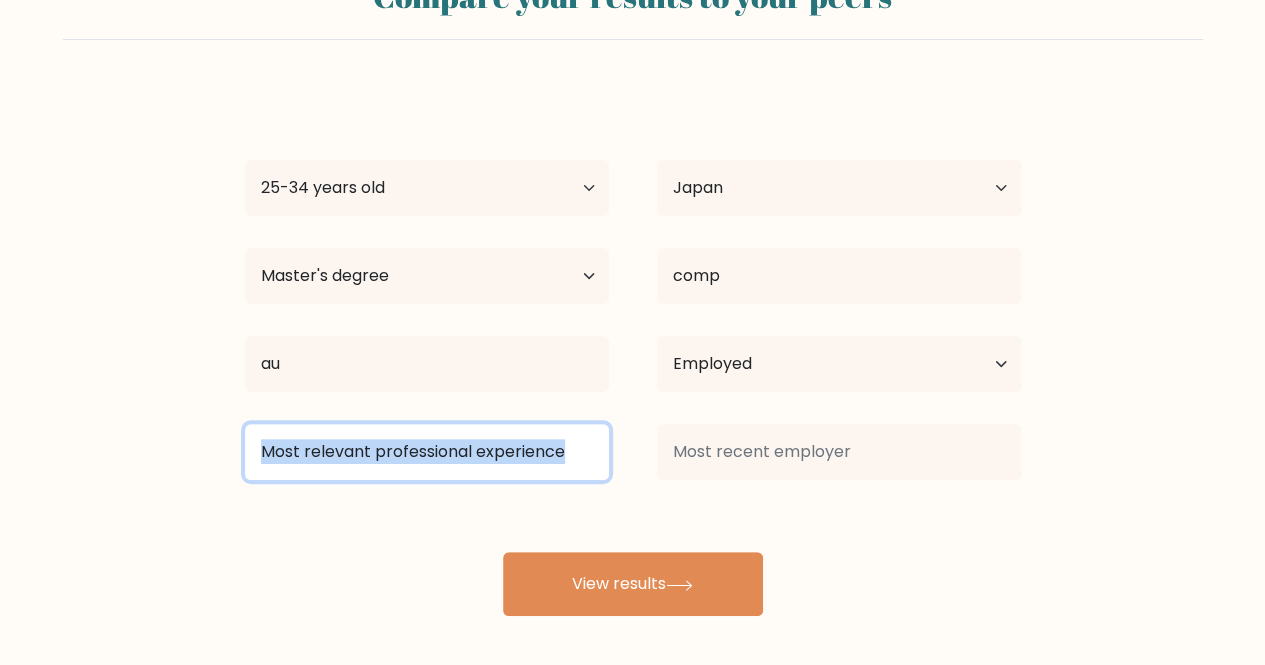 click at bounding box center [427, 452] 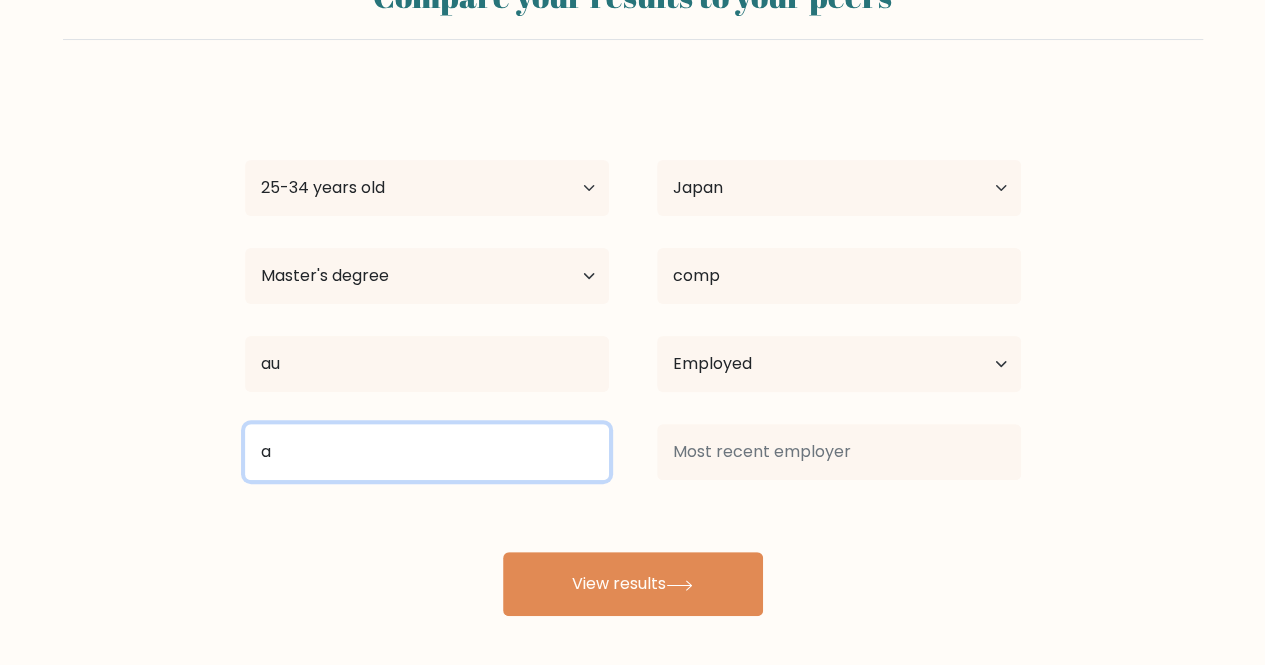 type on "a" 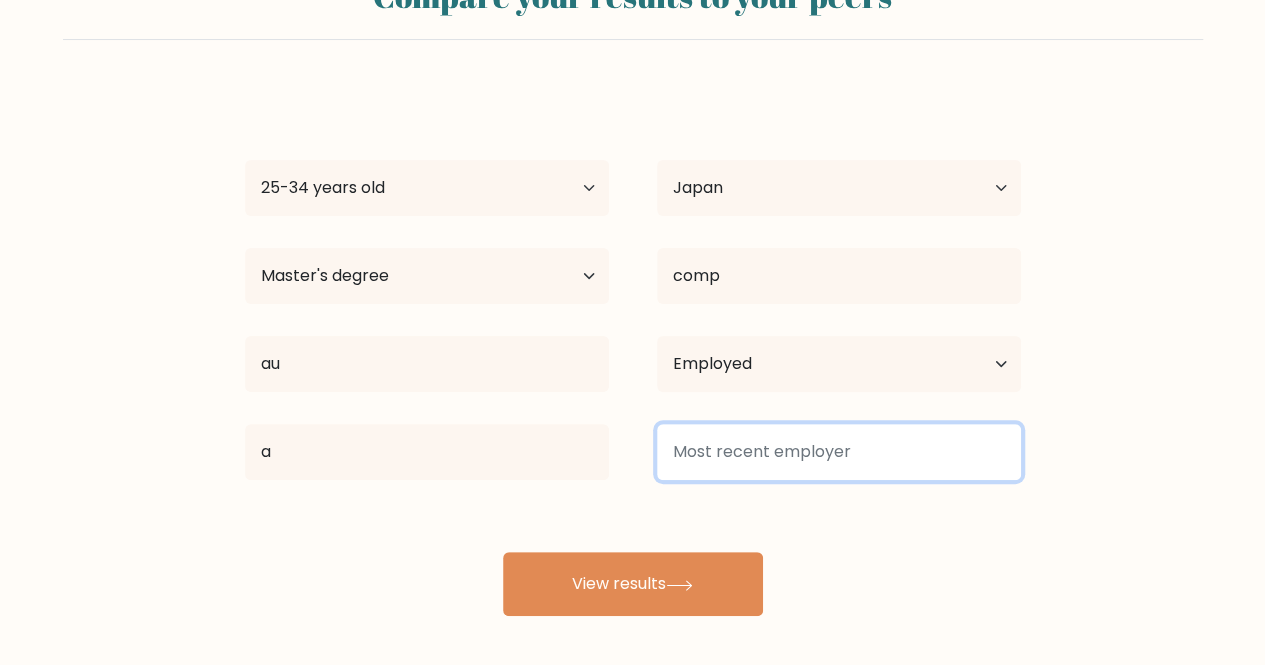click at bounding box center (839, 452) 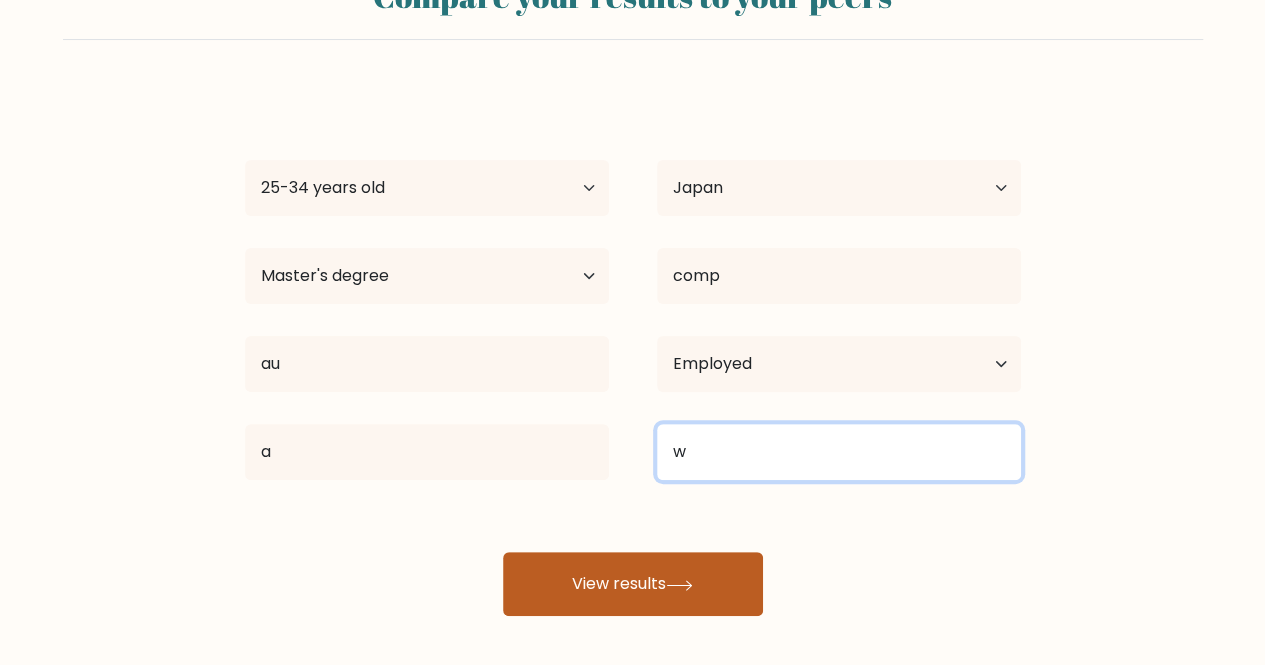 type on "w" 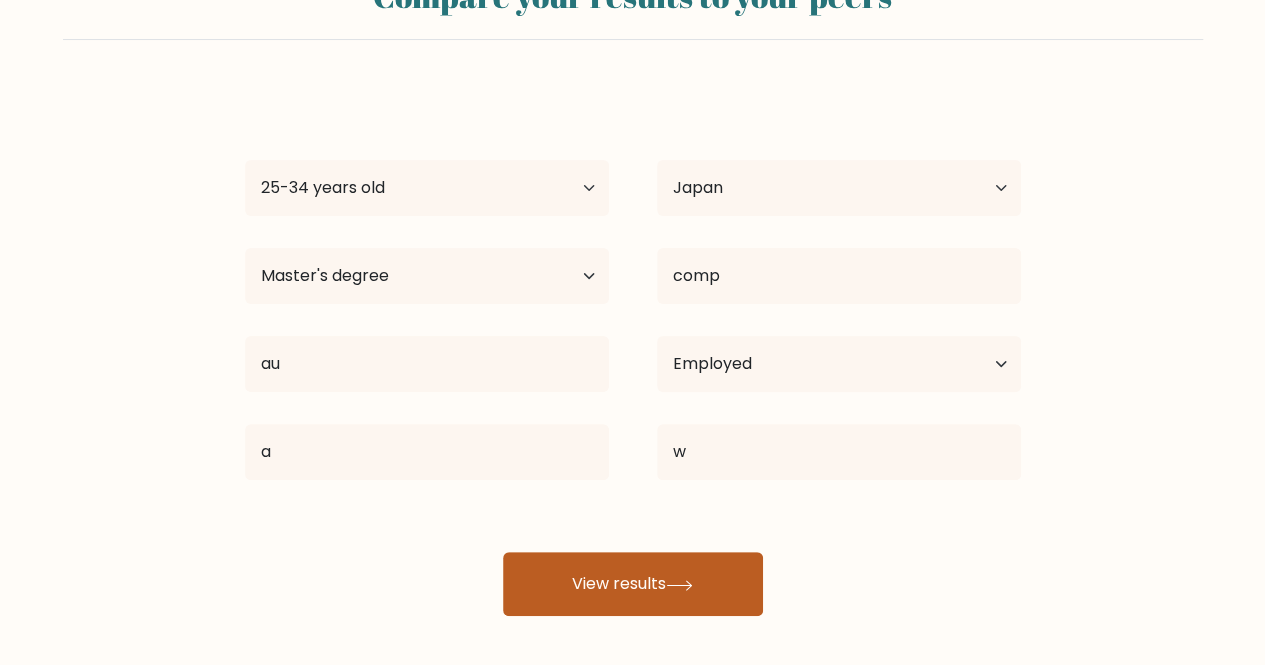 click on "View results" at bounding box center [633, 584] 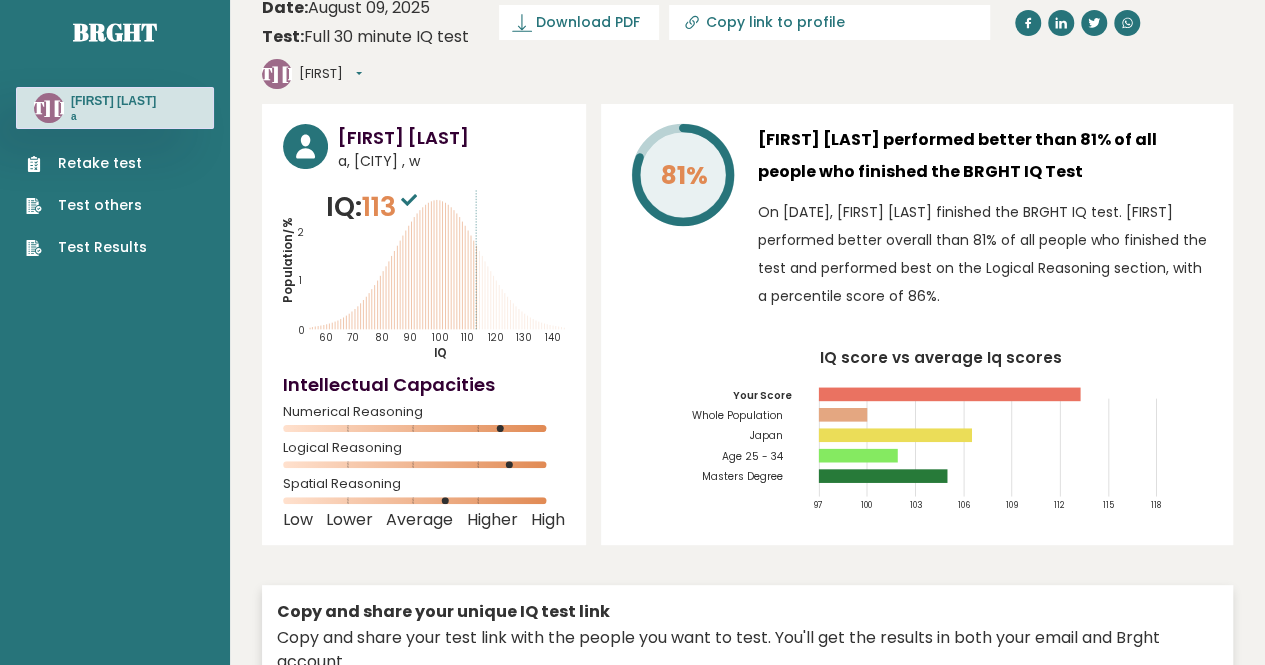 scroll, scrollTop: 22, scrollLeft: 0, axis: vertical 